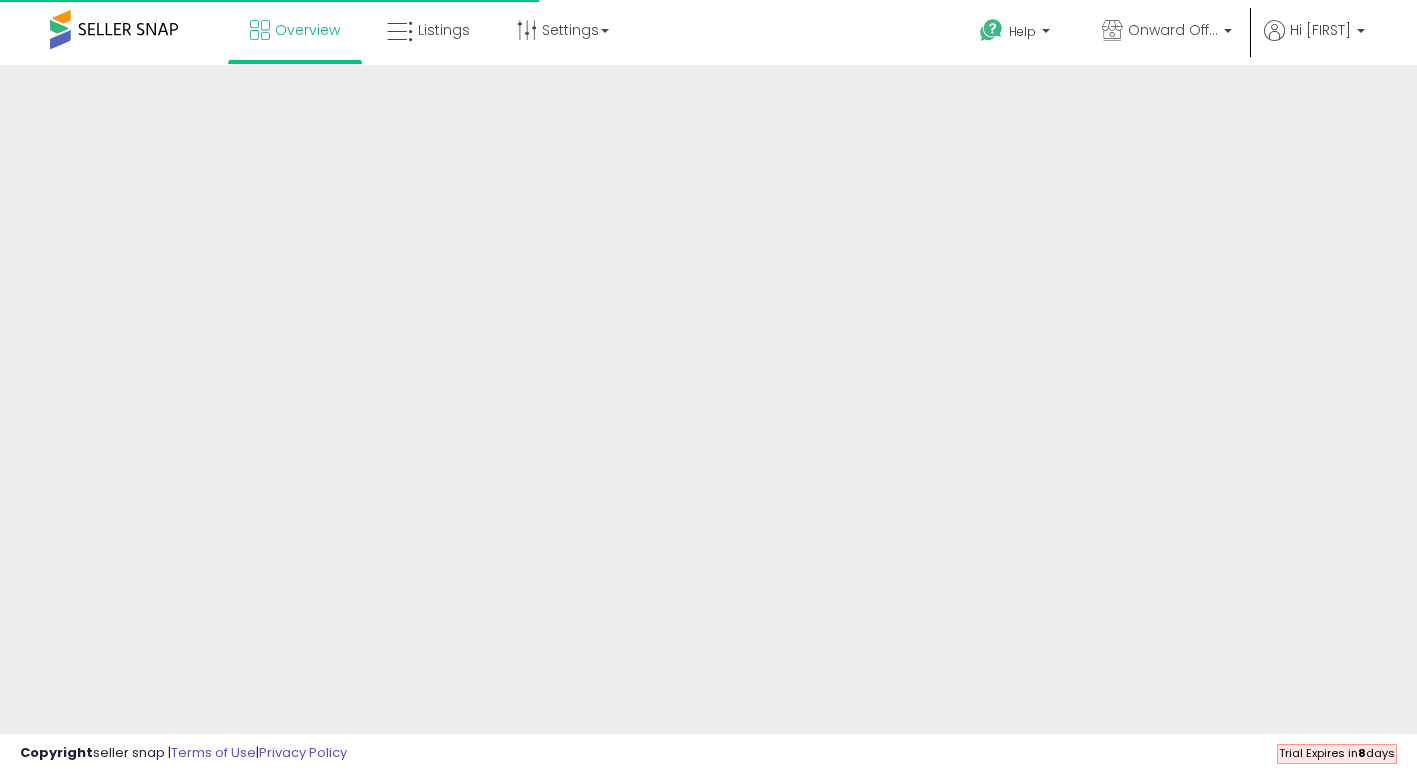 scroll, scrollTop: 0, scrollLeft: 0, axis: both 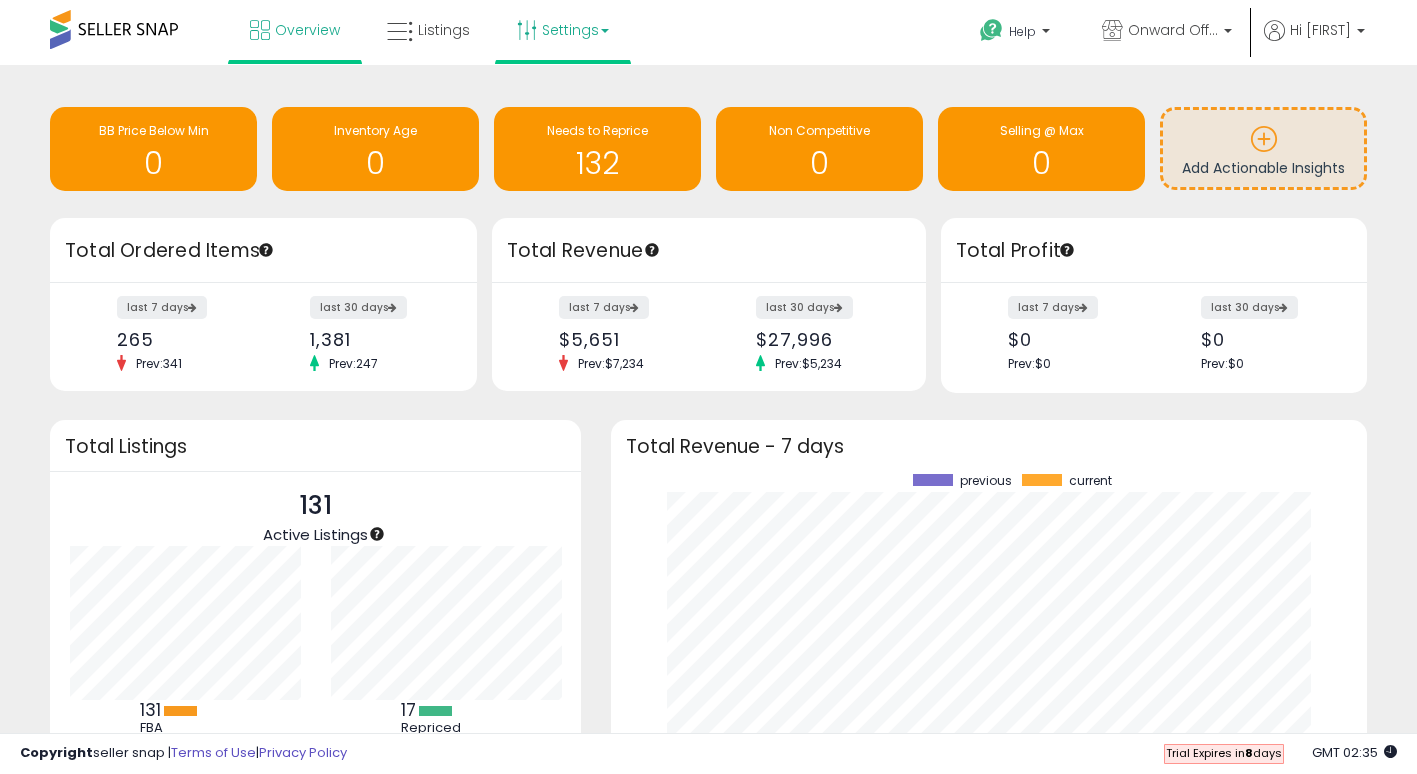 click on "Settings" at bounding box center [563, 30] 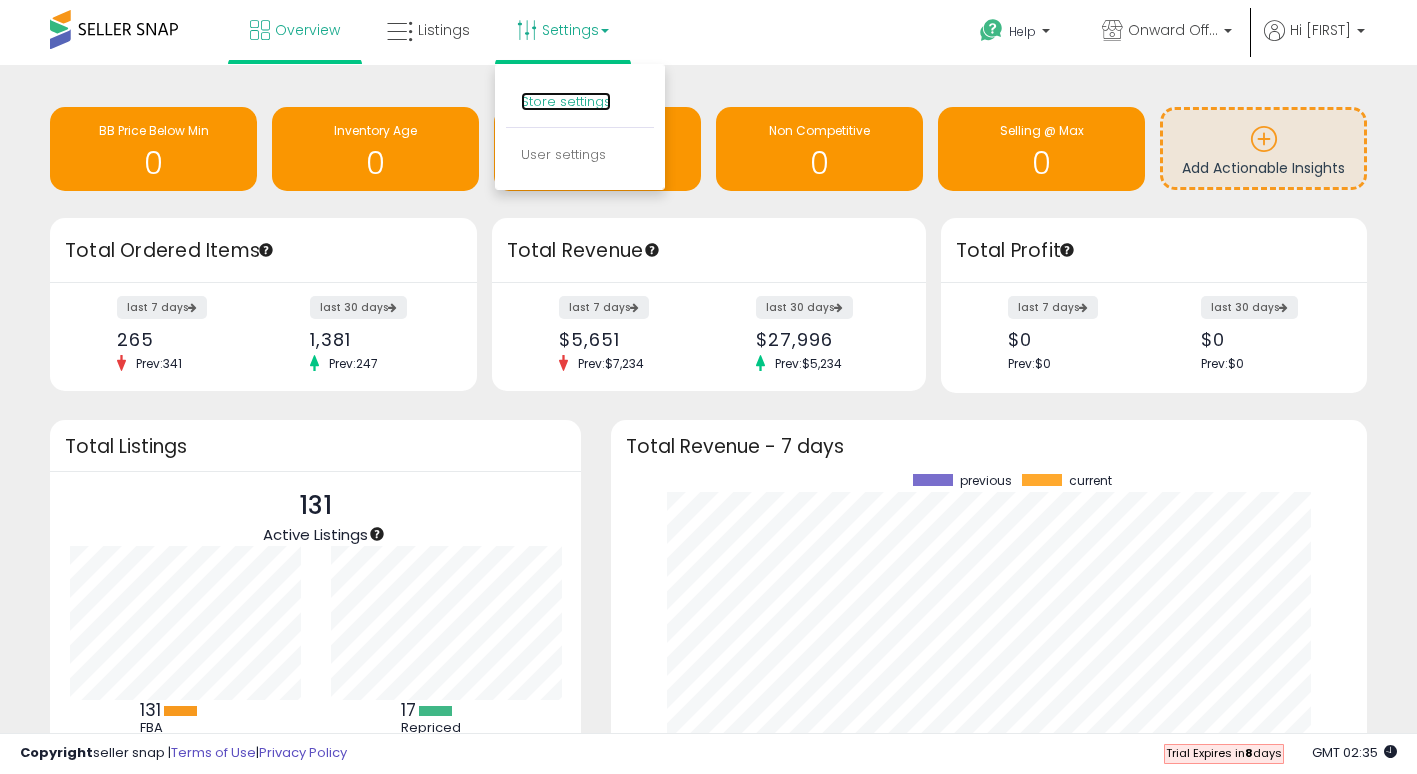 click on "Store
settings" at bounding box center (566, 101) 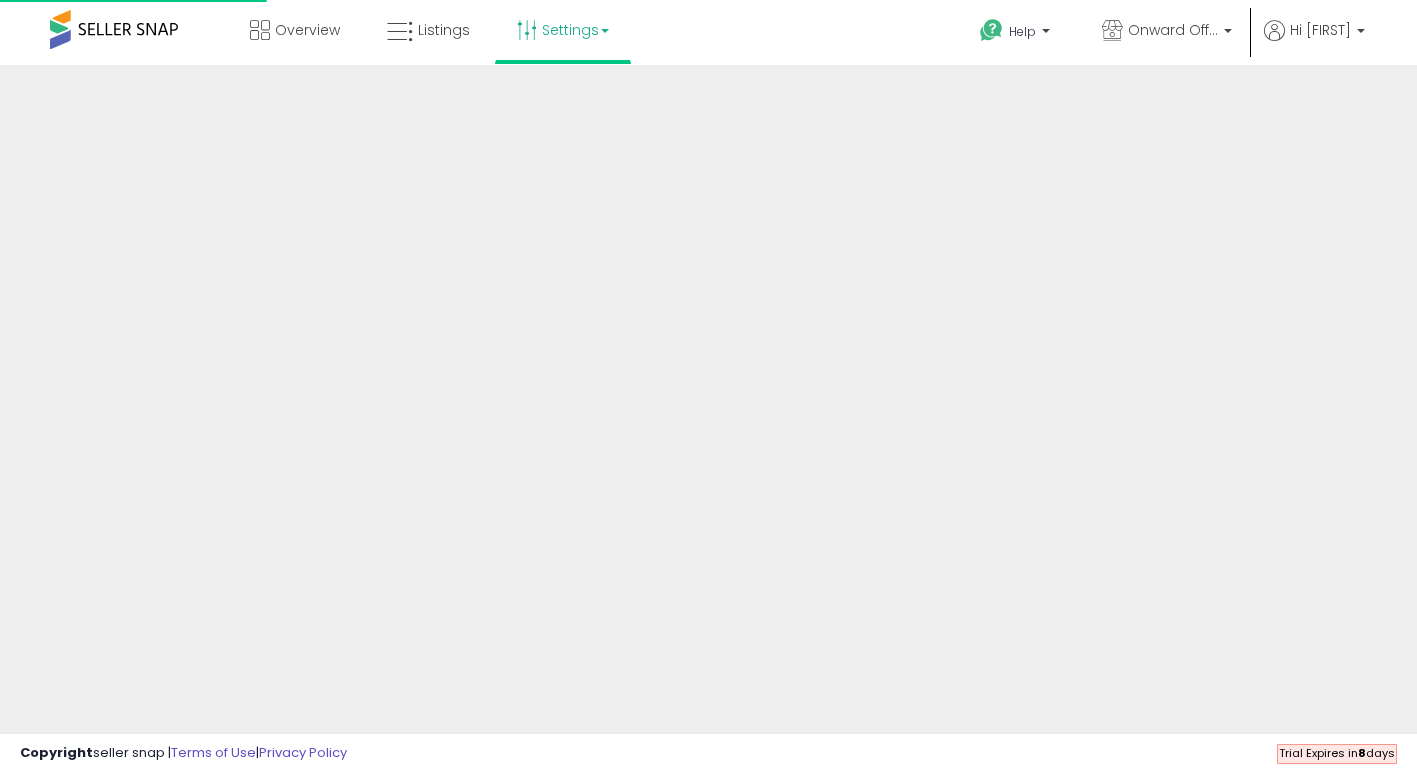 scroll, scrollTop: 0, scrollLeft: 0, axis: both 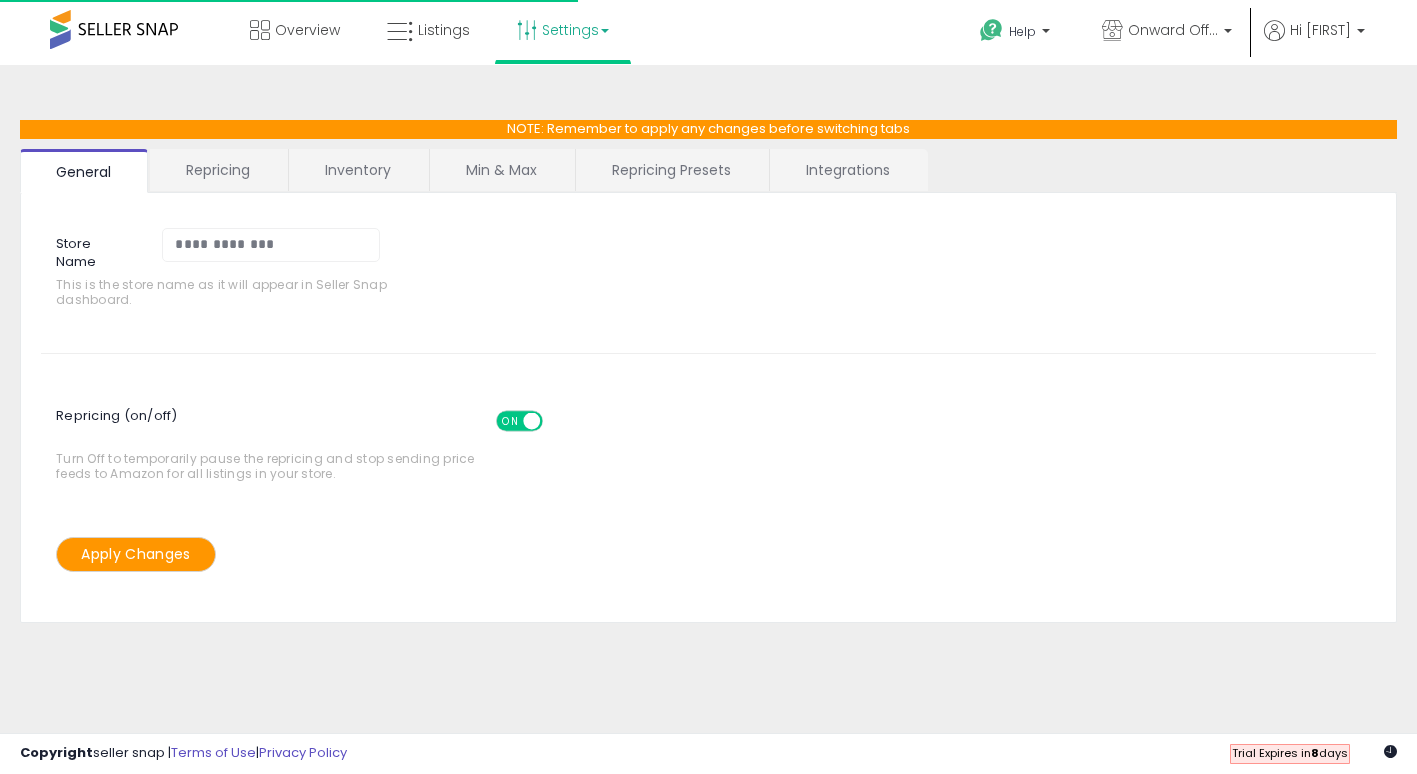 select on "**********" 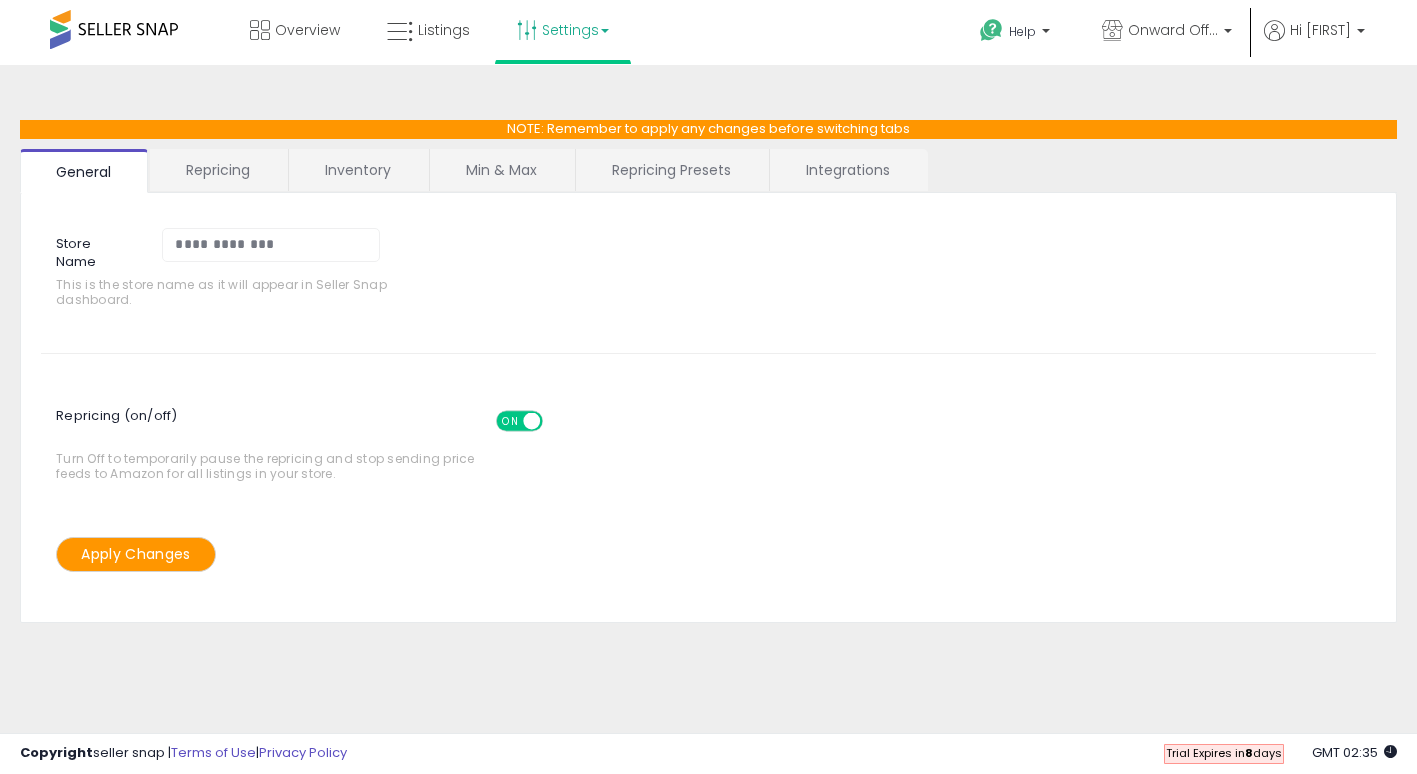 click on "Repricing Presets" at bounding box center (671, 170) 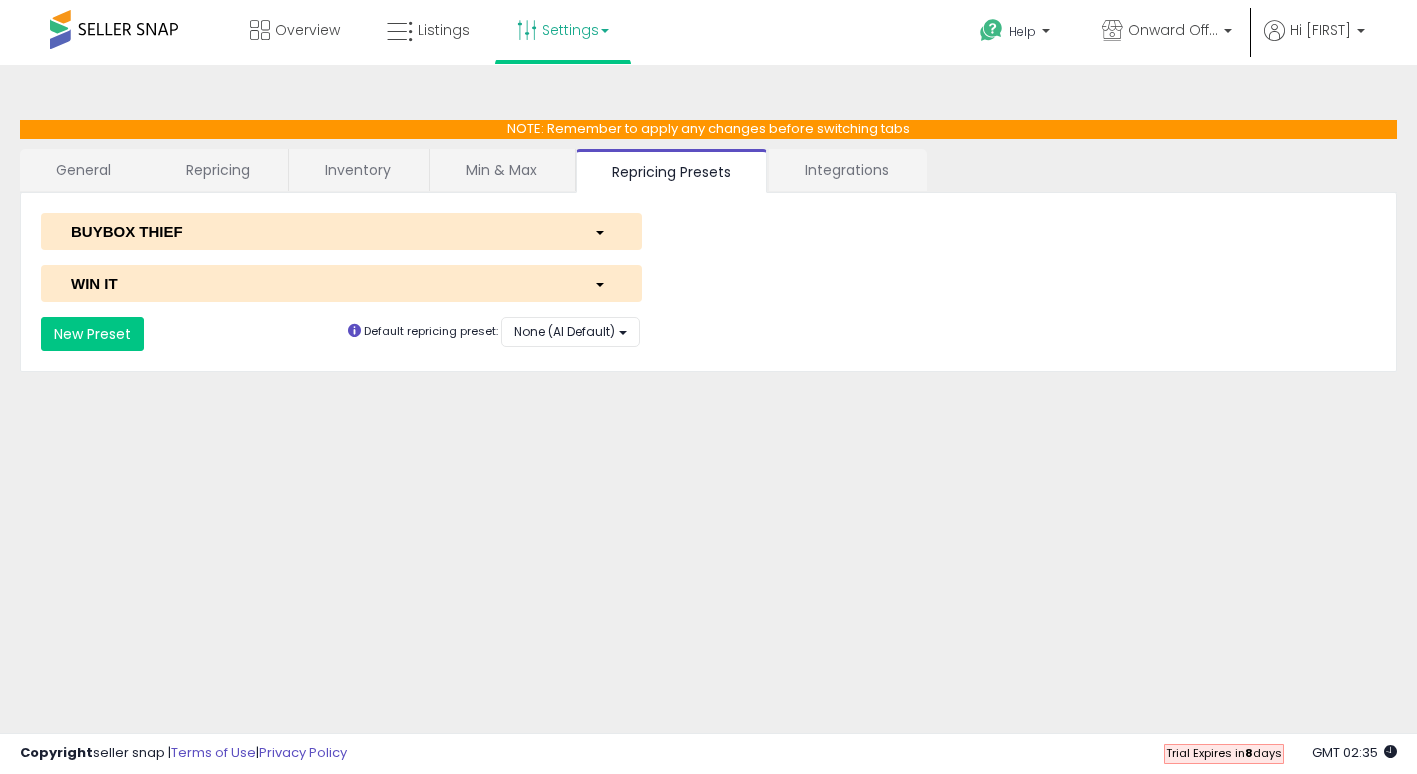click on "BUYBOX THIEF" at bounding box center (317, 231) 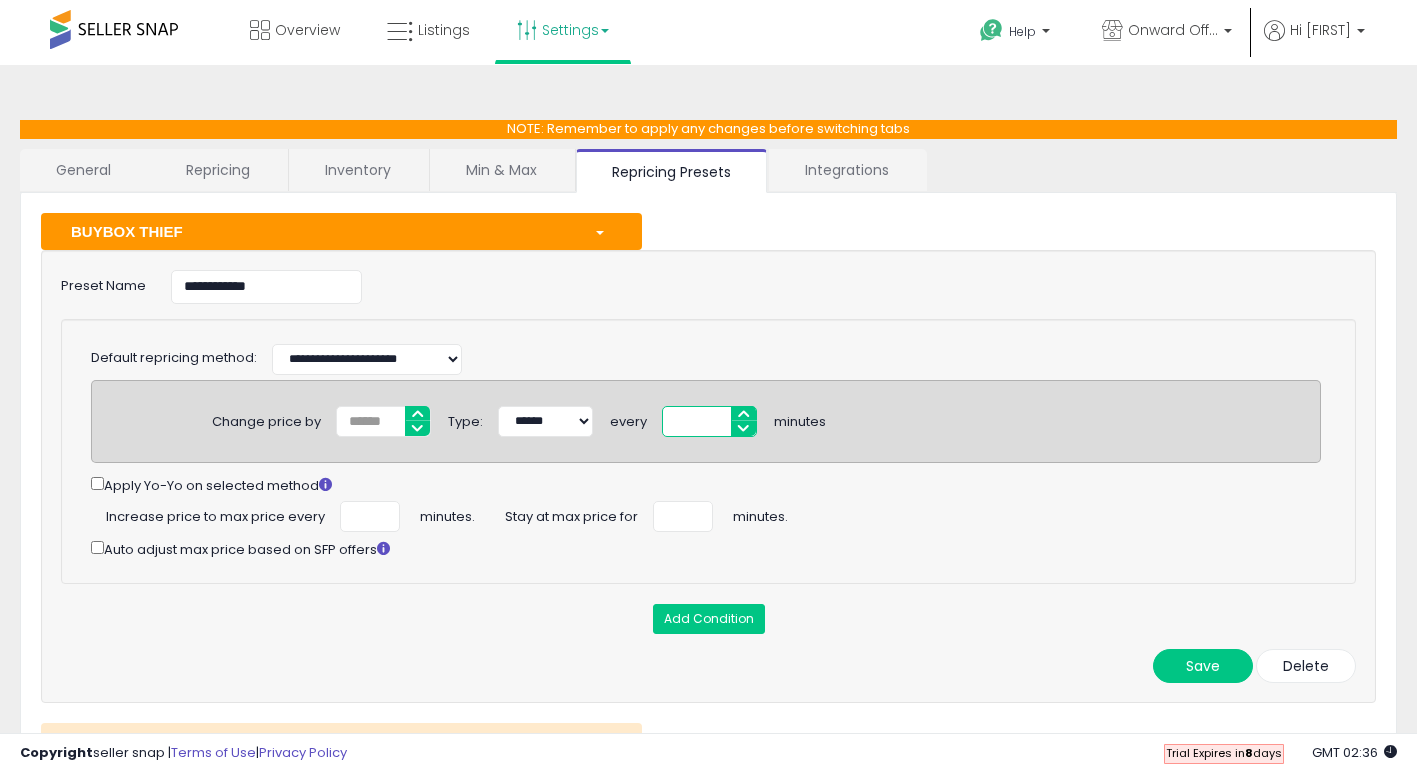 click on "*" at bounding box center [709, 421] 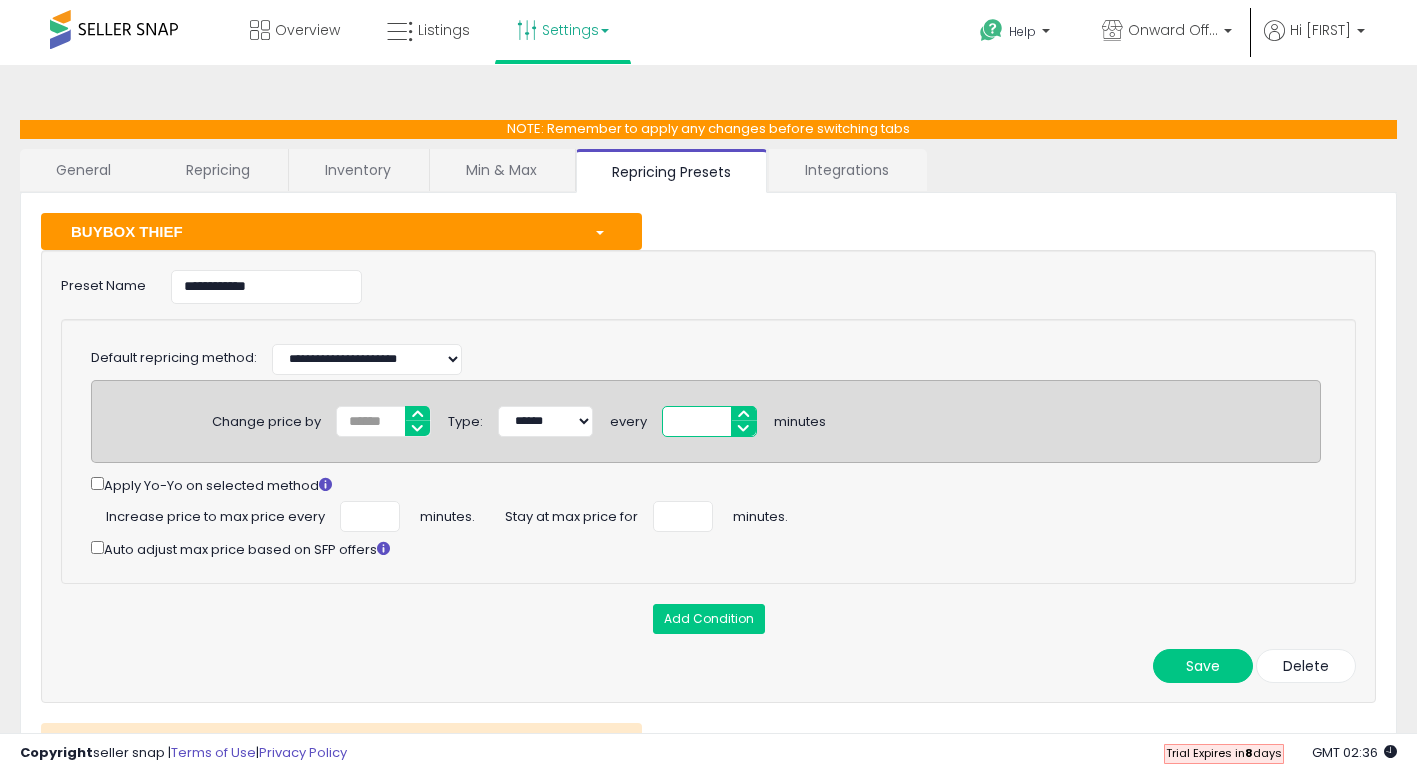 click on "*" at bounding box center (709, 421) 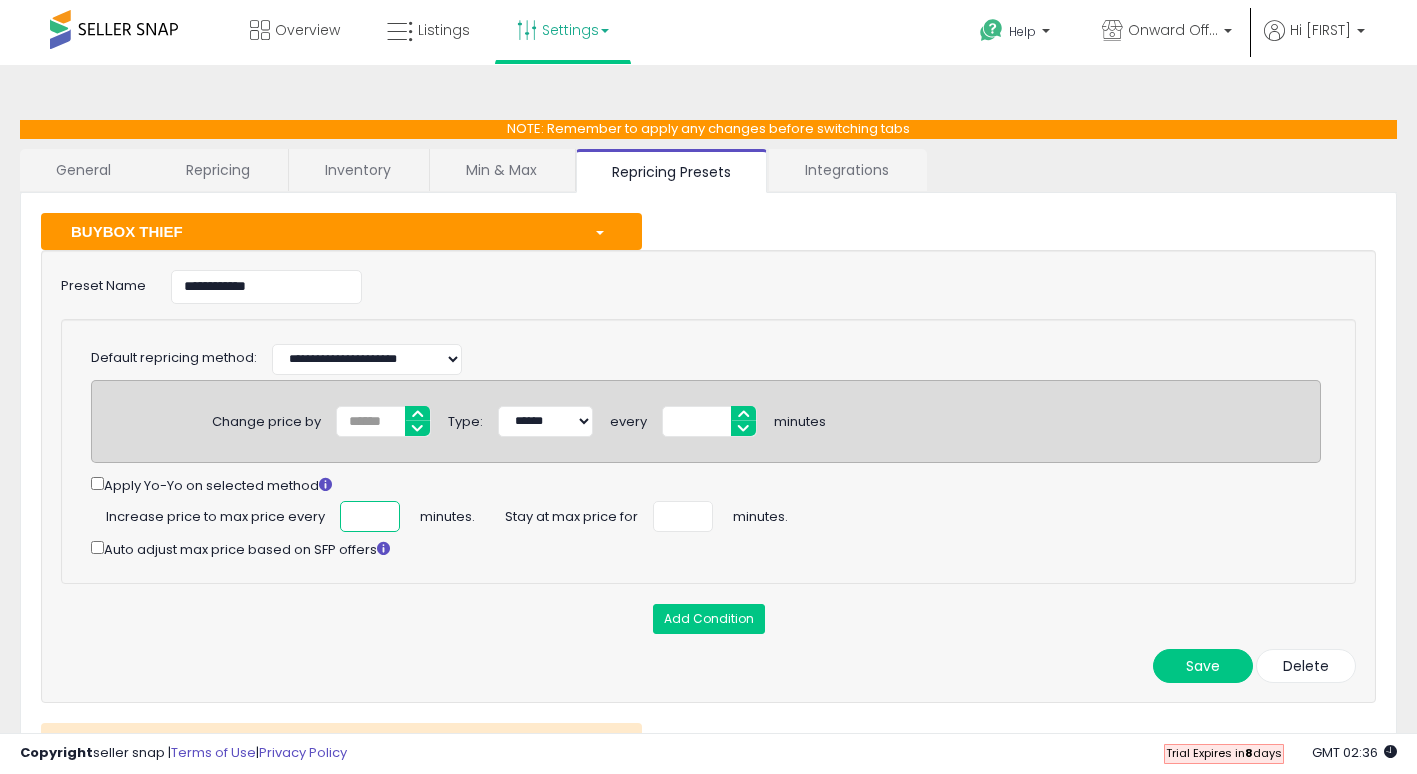 click on "**" at bounding box center [370, 516] 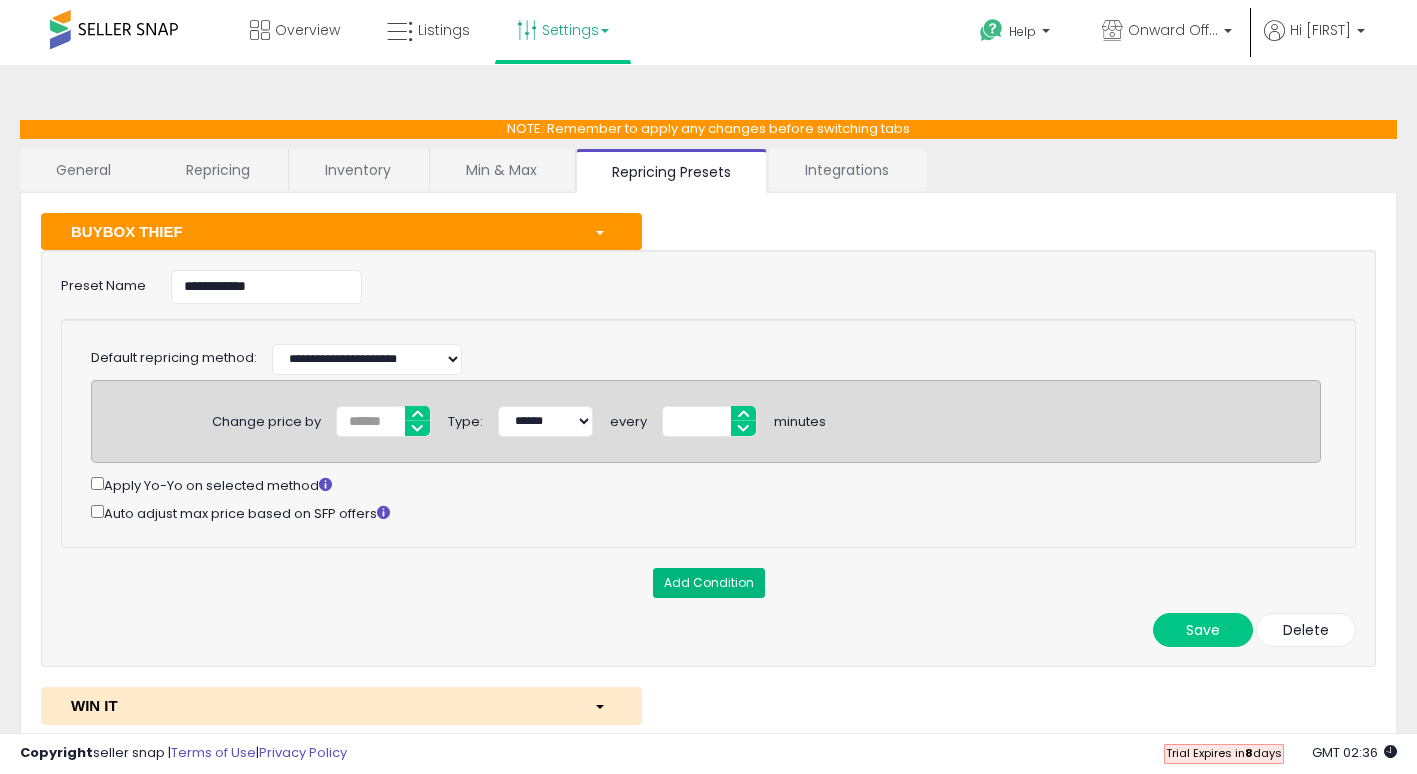 click on "Add Condition" at bounding box center (709, 583) 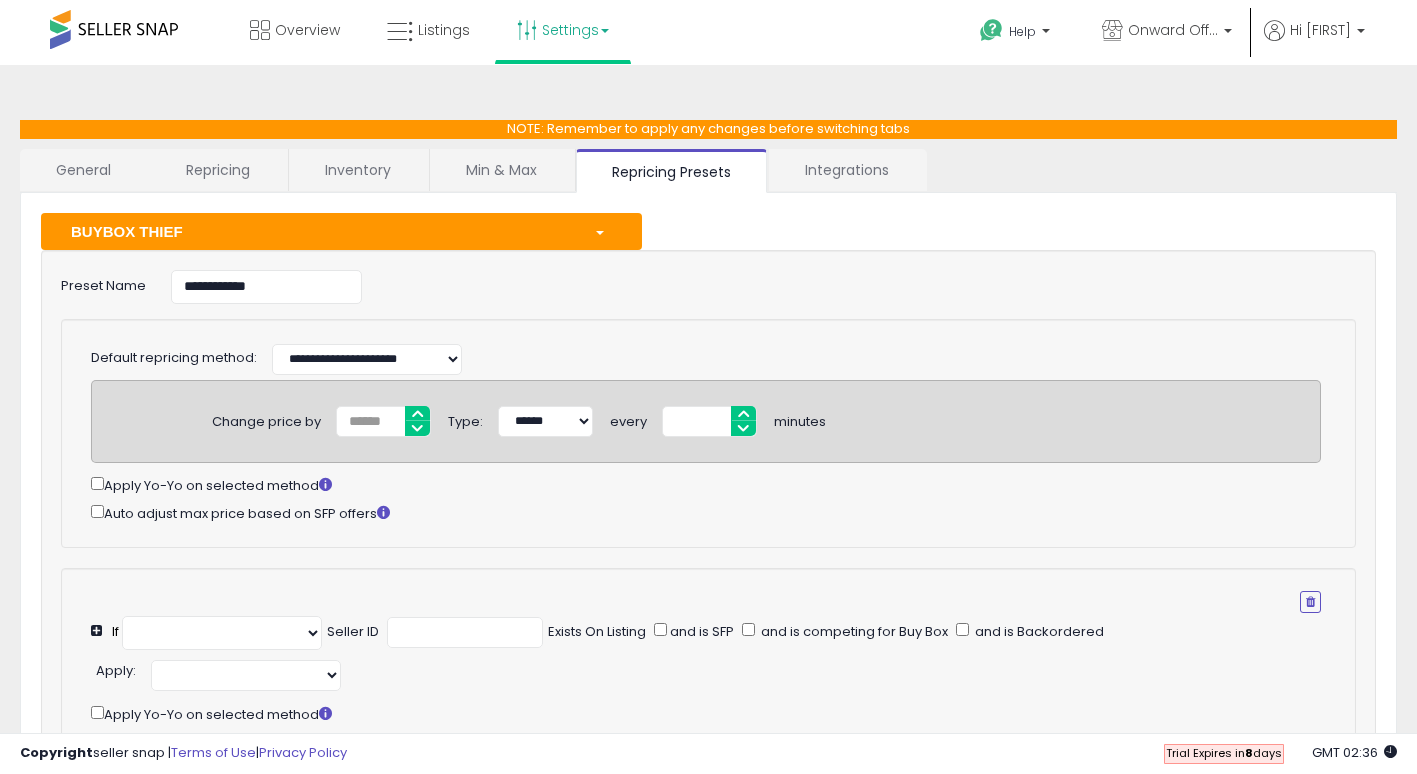 select on "**********" 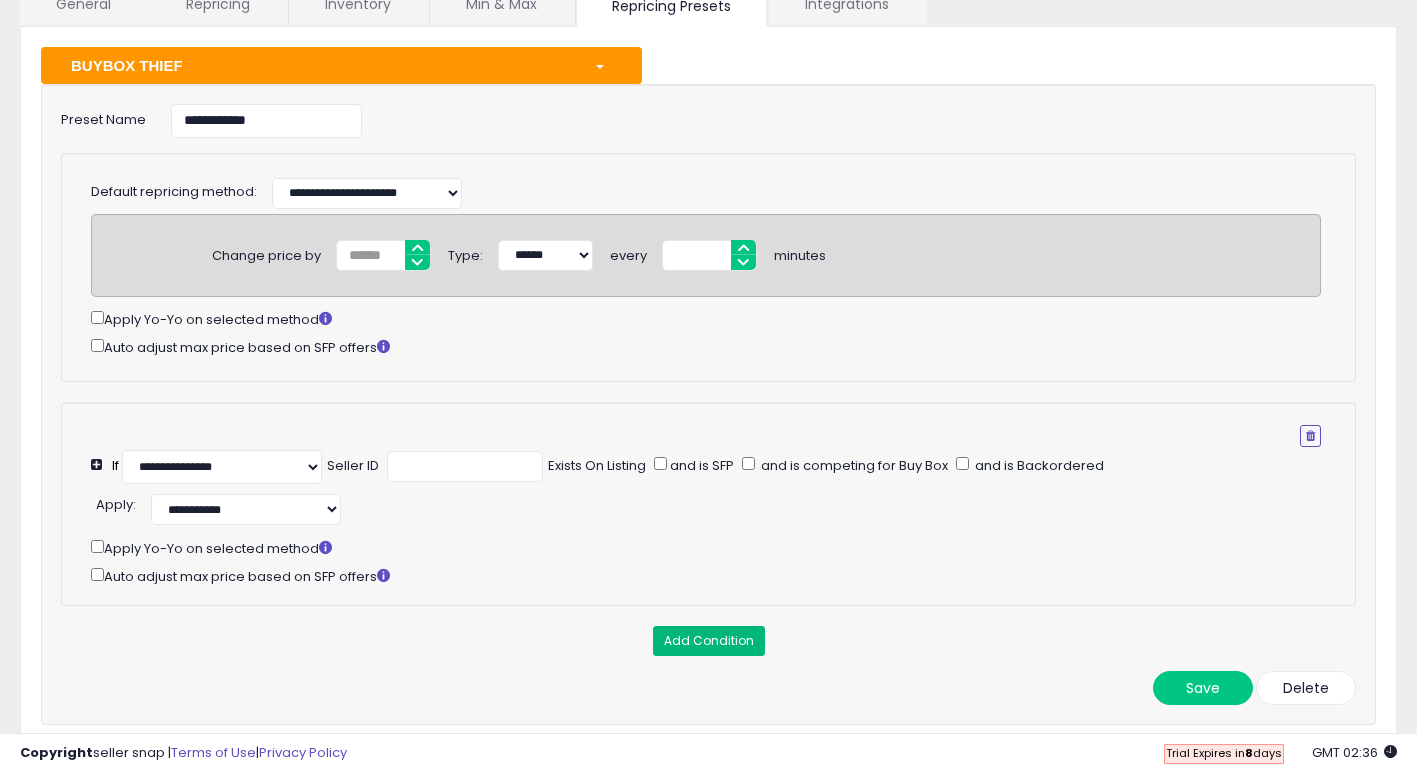 scroll, scrollTop: 212, scrollLeft: 0, axis: vertical 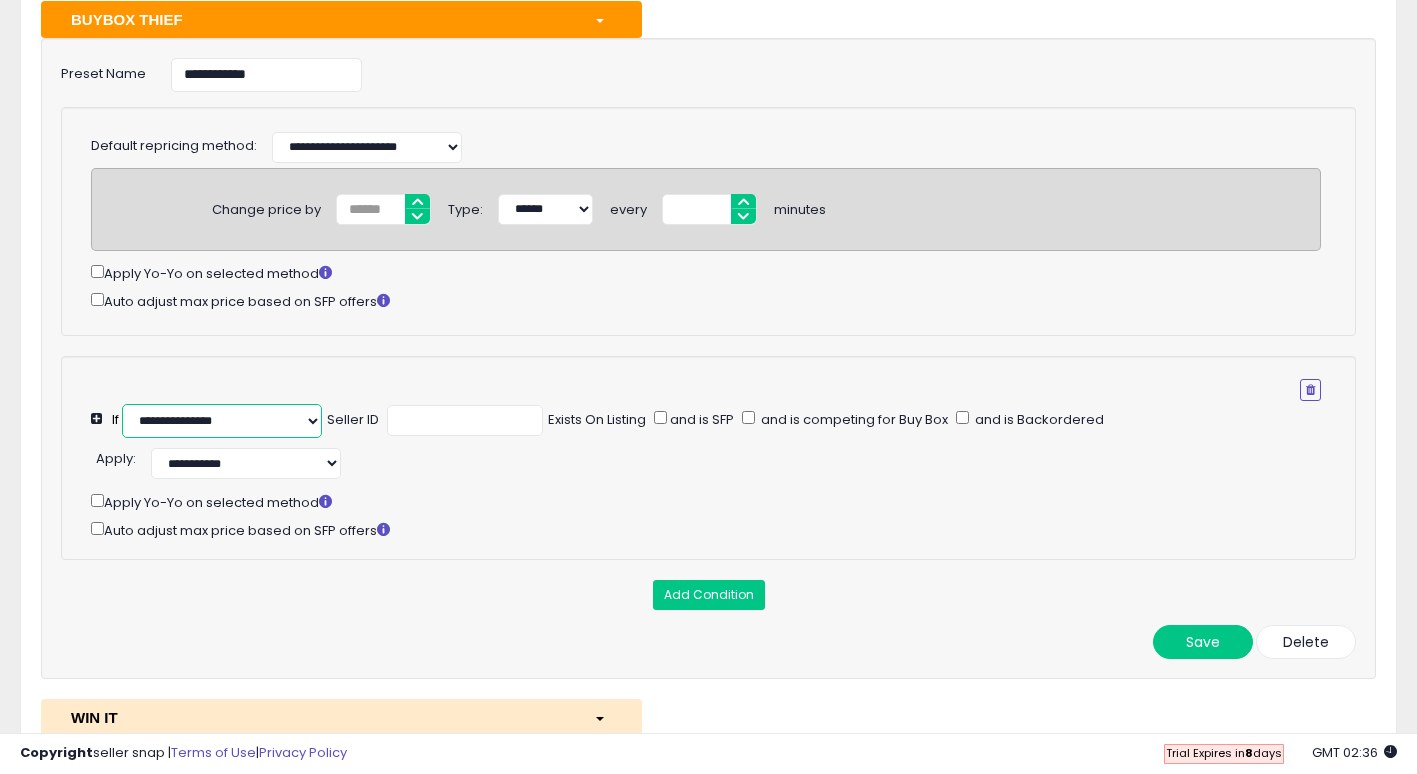click on "**********" at bounding box center [222, 421] 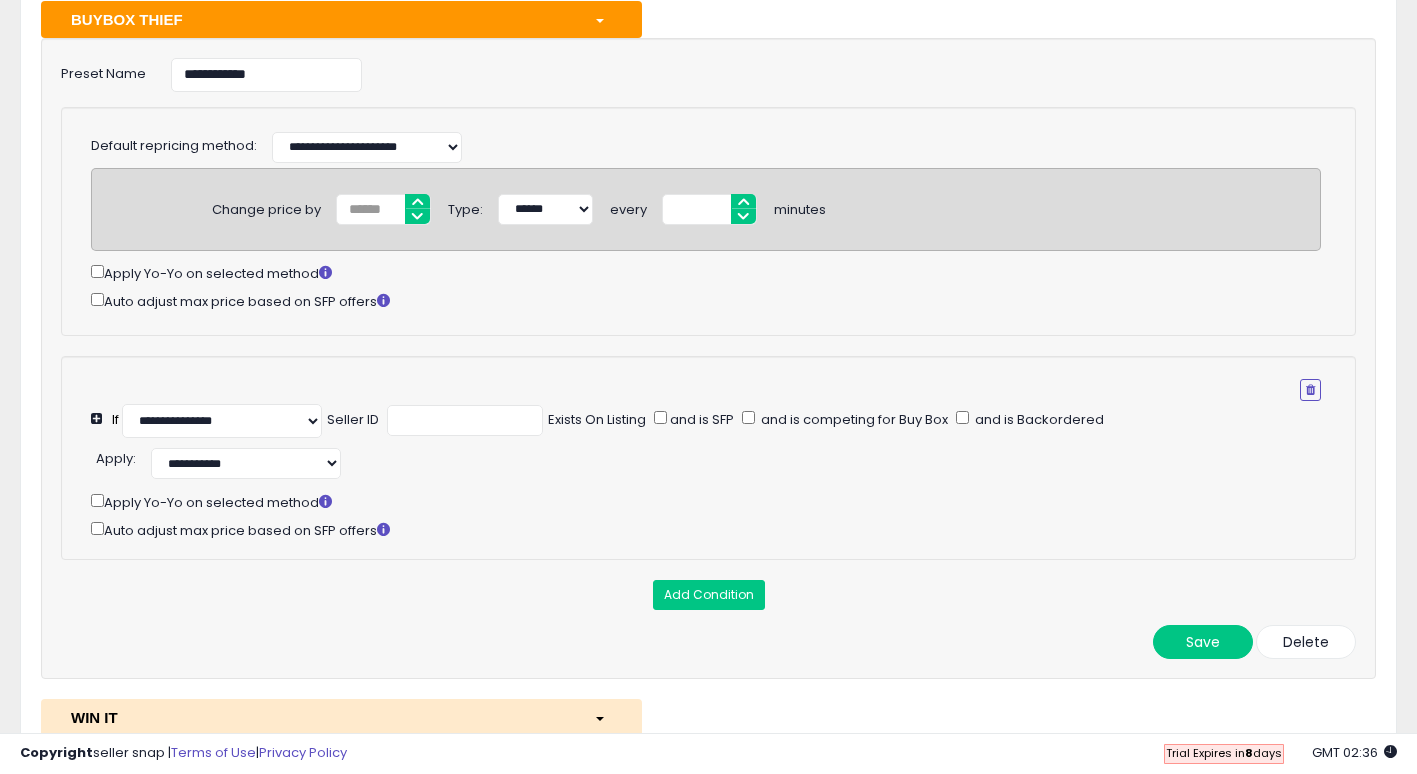 click on "**********" at bounding box center (708, 358) 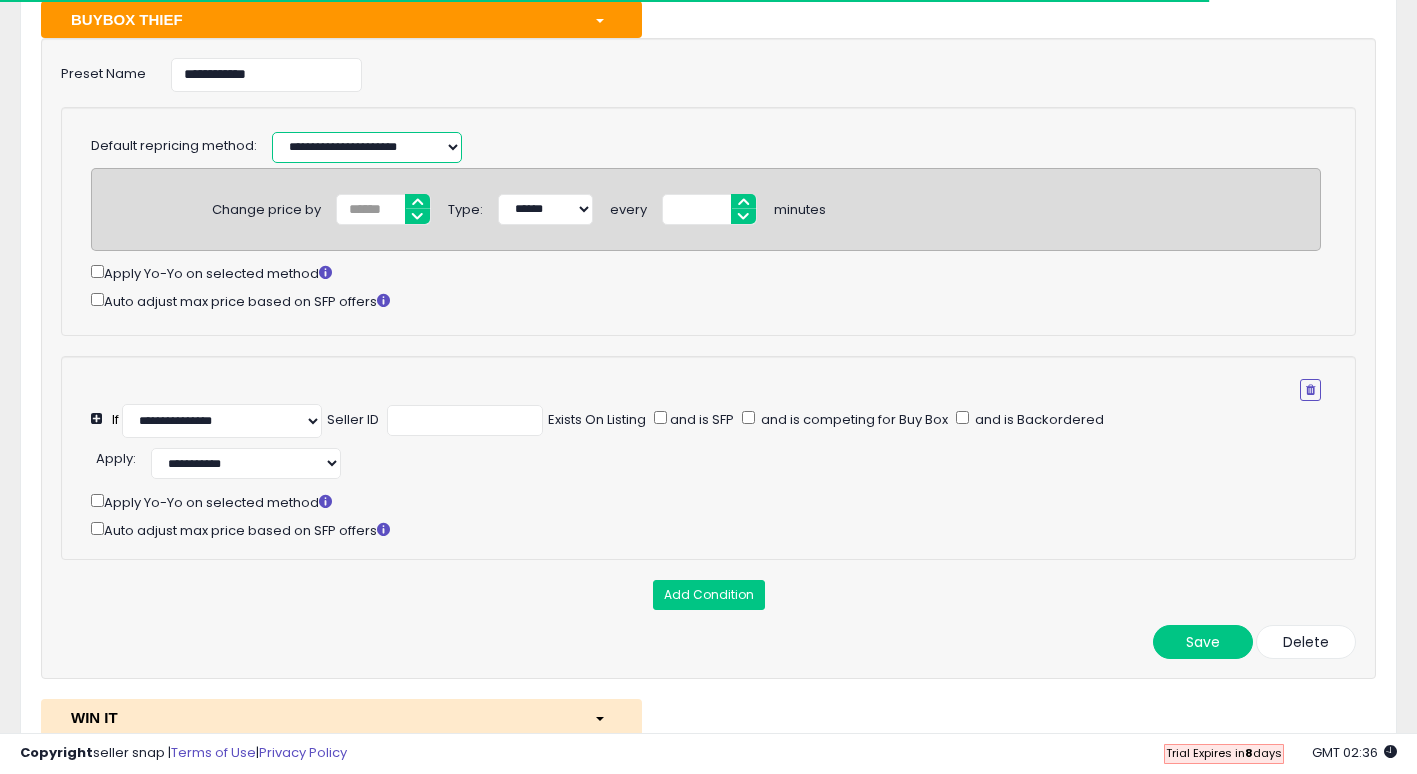 click on "**********" at bounding box center (367, 147) 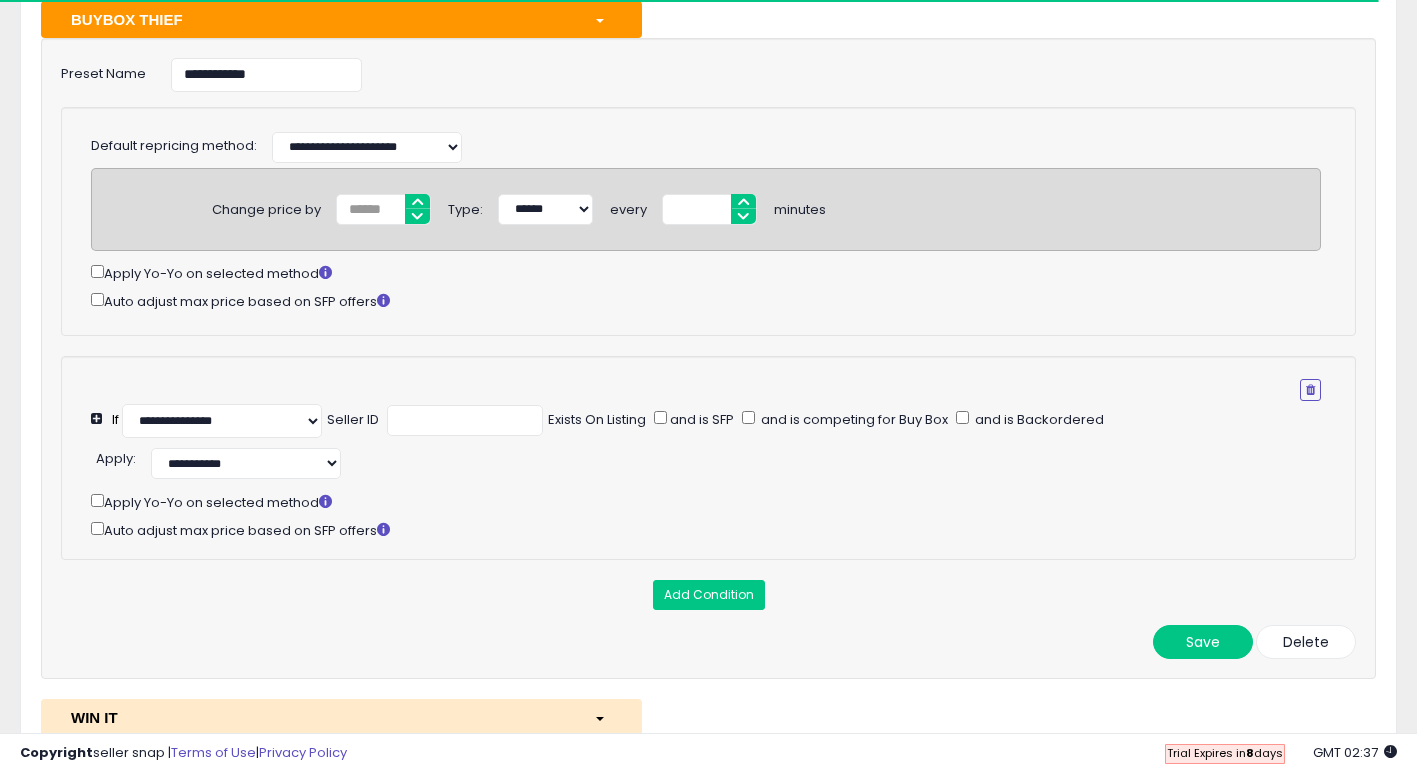 click on "Auto adjust max price based on SFP offers" at bounding box center (706, 300) 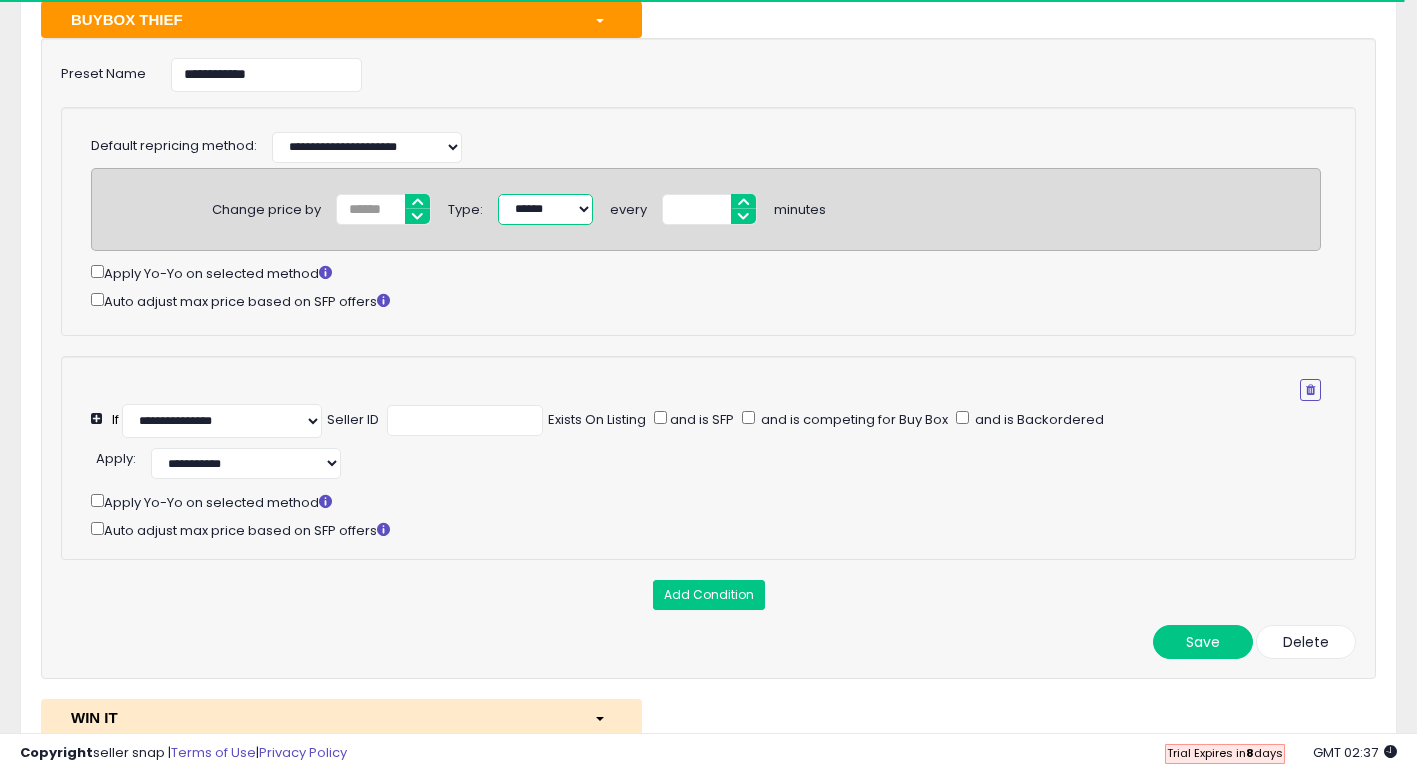 click on "******
*******" at bounding box center [545, 209] 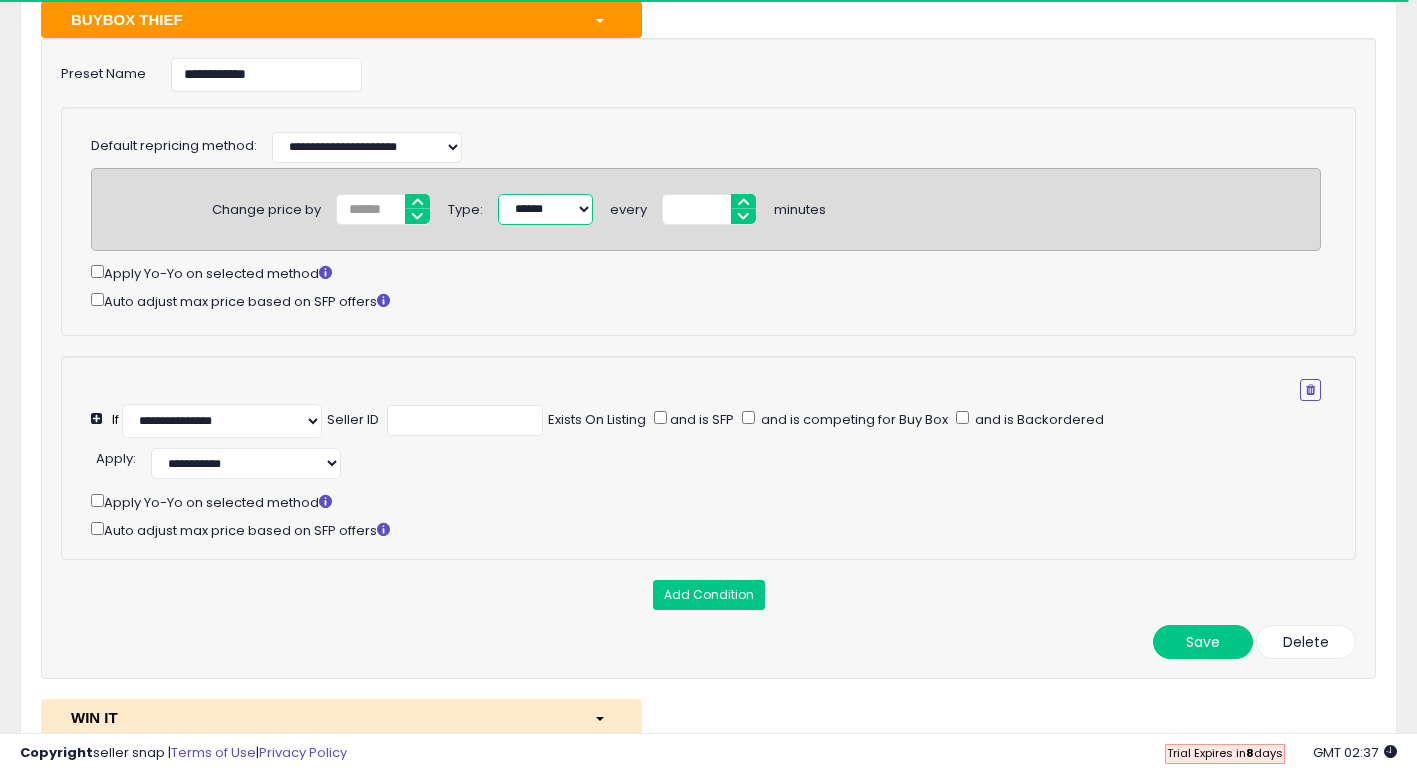 click on "******
*******" at bounding box center (545, 209) 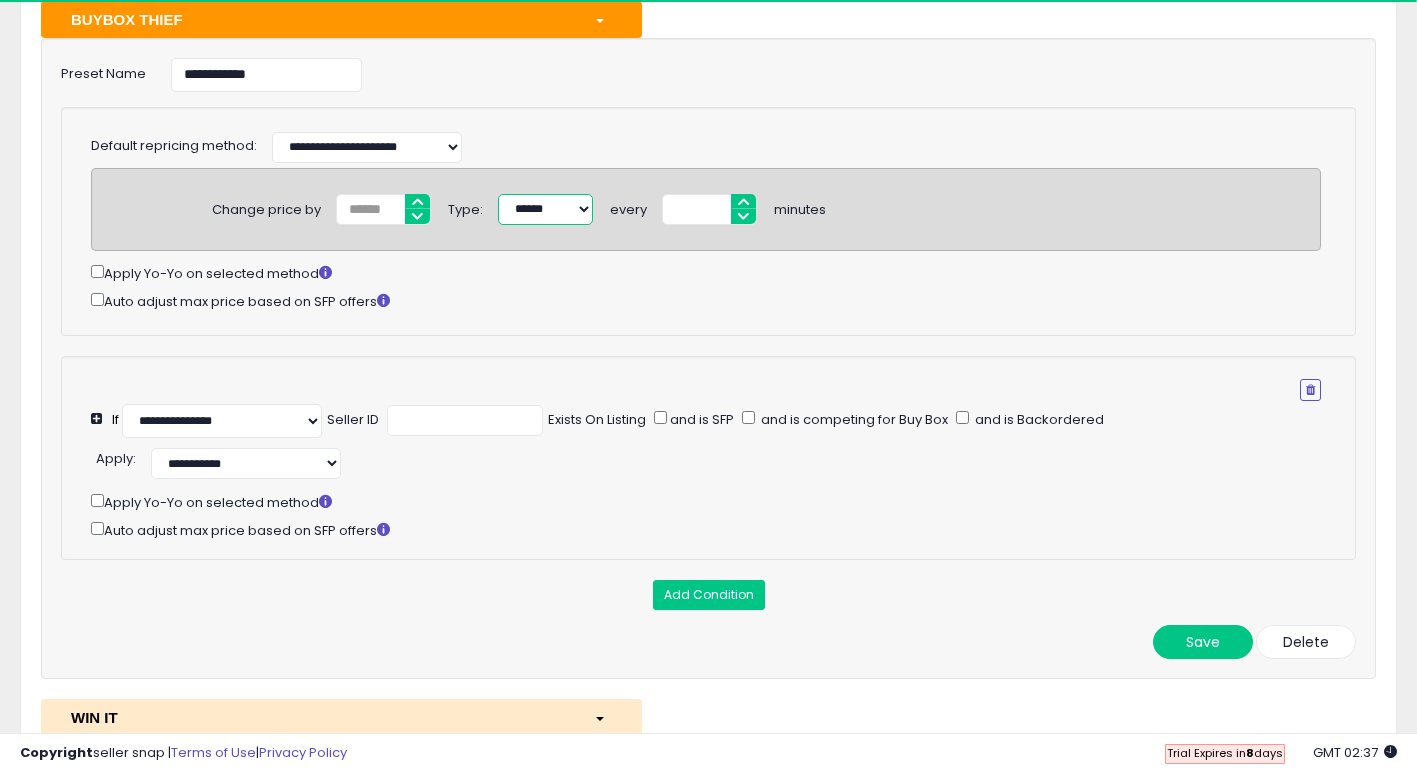 scroll, scrollTop: 0, scrollLeft: 0, axis: both 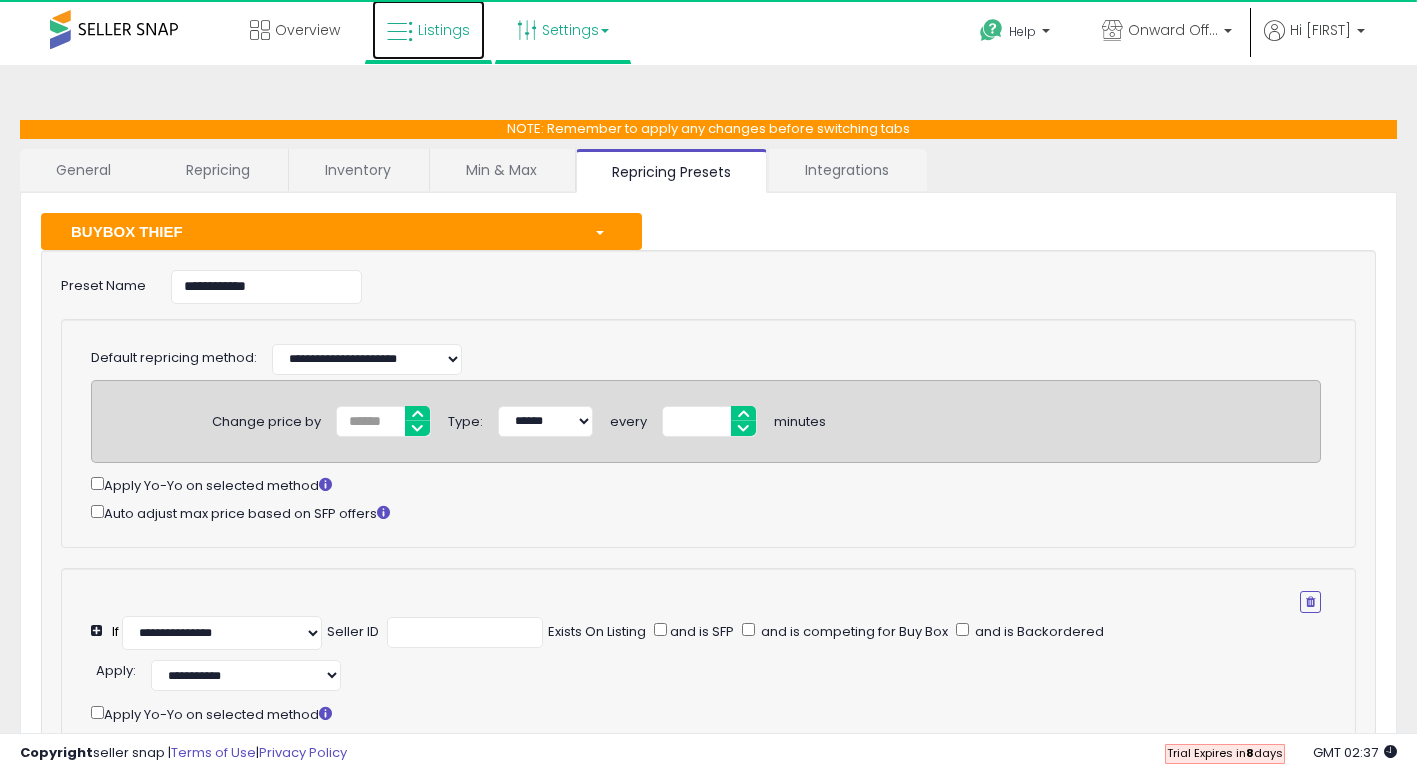 click on "Listings" at bounding box center (444, 30) 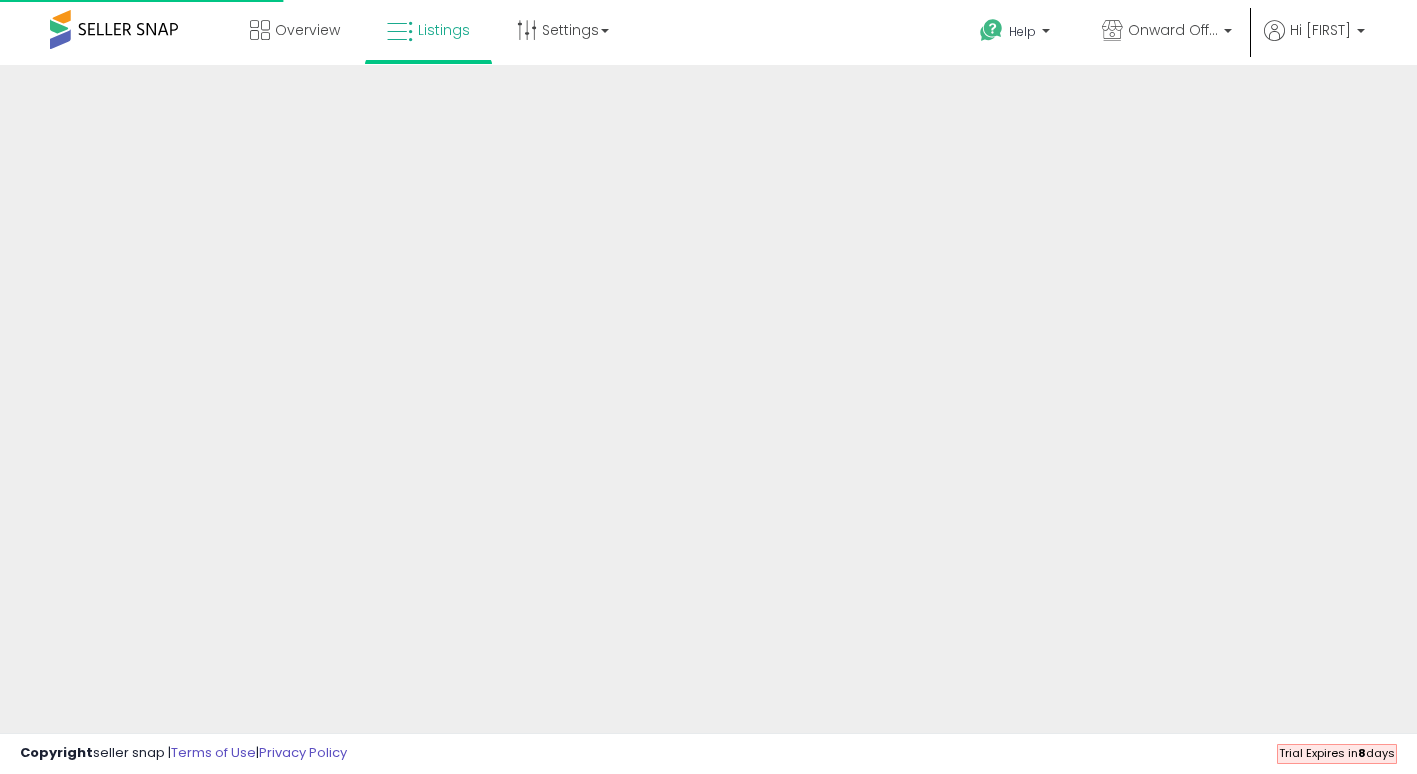 scroll, scrollTop: 0, scrollLeft: 0, axis: both 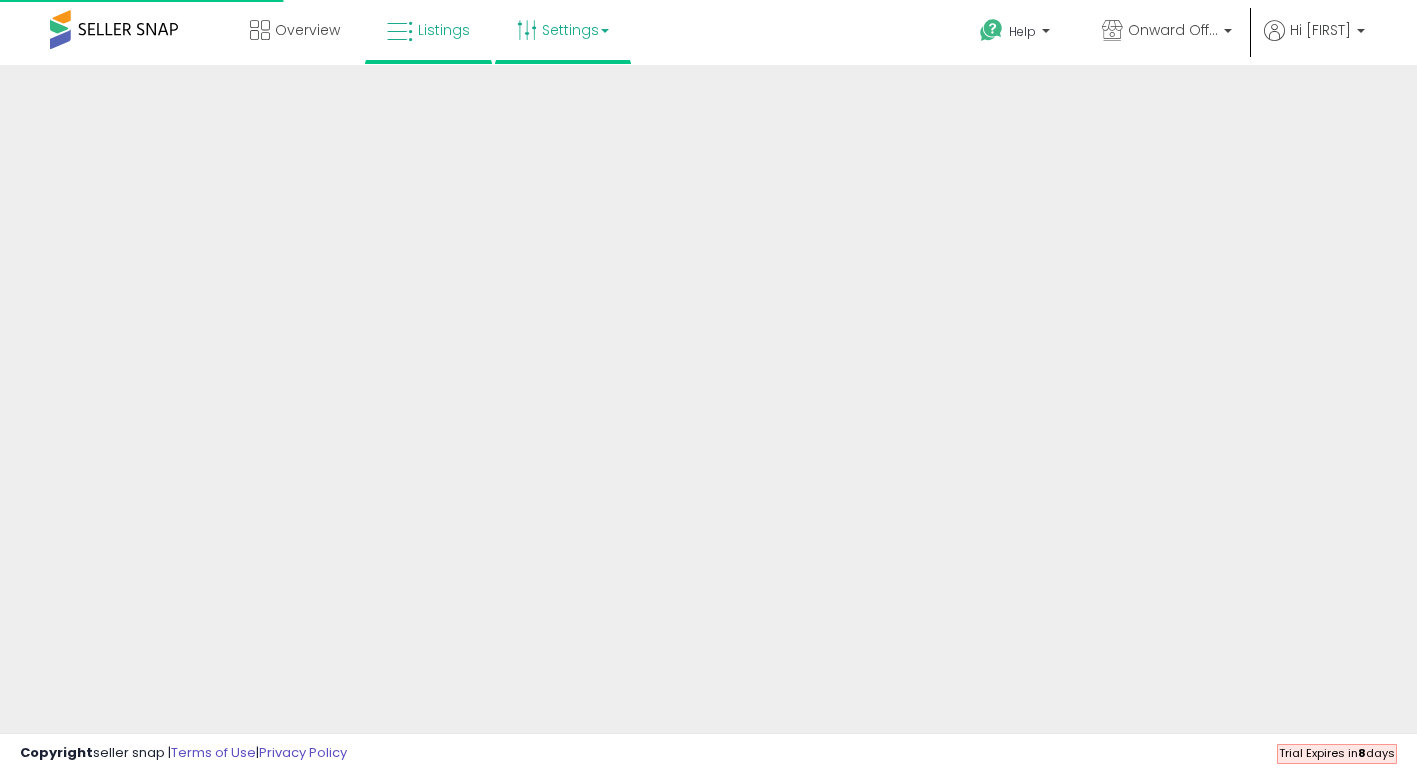 click on "Settings" at bounding box center (563, 30) 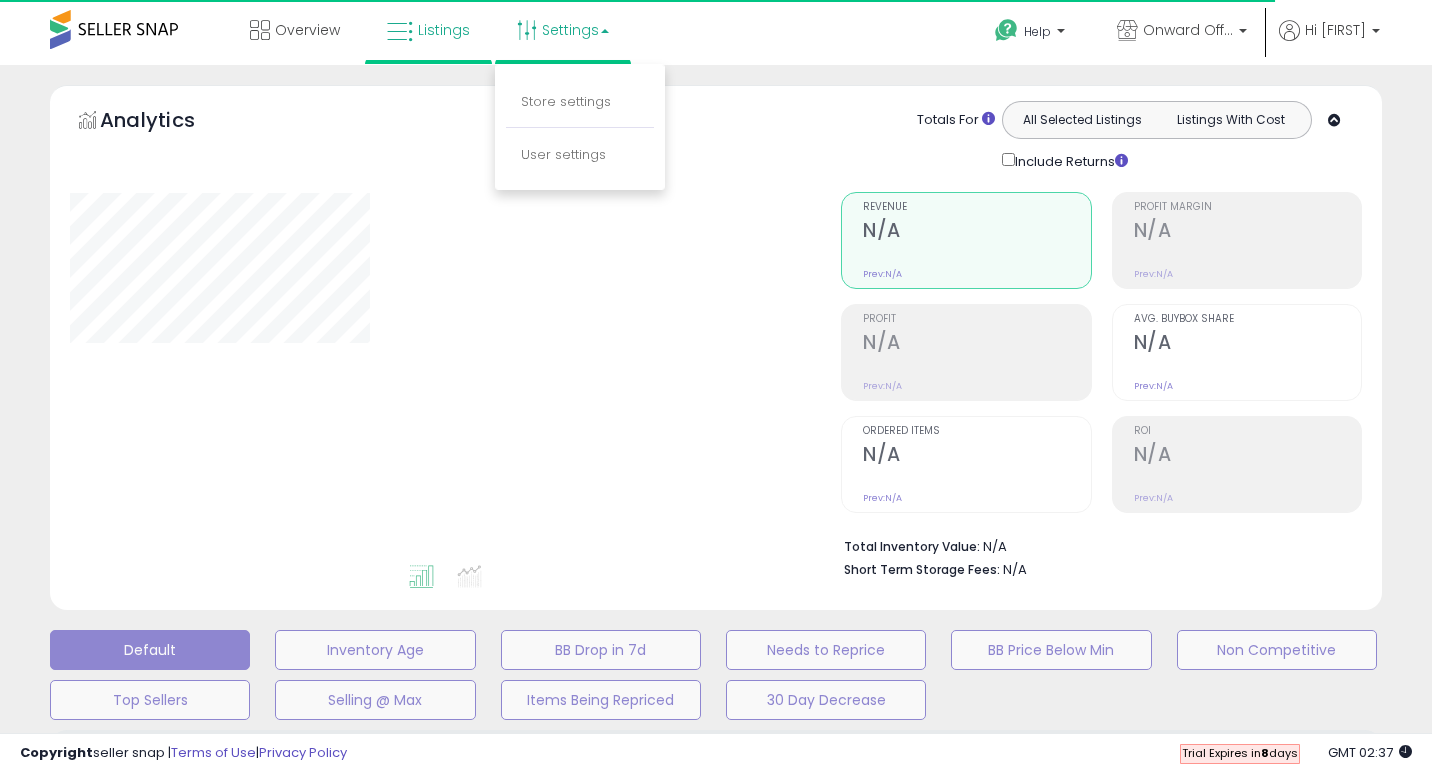 click on "Settings" at bounding box center (563, 30) 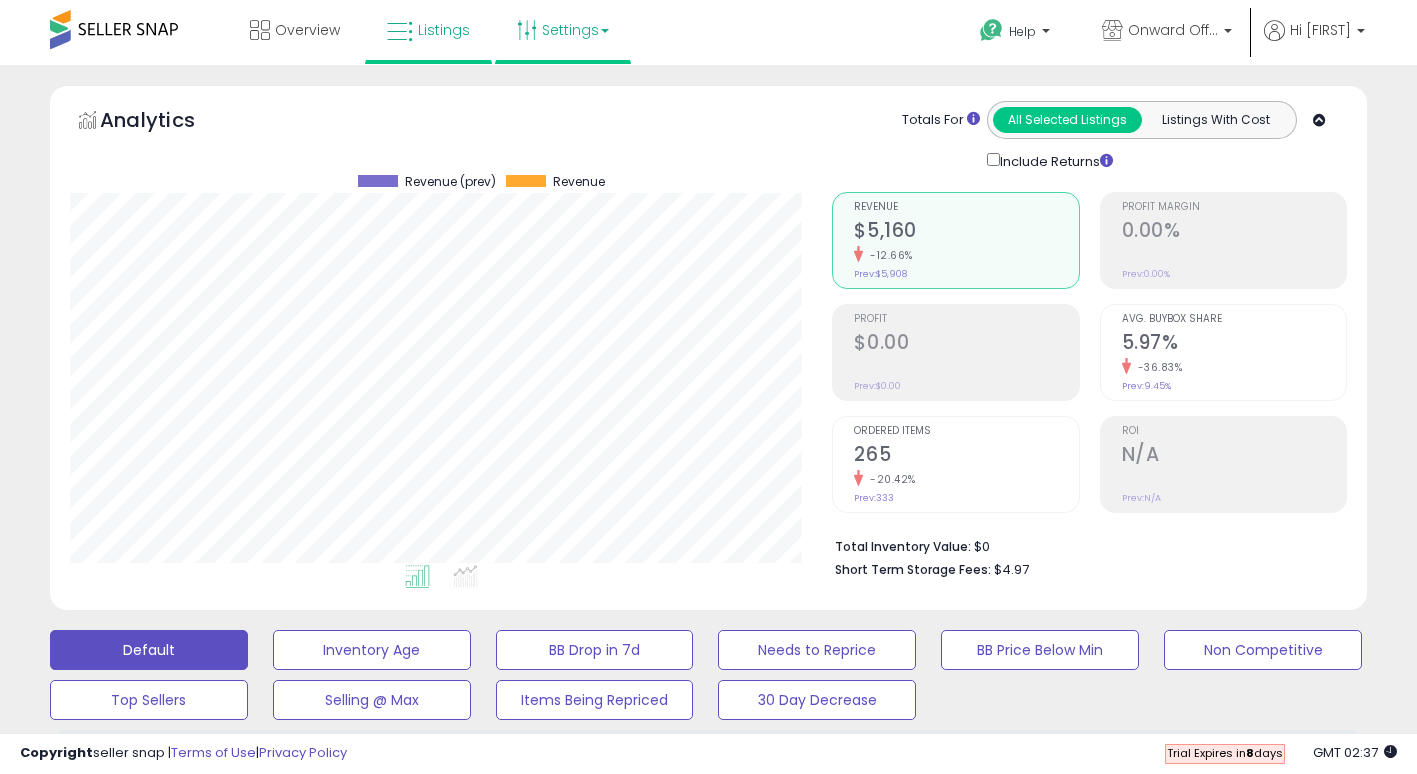 scroll, scrollTop: 999590, scrollLeft: 999237, axis: both 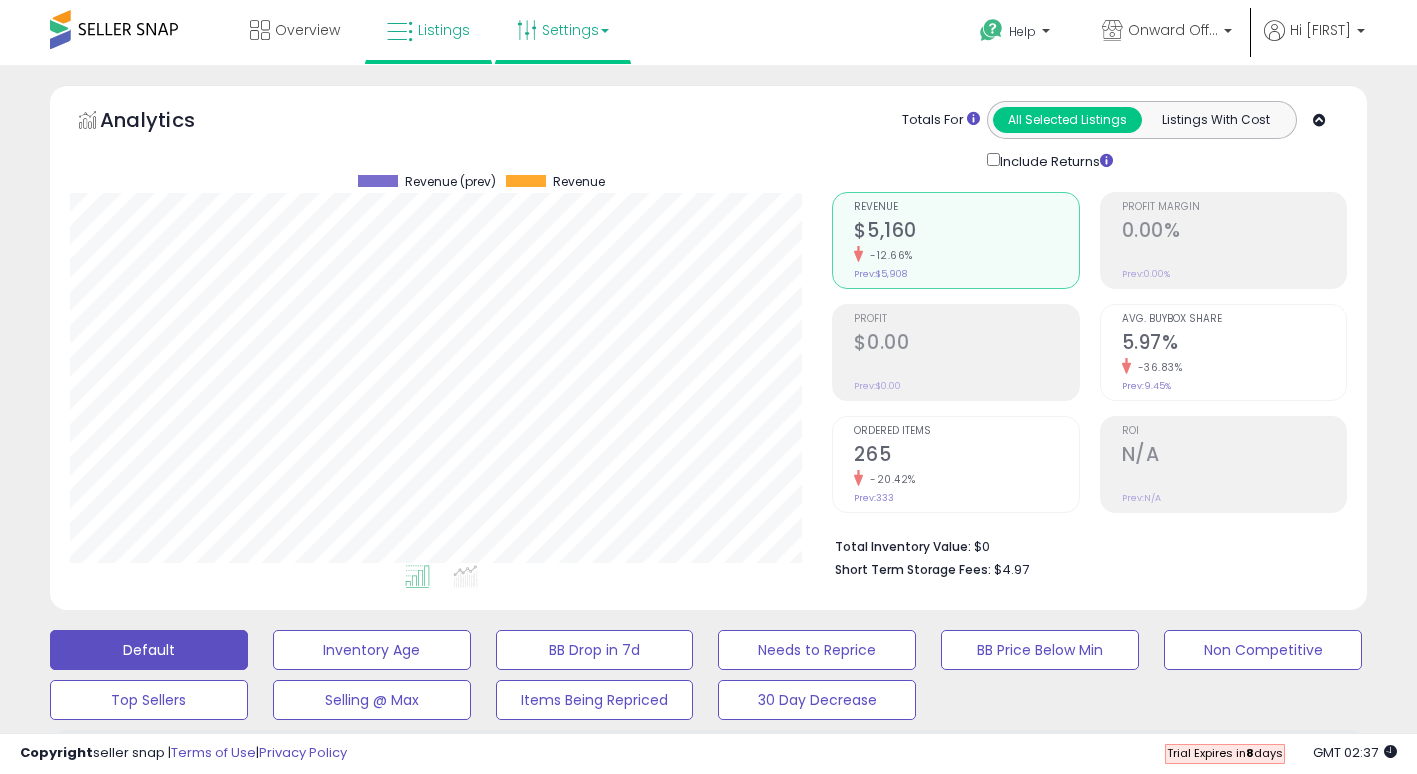 click on "Settings" at bounding box center (563, 30) 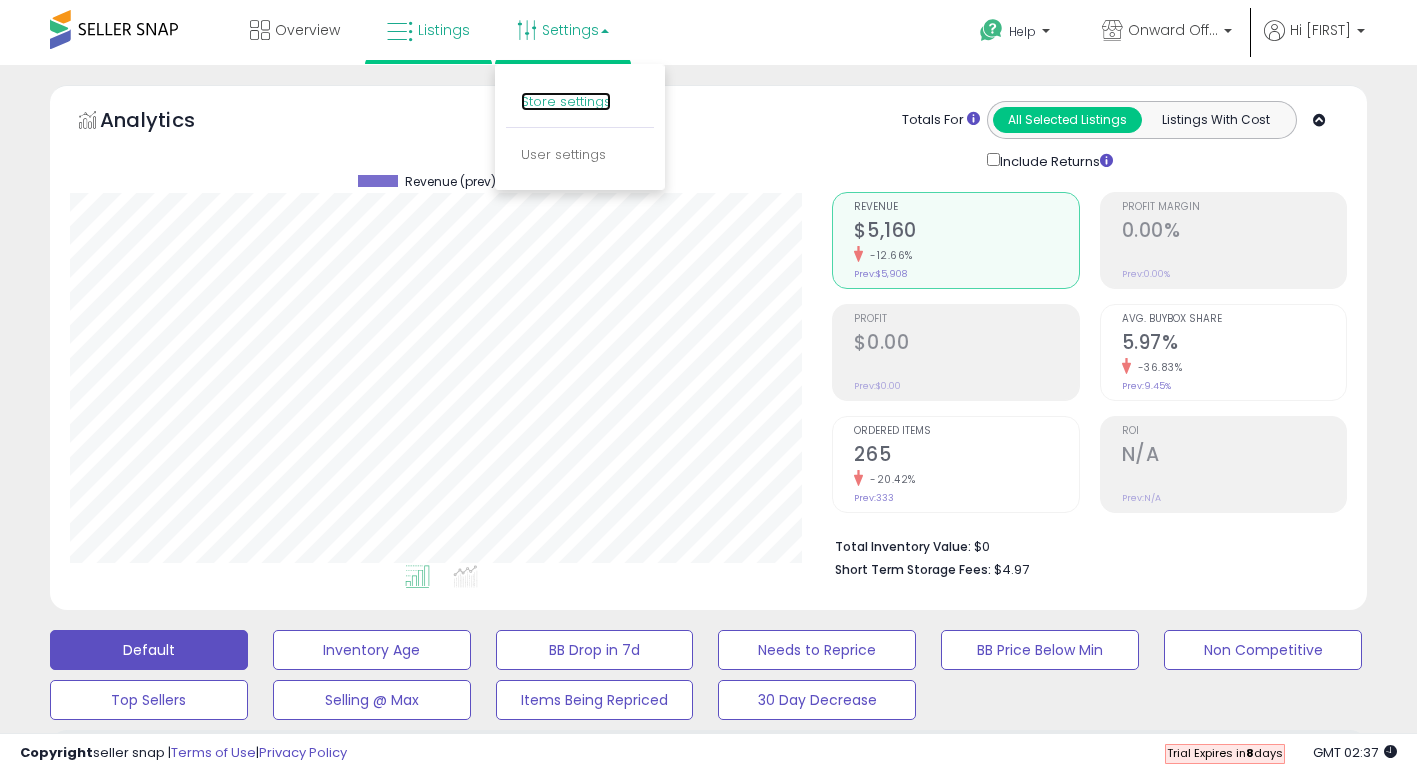 click on "Store
settings" at bounding box center (566, 101) 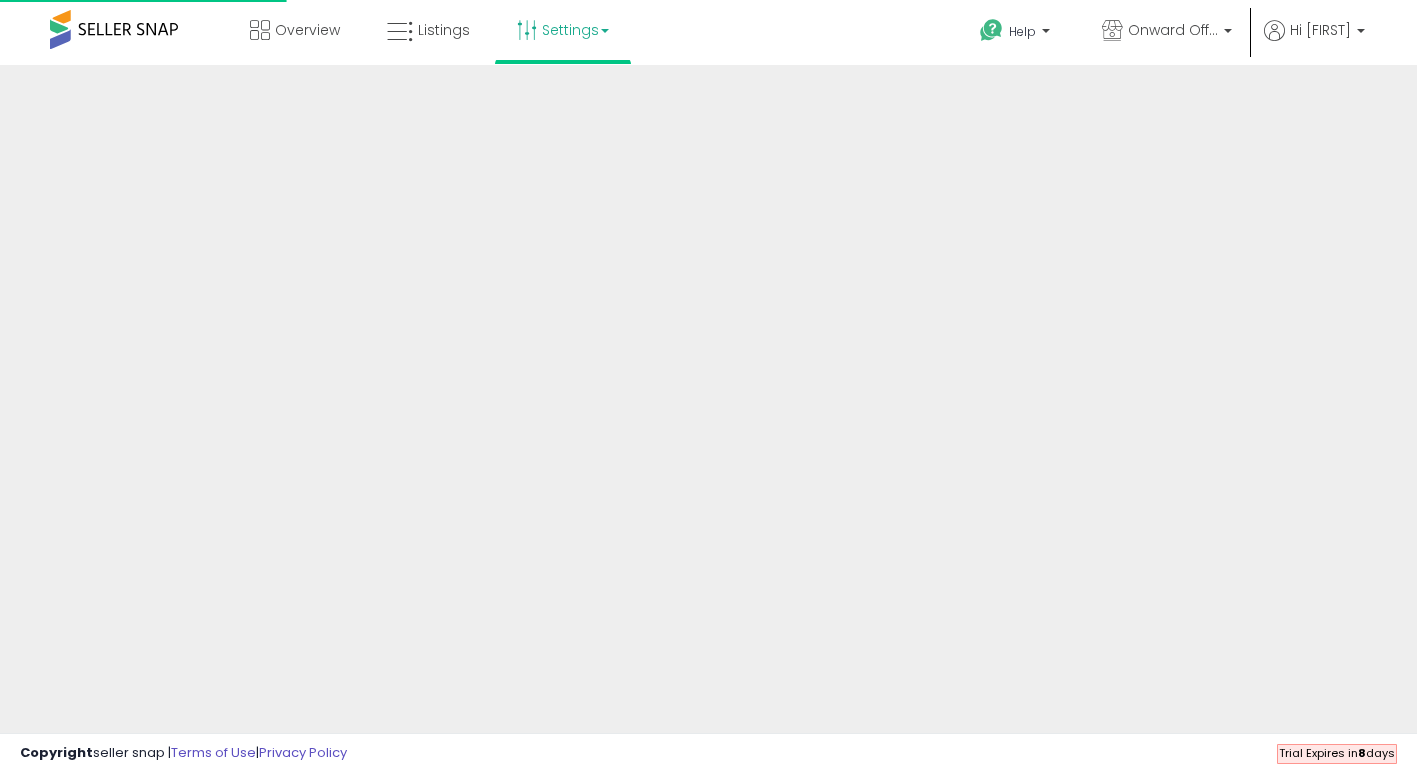 scroll, scrollTop: 0, scrollLeft: 0, axis: both 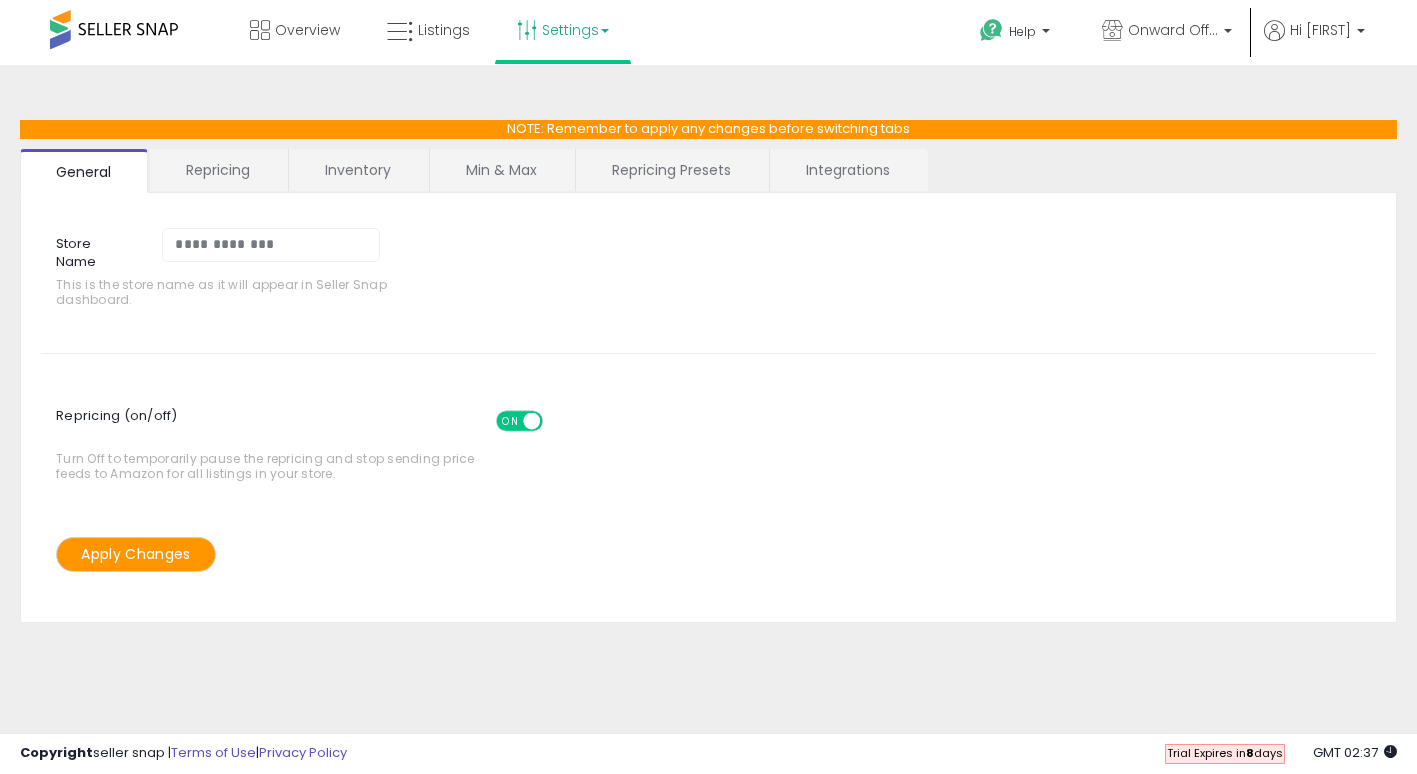 click on "Repricing" at bounding box center [218, 170] 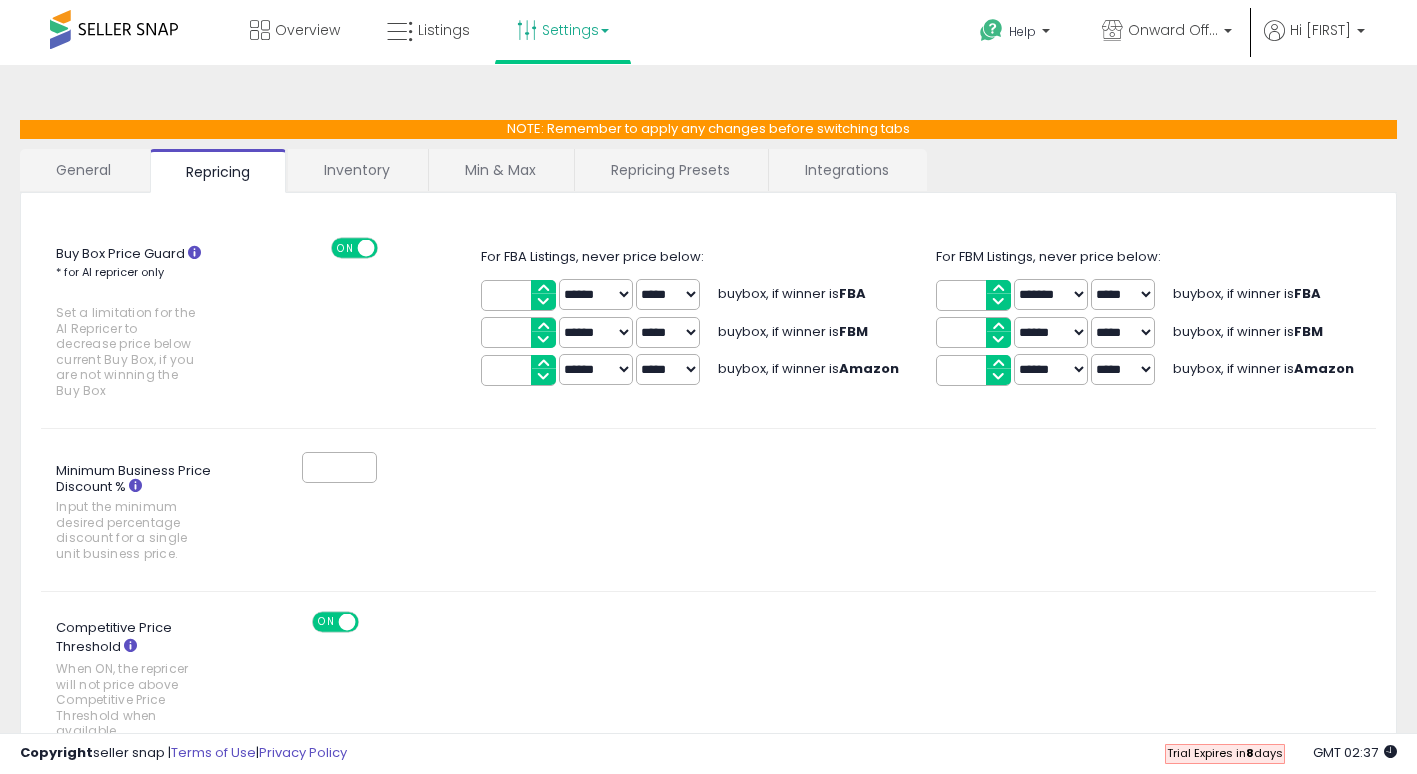 click on "Repricing Presets" at bounding box center (670, 170) 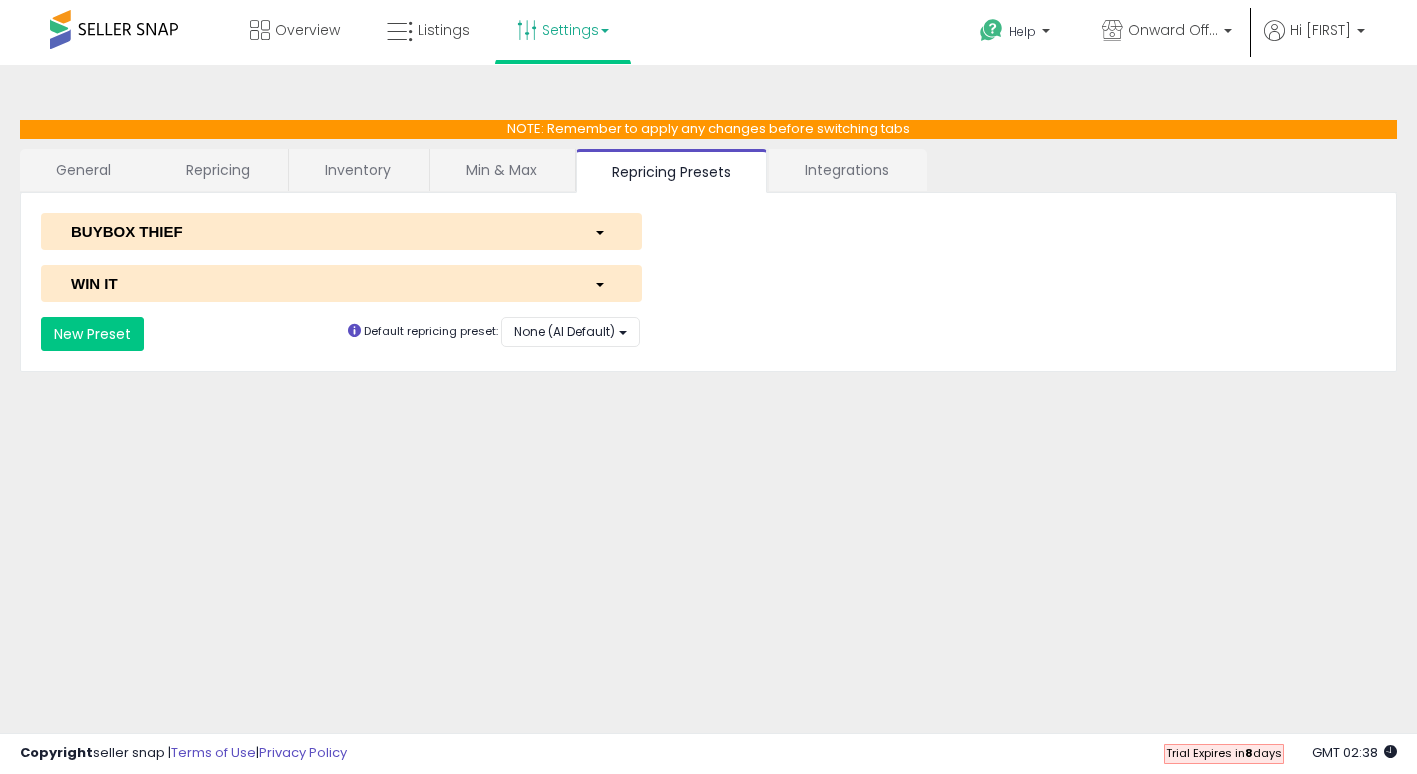 click on "BUYBOX THIEF" at bounding box center (317, 231) 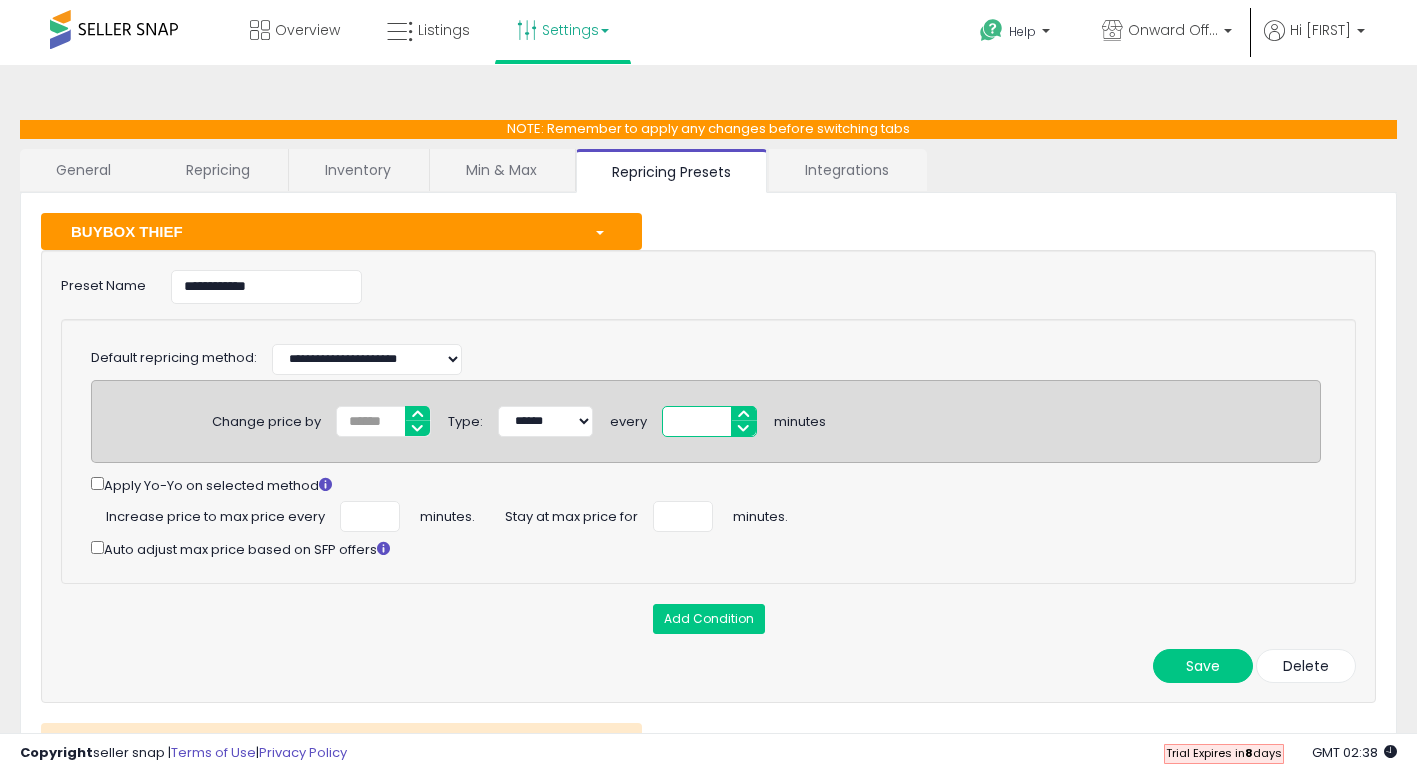 click on "*" at bounding box center (709, 421) 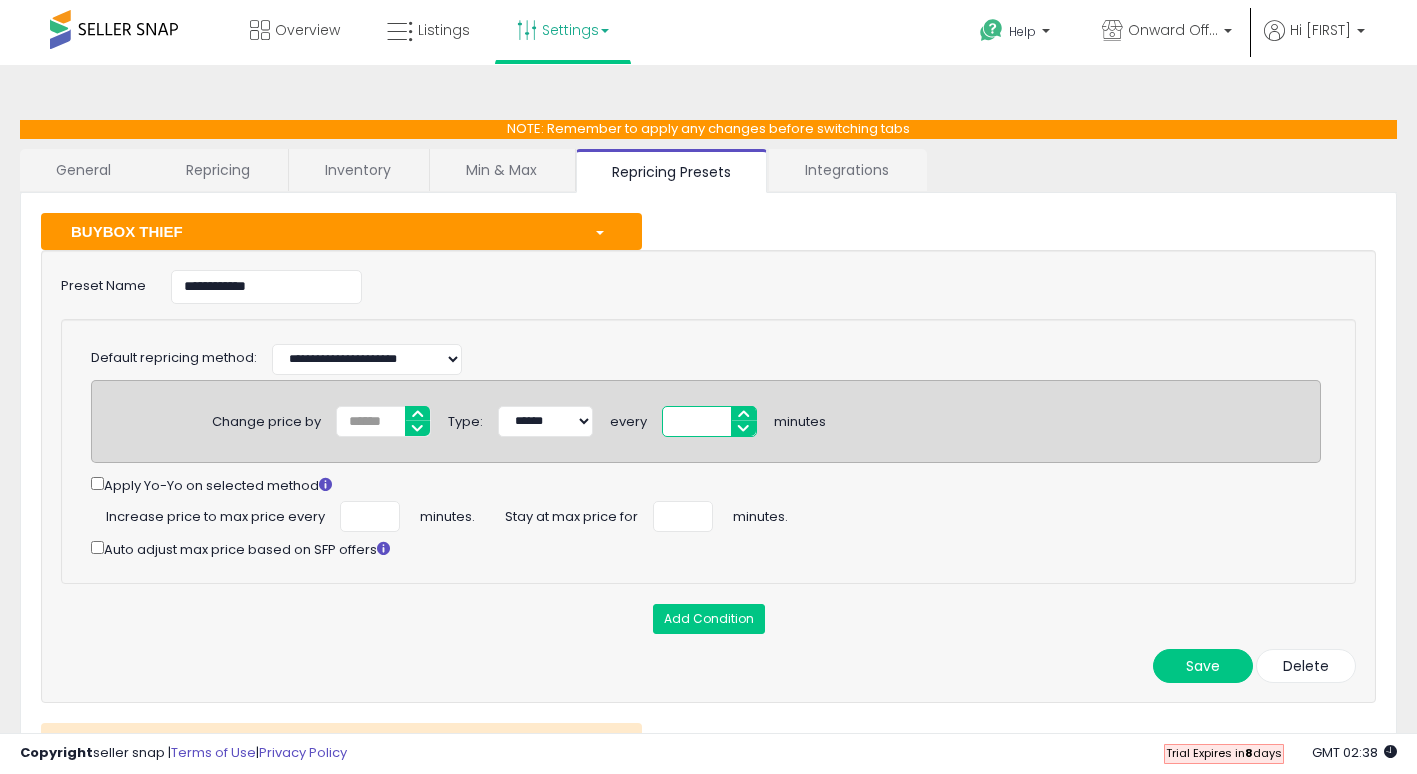 click on "*" at bounding box center (709, 421) 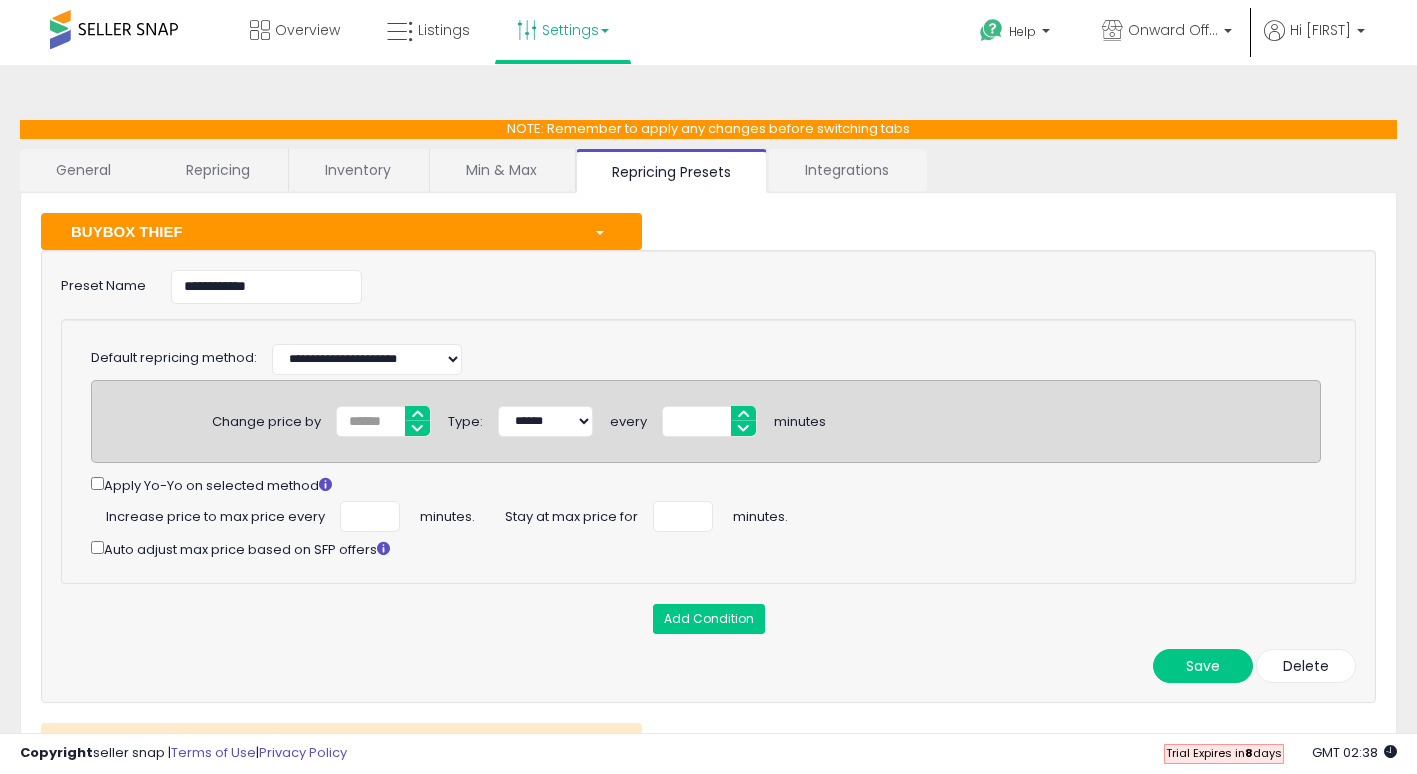 click on "Apply Yo-Yo on selected method" at bounding box center (706, 484) 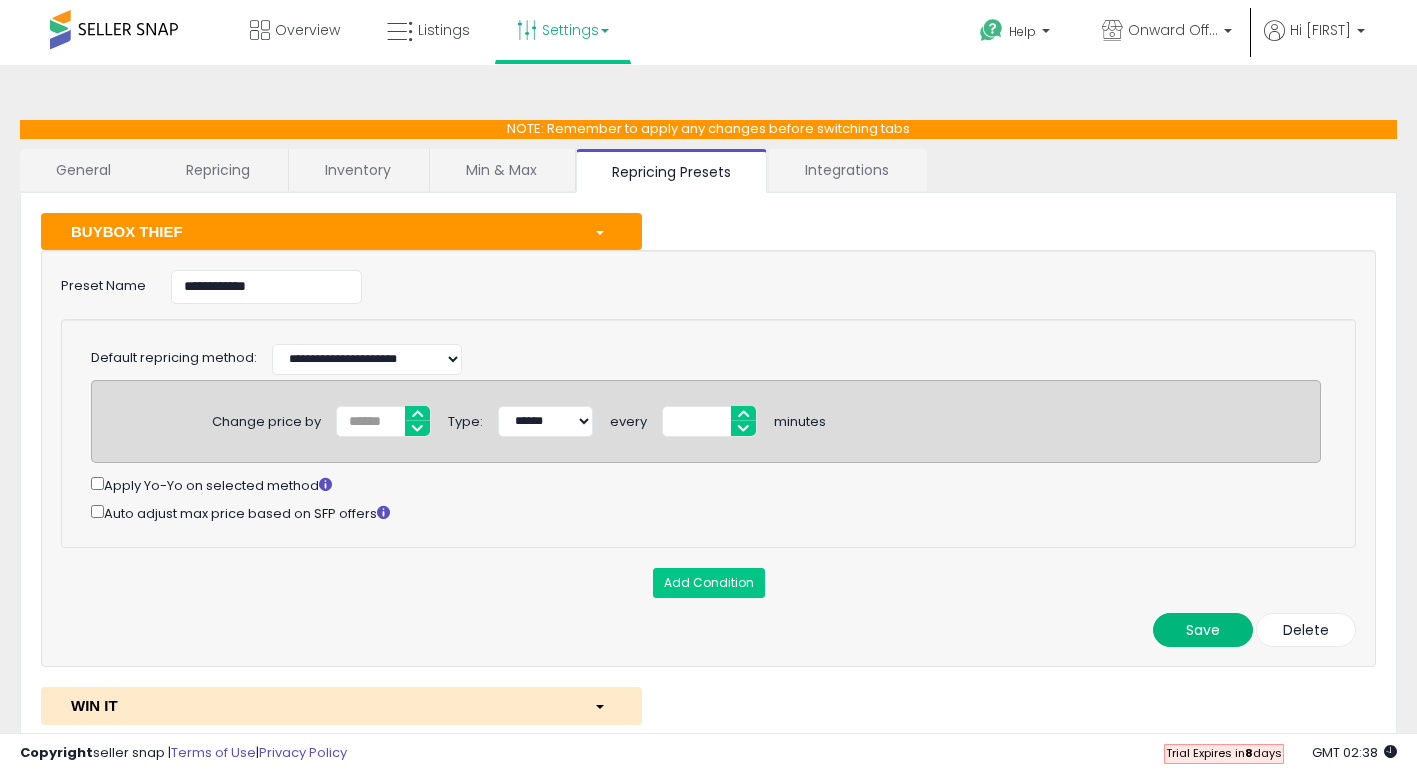 click on "Save" at bounding box center [1203, 630] 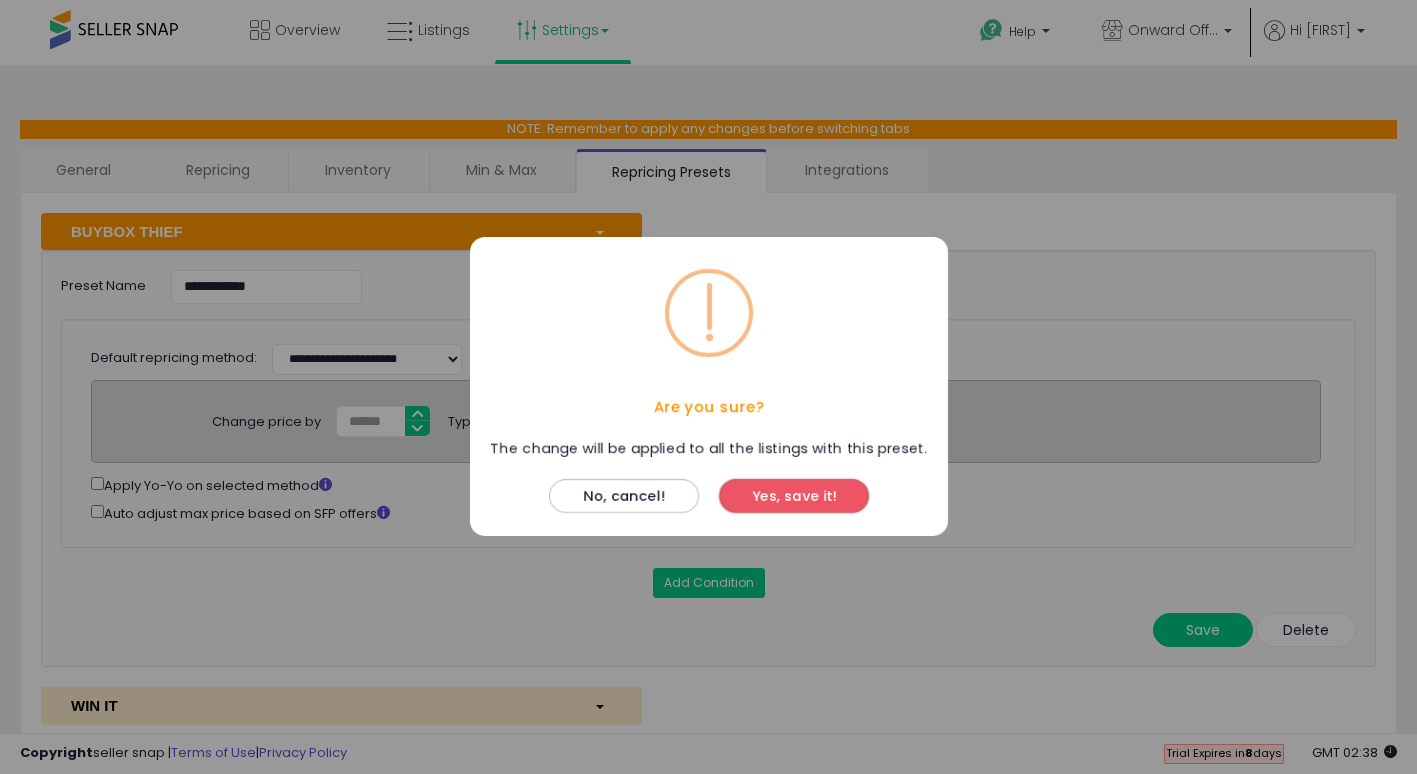click on "Yes, save it!" at bounding box center [794, 497] 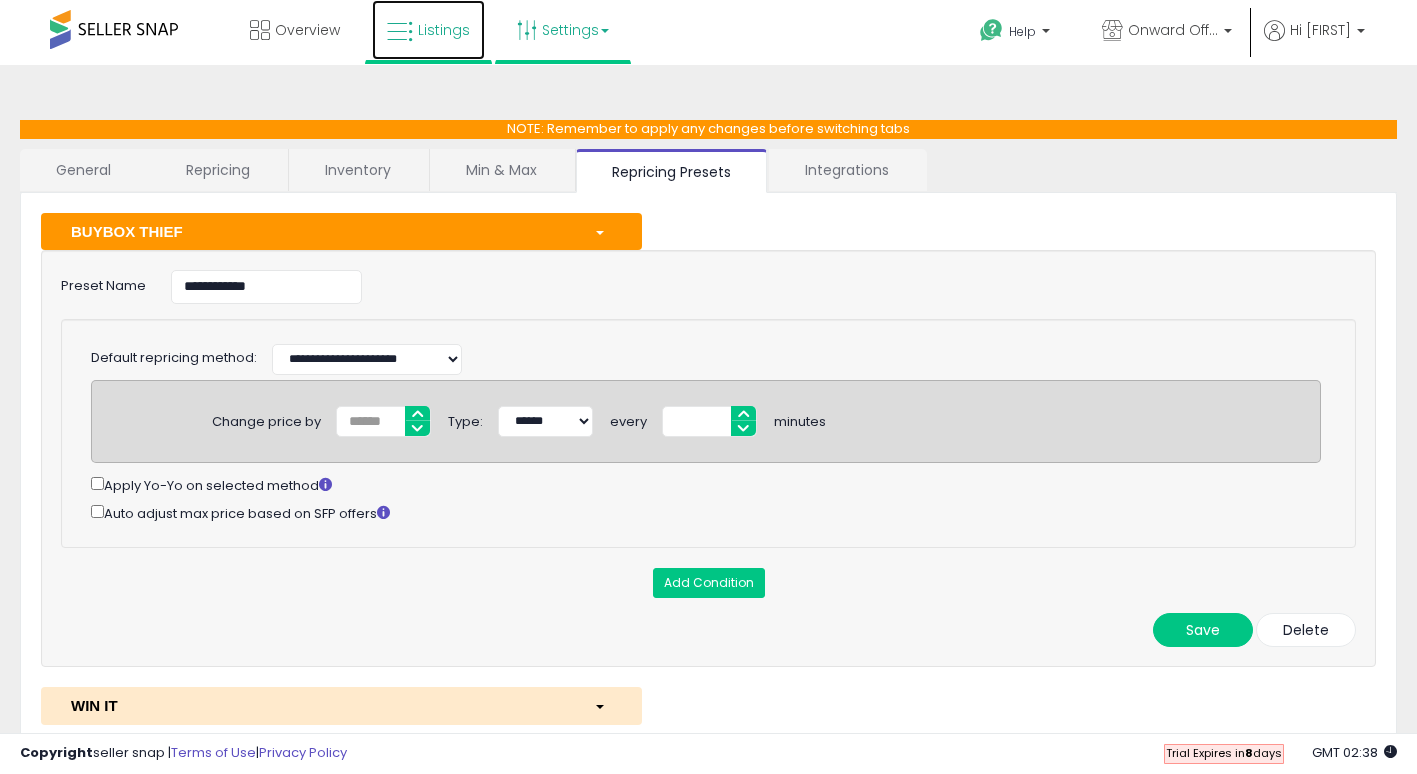 click at bounding box center (400, 32) 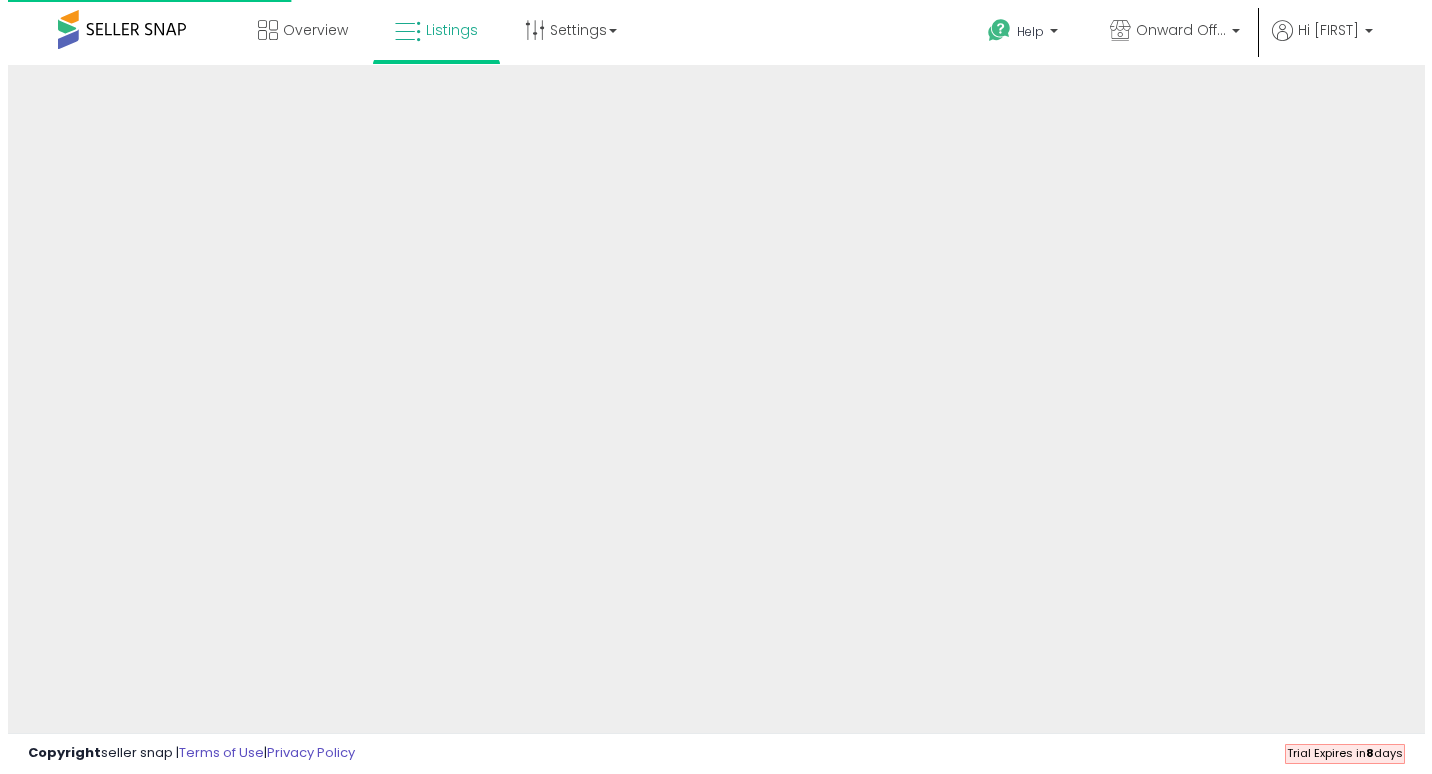 scroll, scrollTop: 0, scrollLeft: 0, axis: both 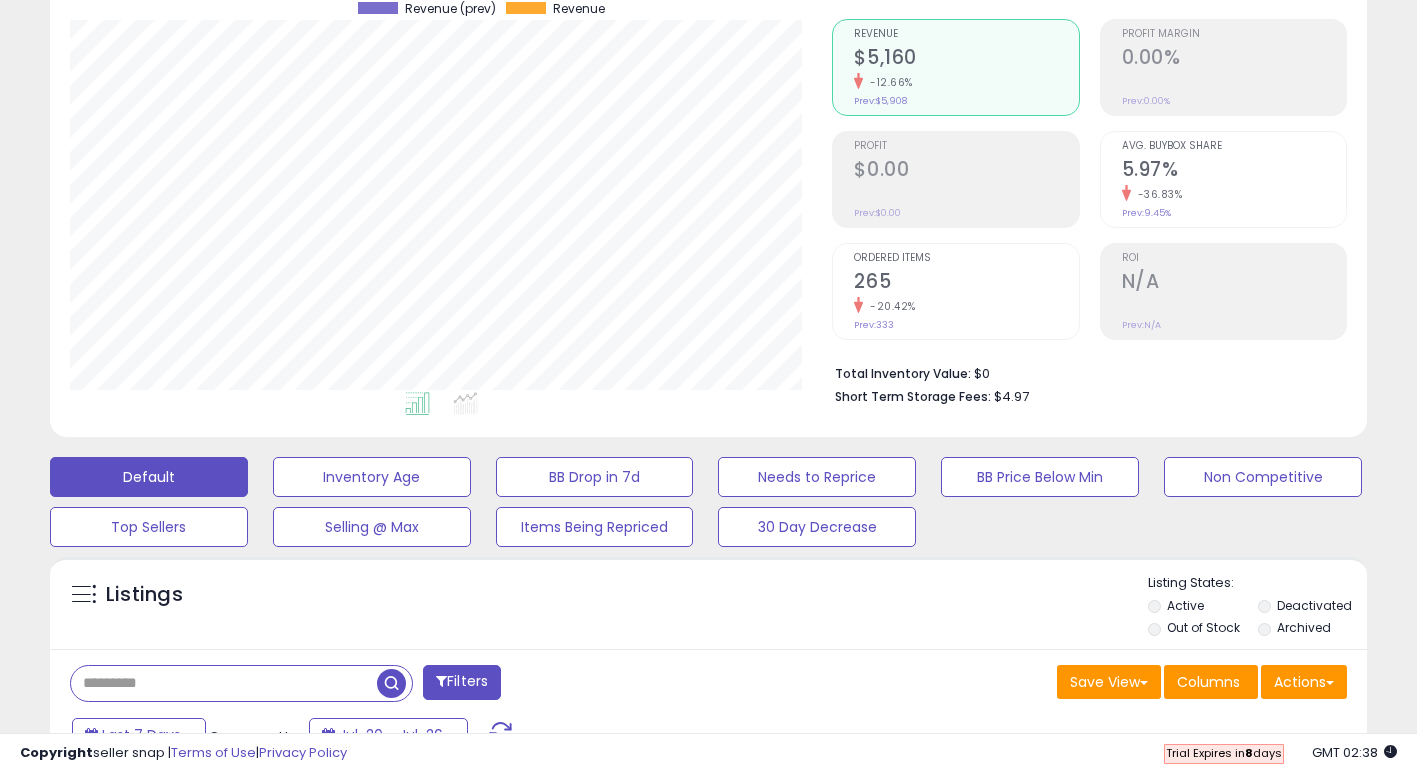 click at bounding box center (224, 683) 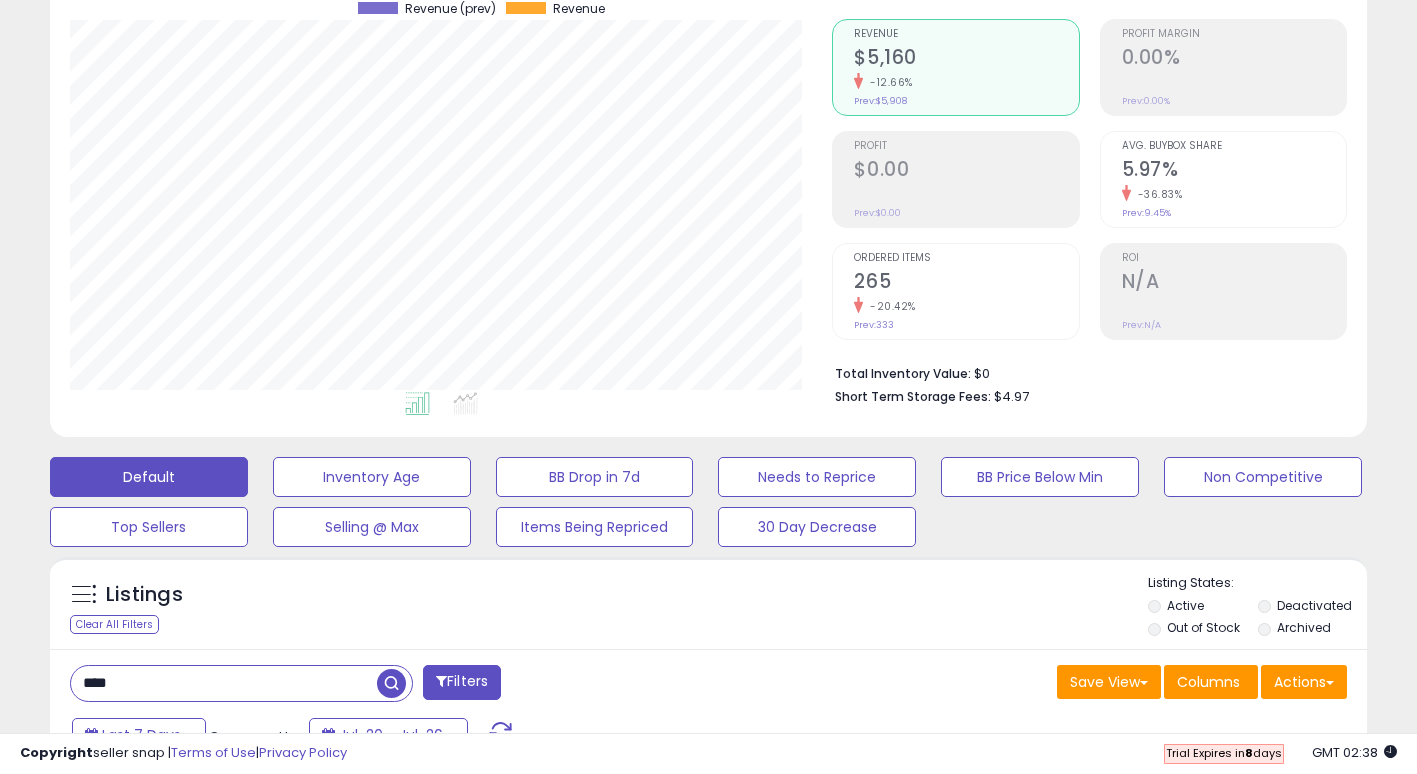 type on "****" 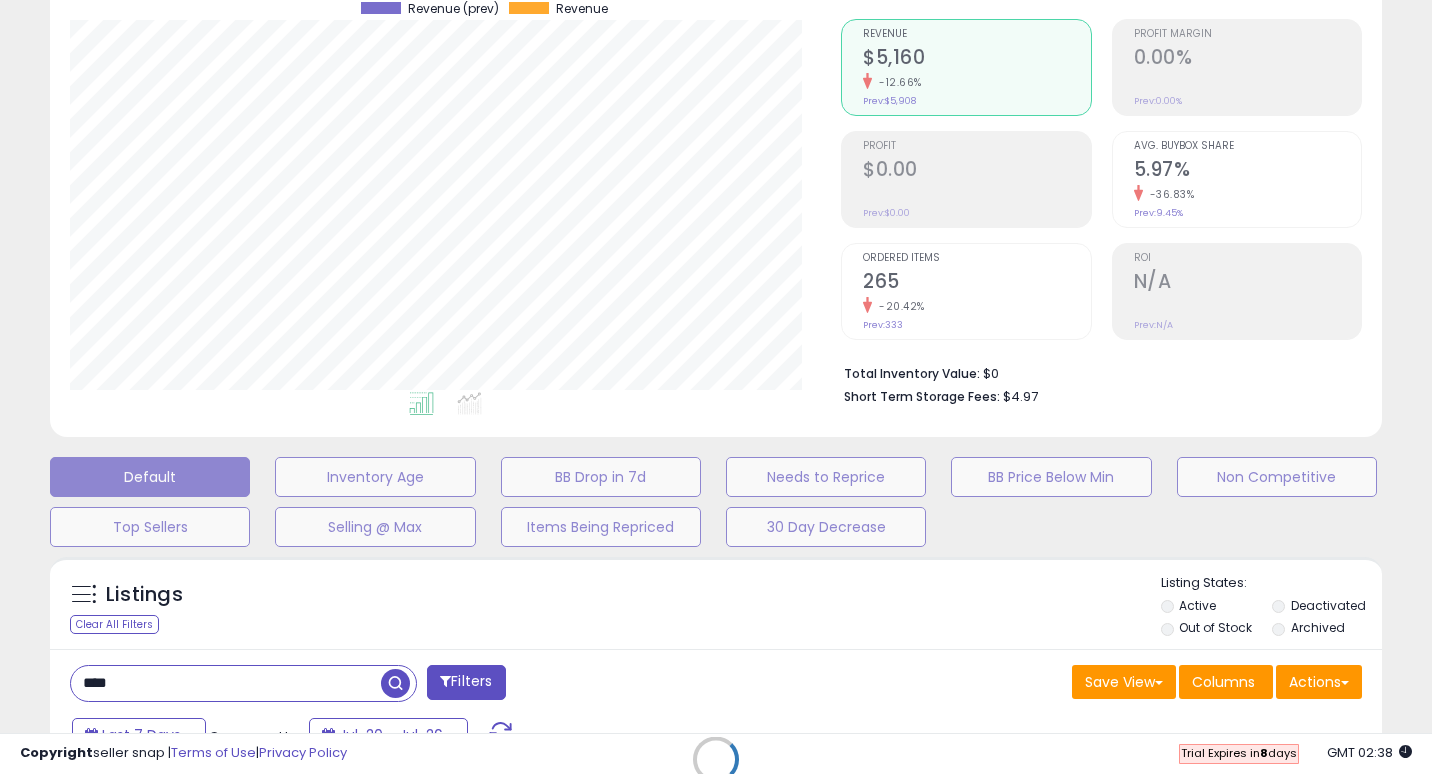 scroll, scrollTop: 999590, scrollLeft: 999229, axis: both 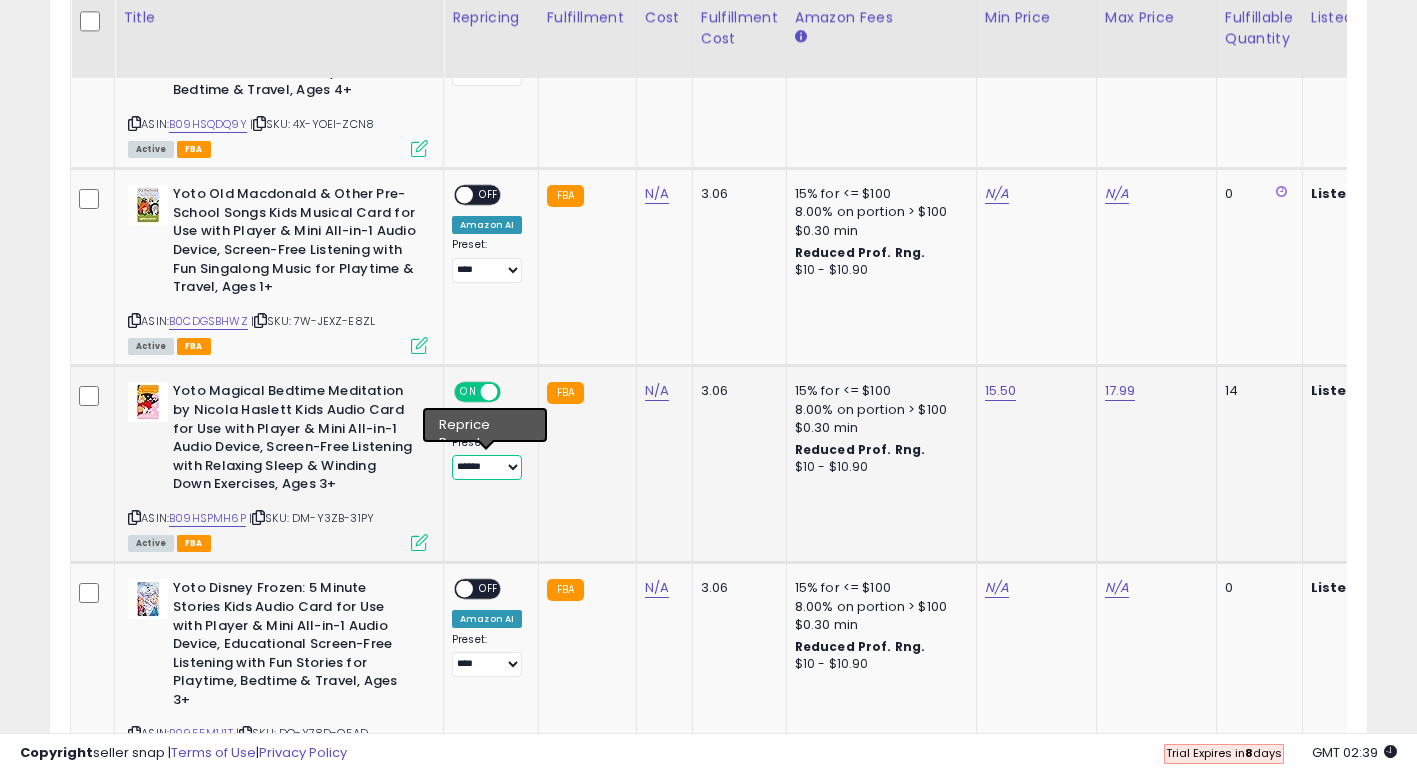 click on "**********" at bounding box center [487, 467] 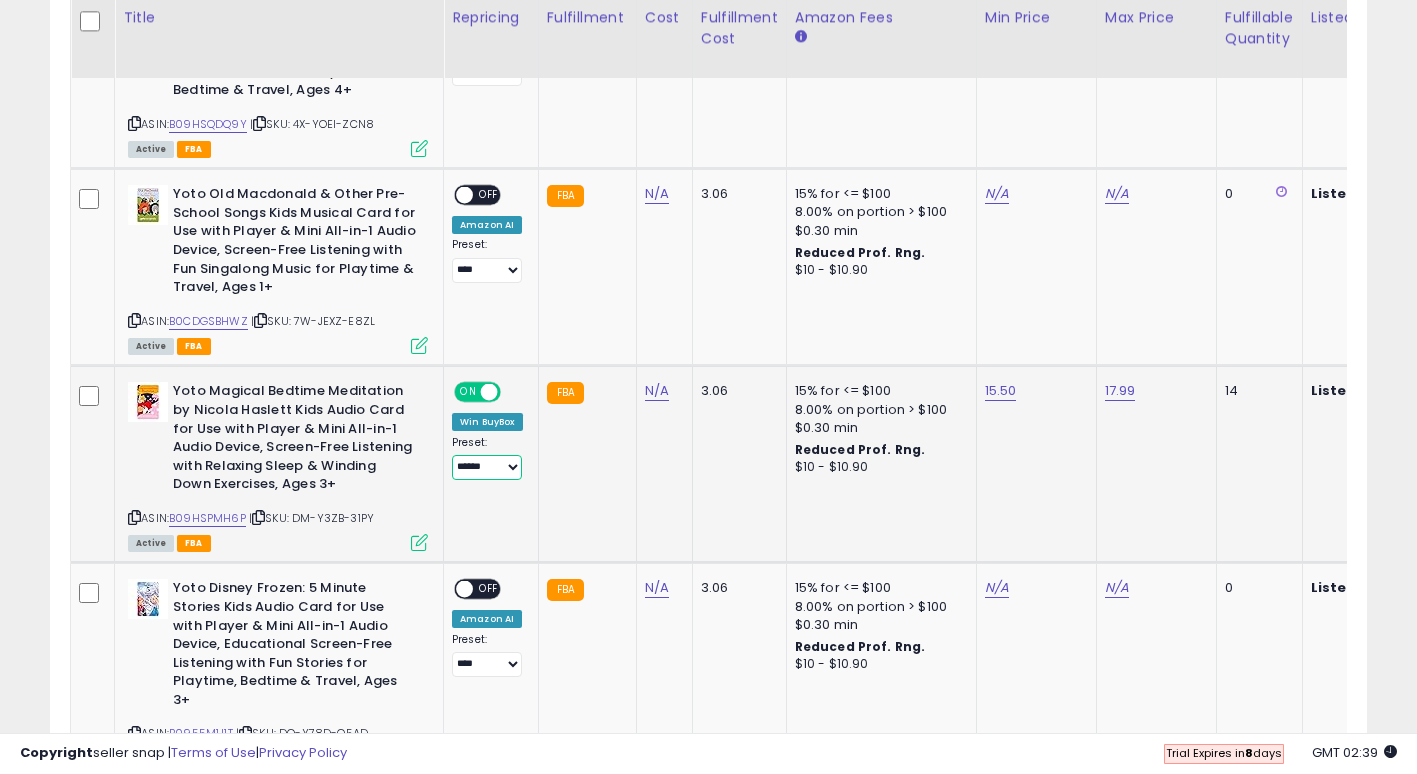 select on "**********" 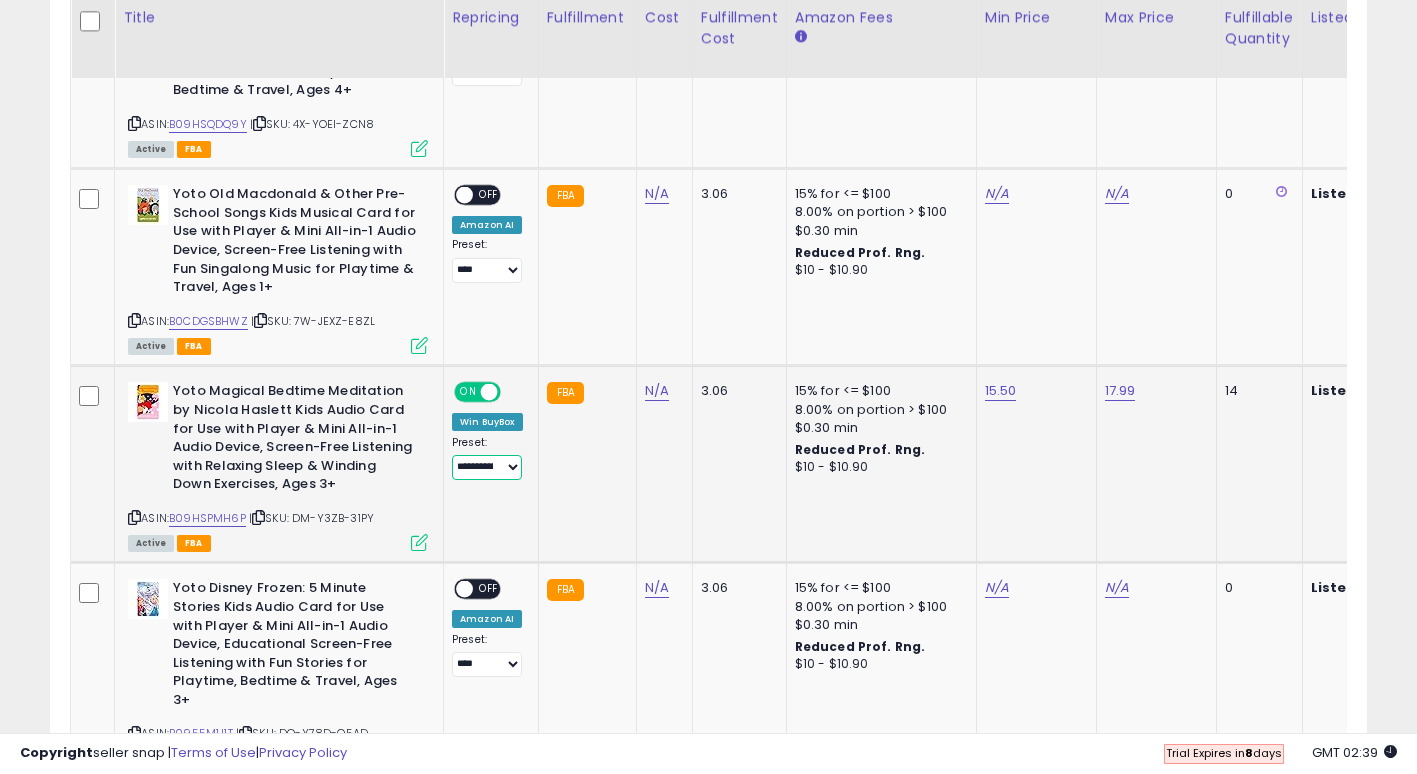 click on "**********" at bounding box center [487, 467] 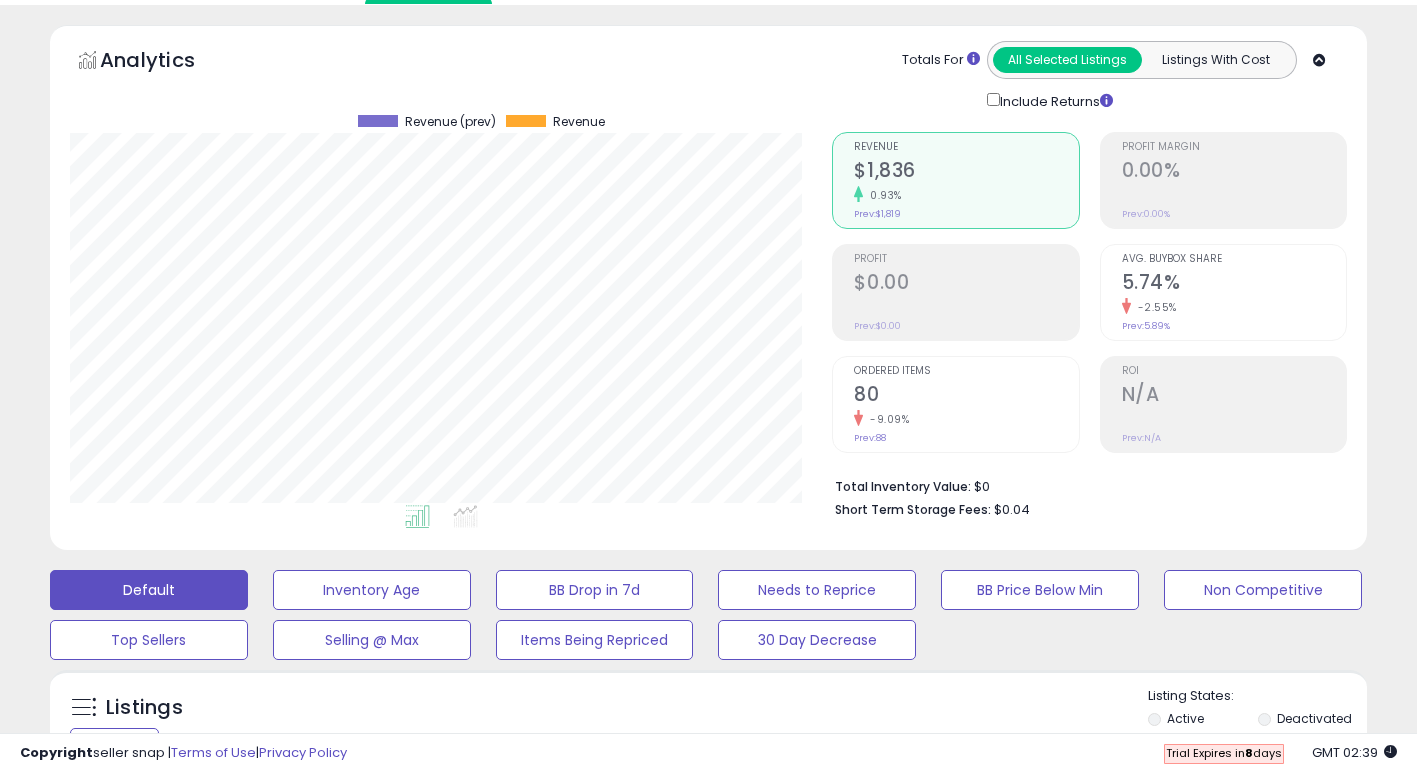 scroll, scrollTop: 0, scrollLeft: 0, axis: both 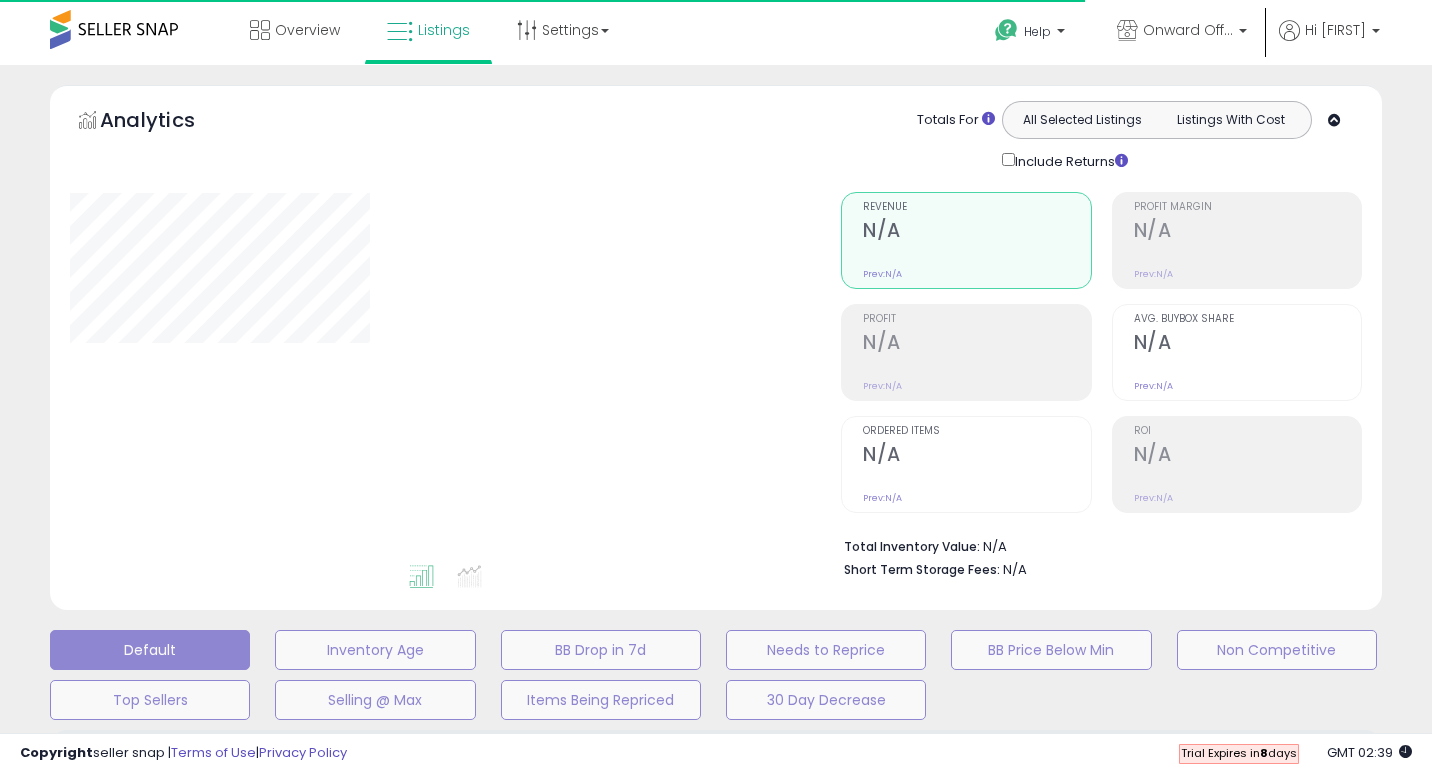 type on "****" 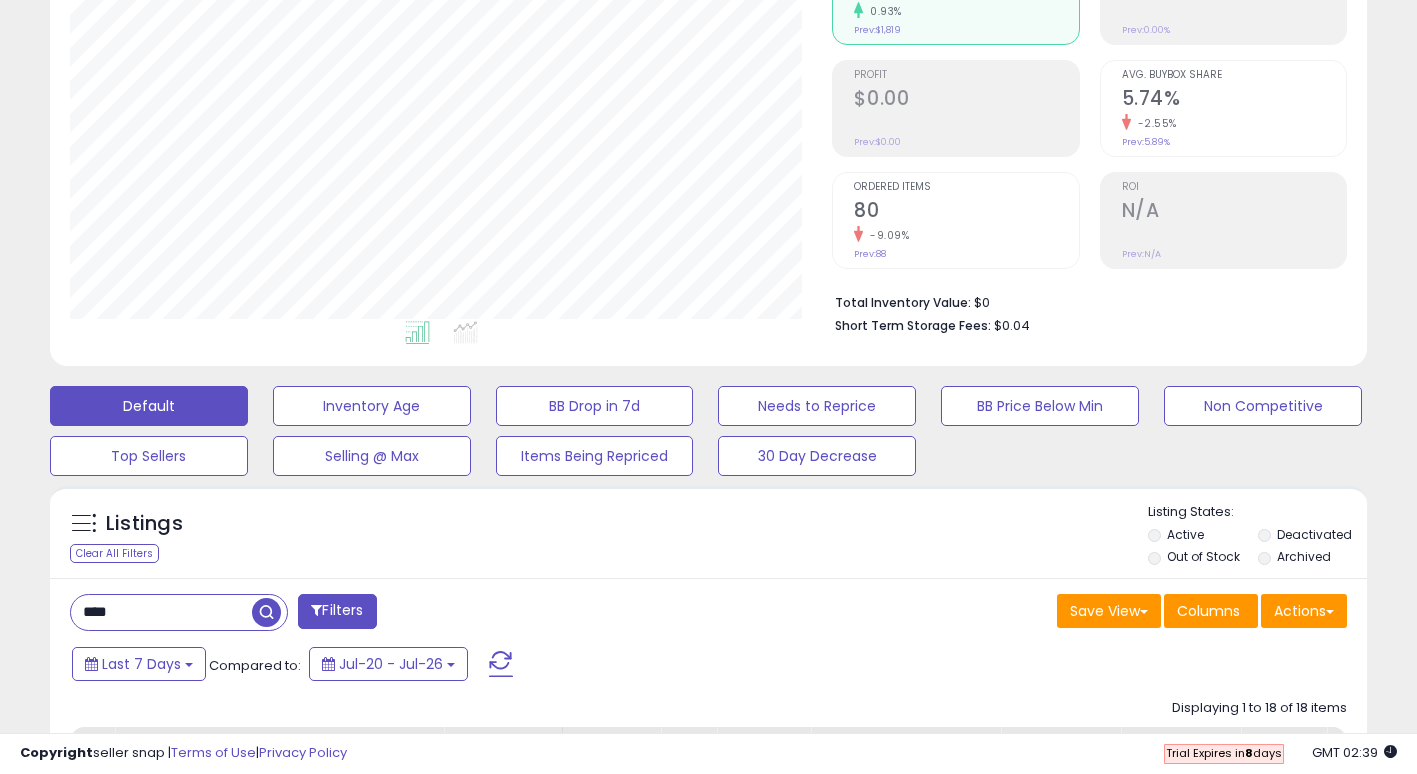 scroll, scrollTop: 411, scrollLeft: 0, axis: vertical 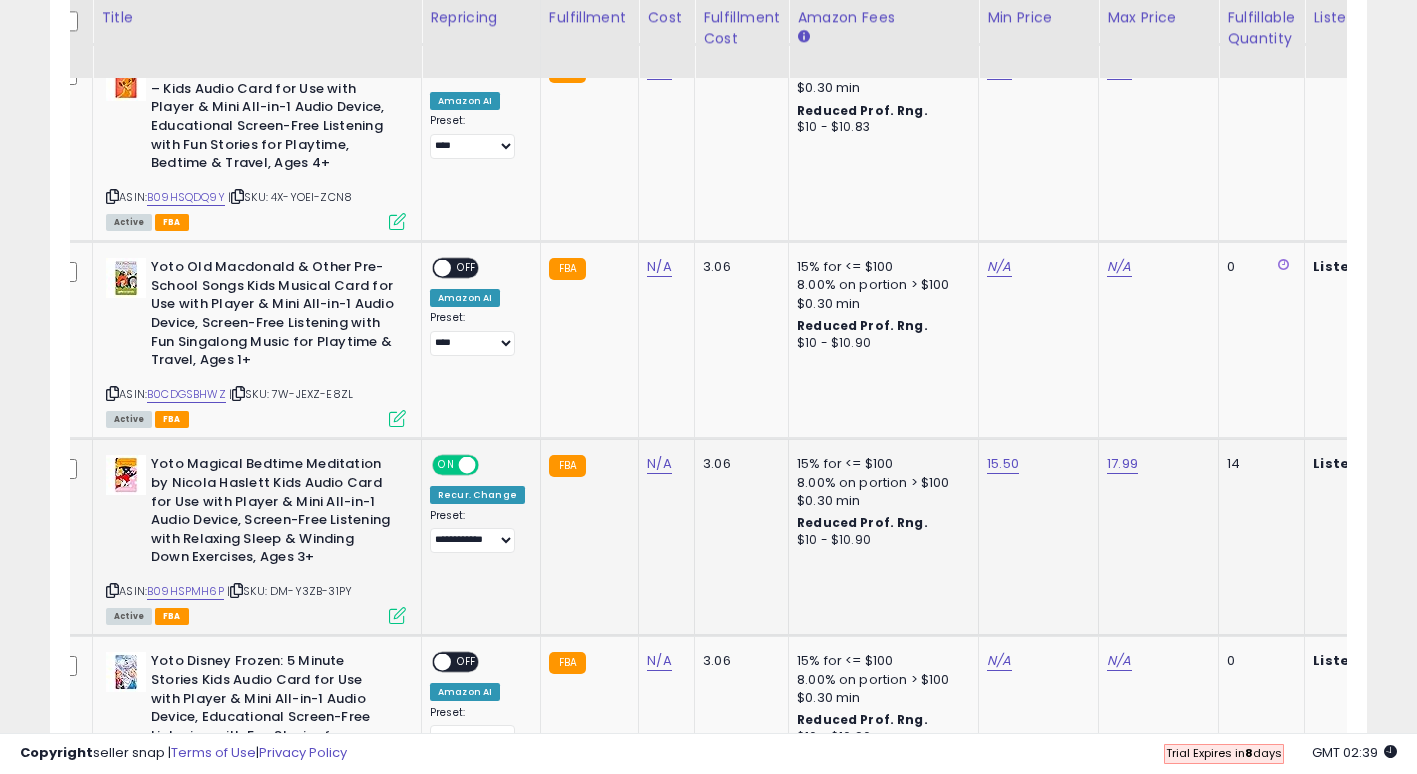 click on "ON   OFF" at bounding box center [457, 465] 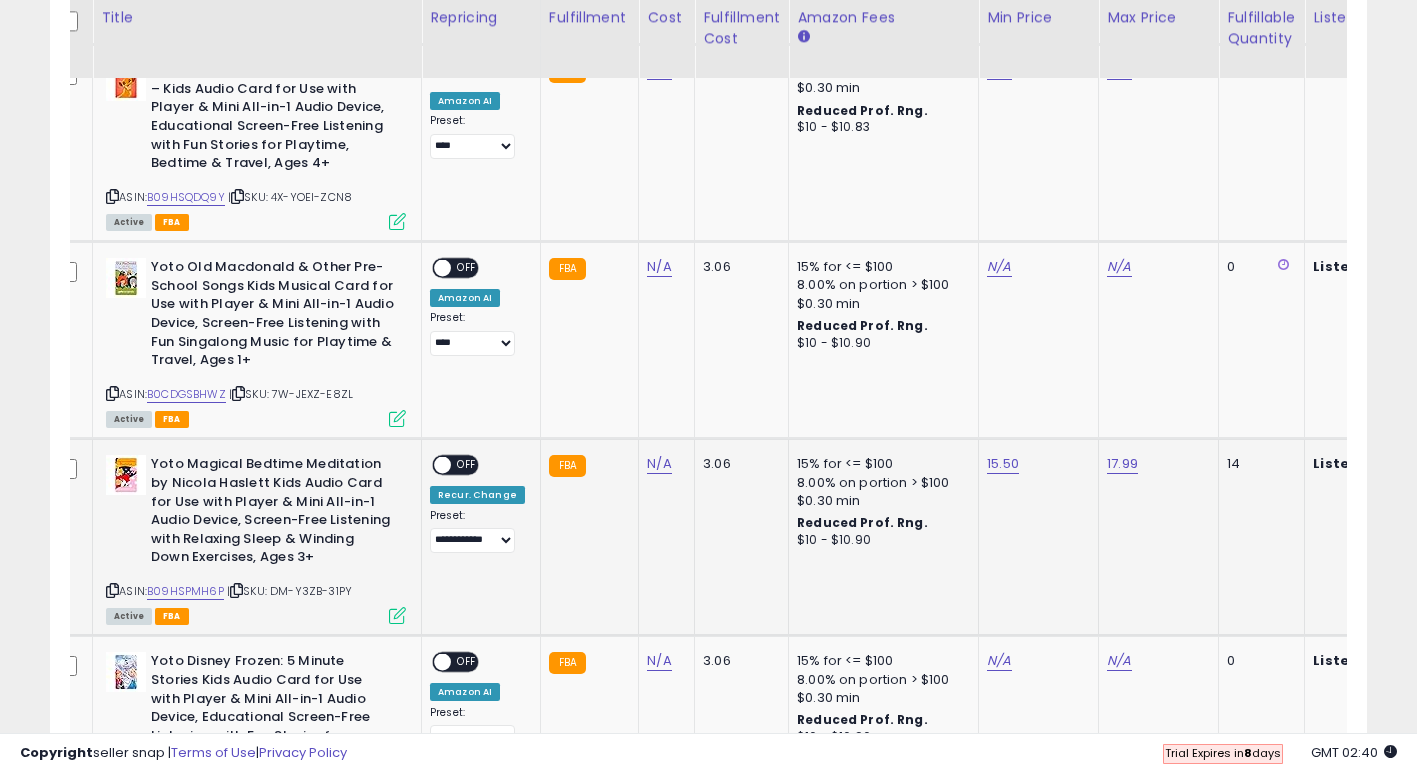 click on "ON   OFF" at bounding box center [433, 465] 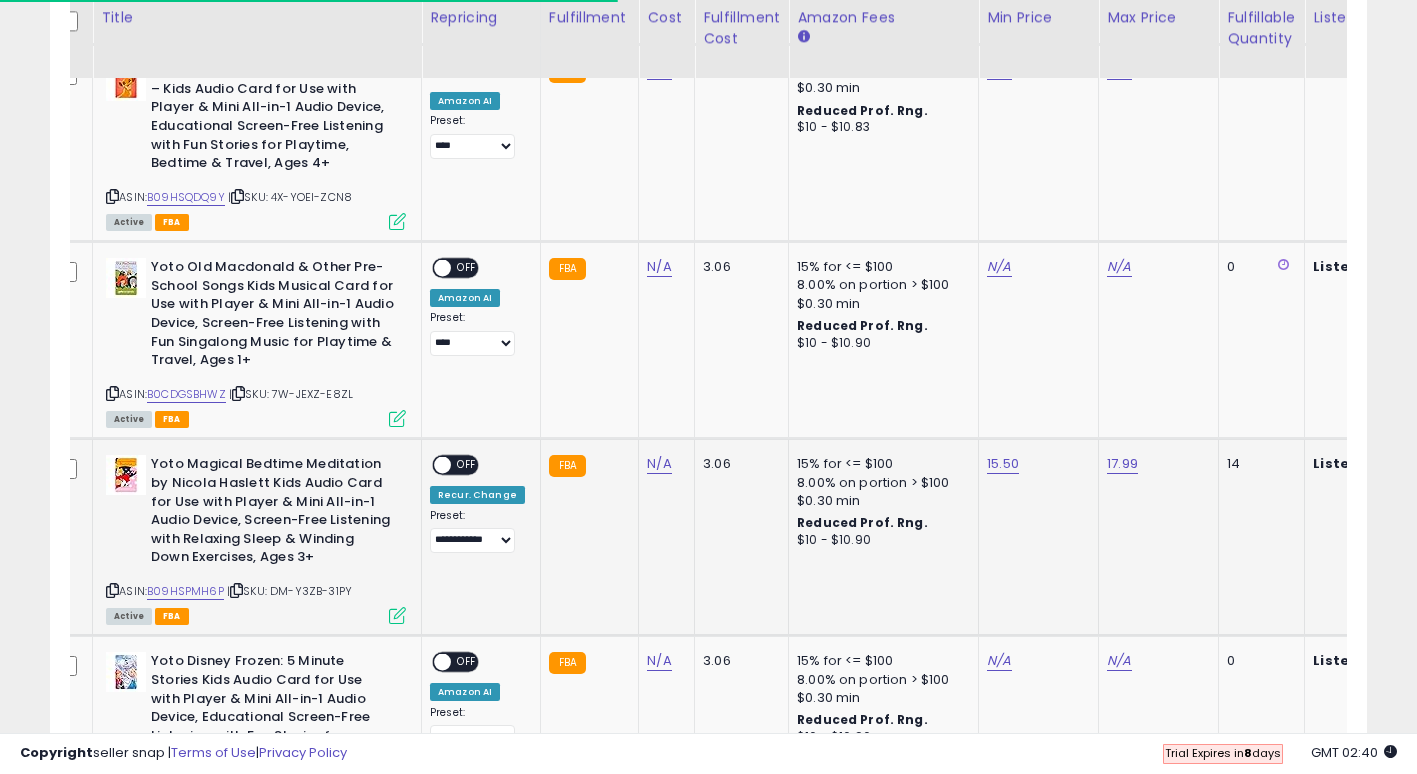 click on "ON   OFF" at bounding box center (433, 465) 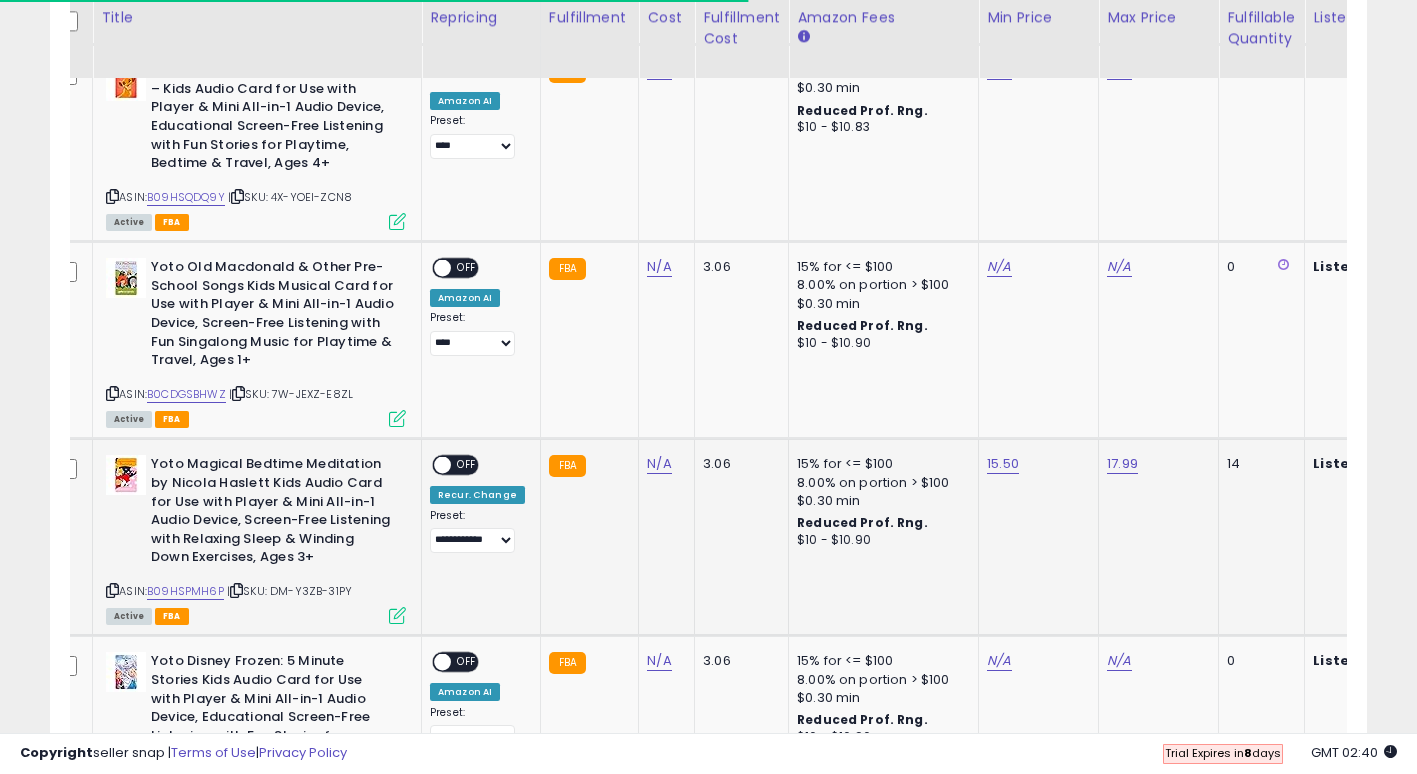 click on "OFF" at bounding box center (467, 465) 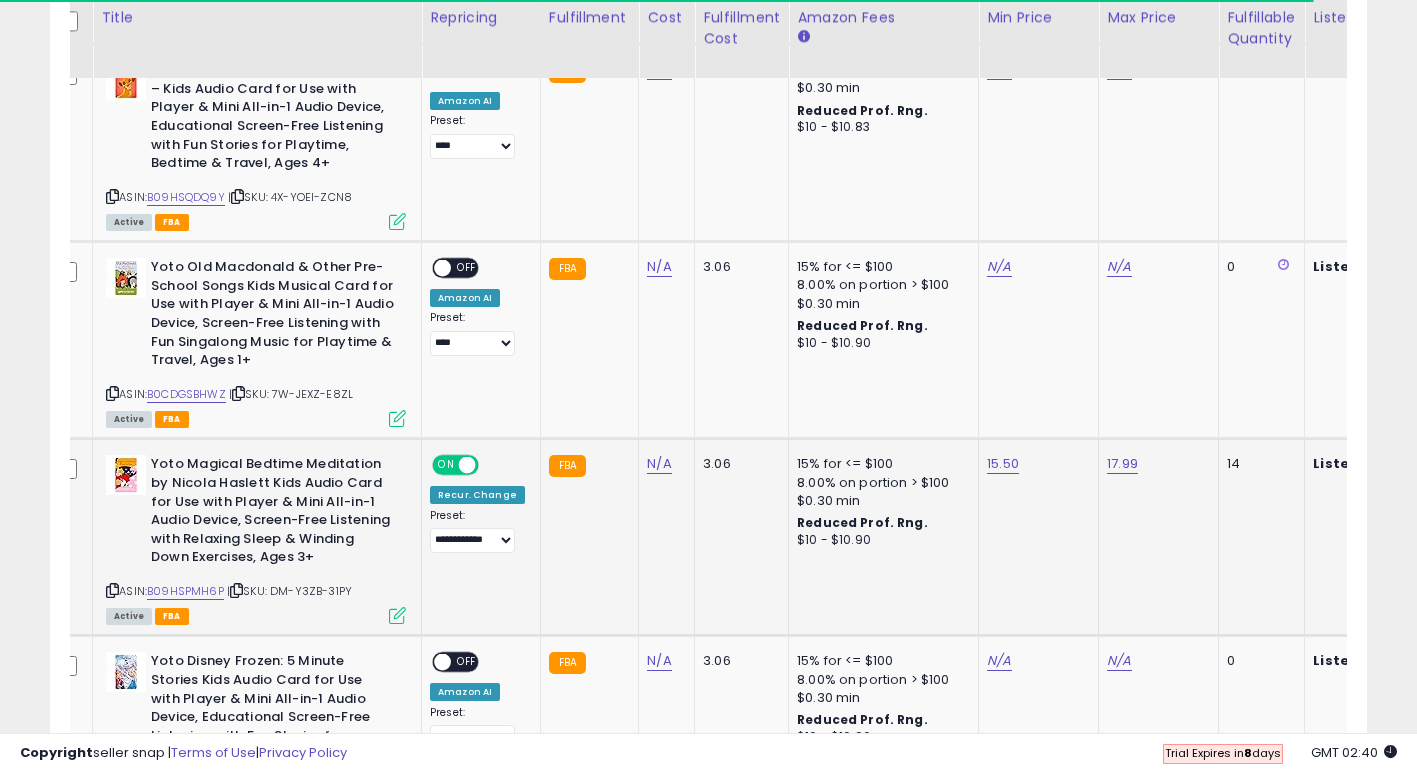 click on "ON" at bounding box center (446, 465) 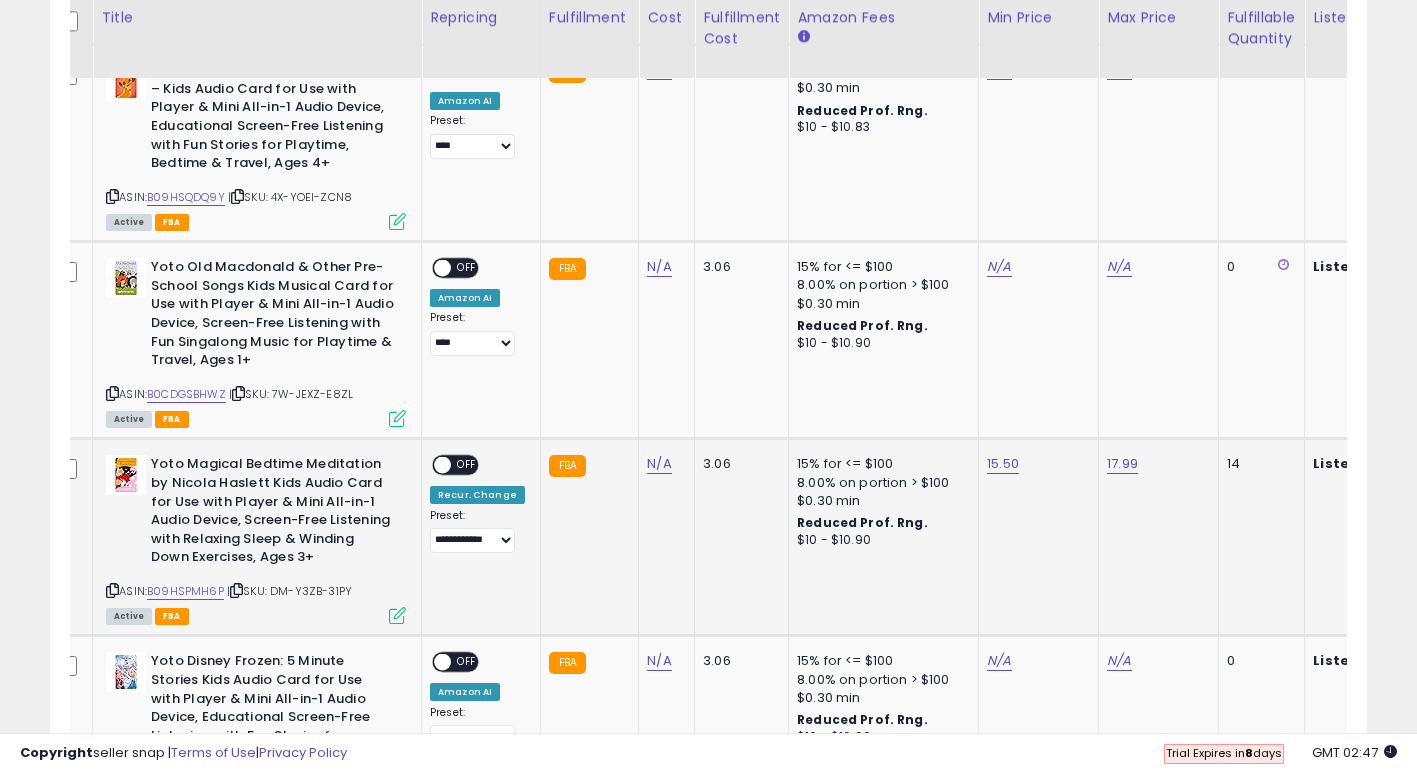 click on "OFF" at bounding box center (467, 465) 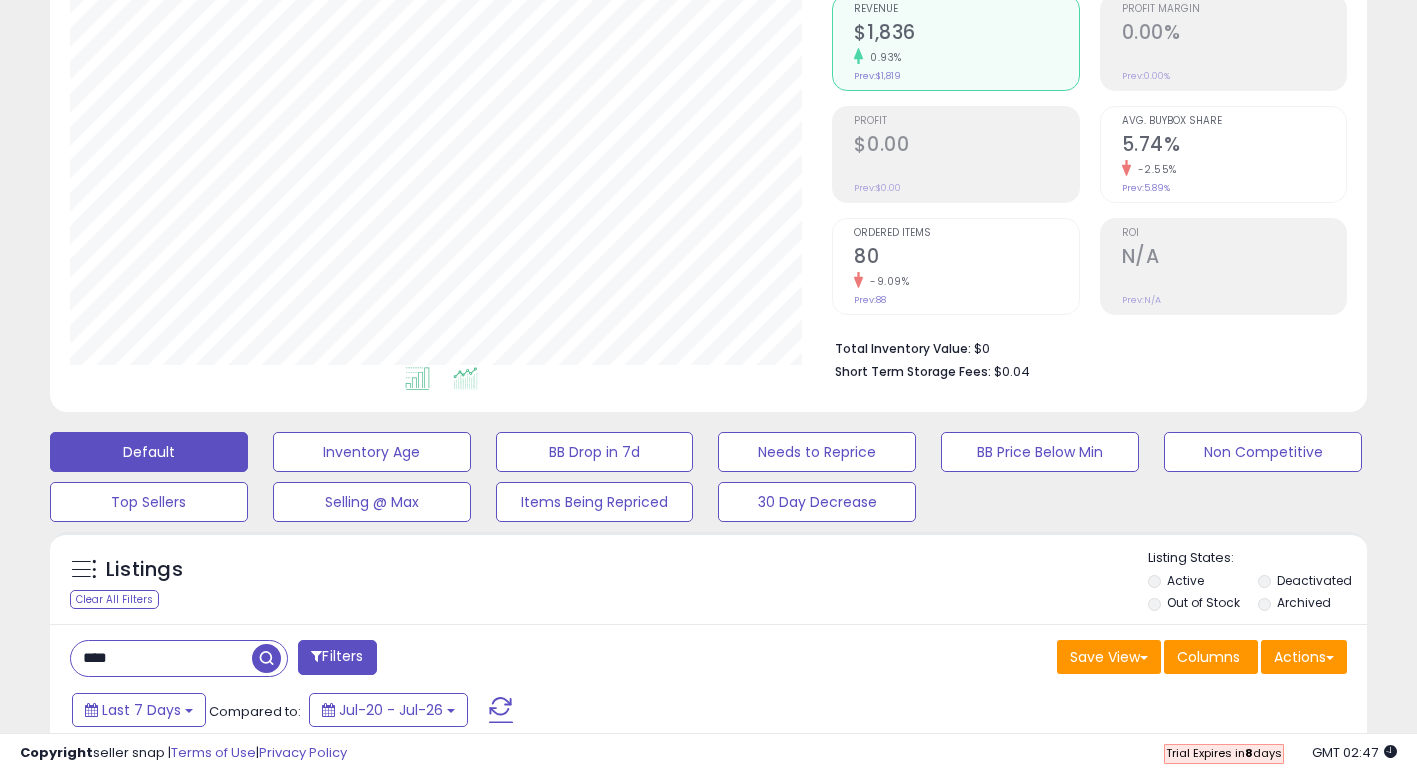 scroll, scrollTop: 187, scrollLeft: 0, axis: vertical 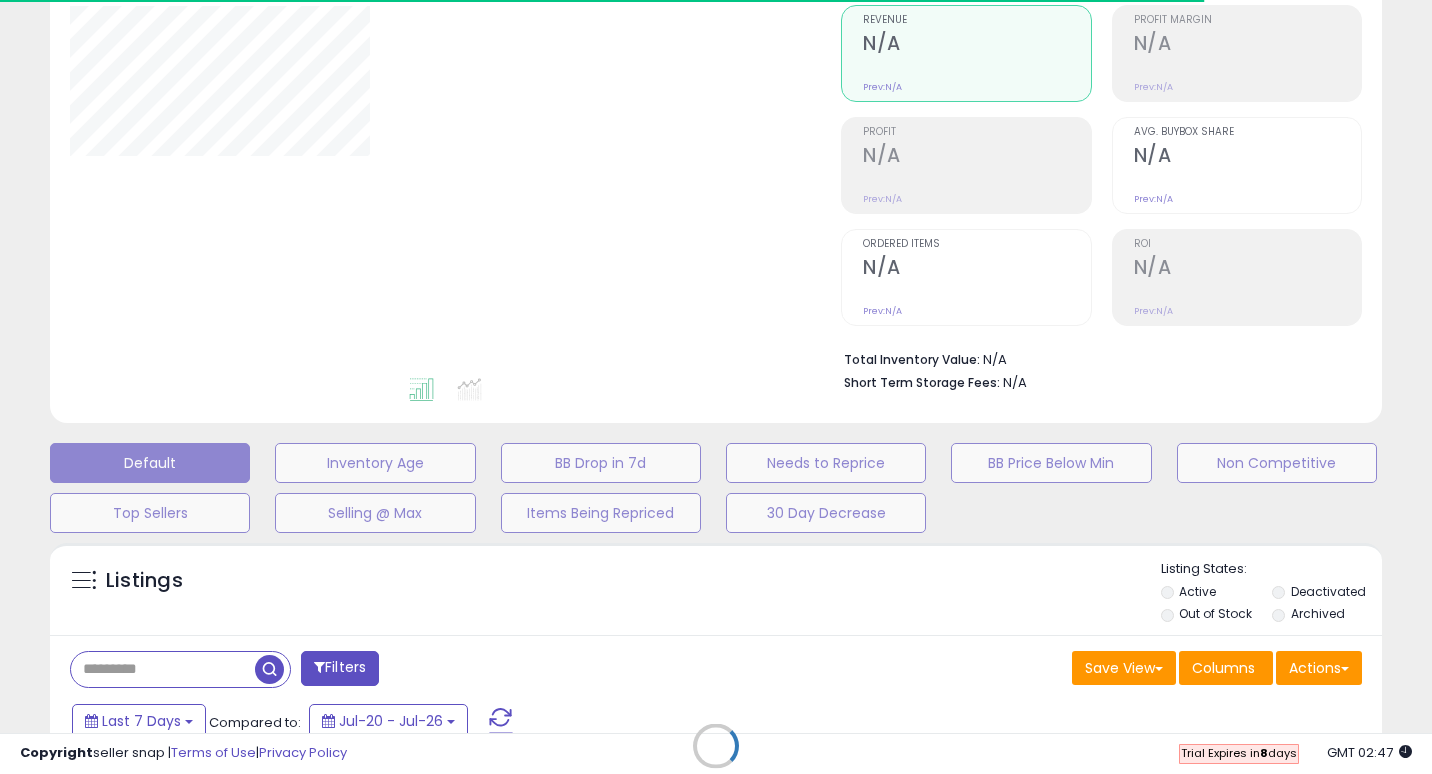 type on "****" 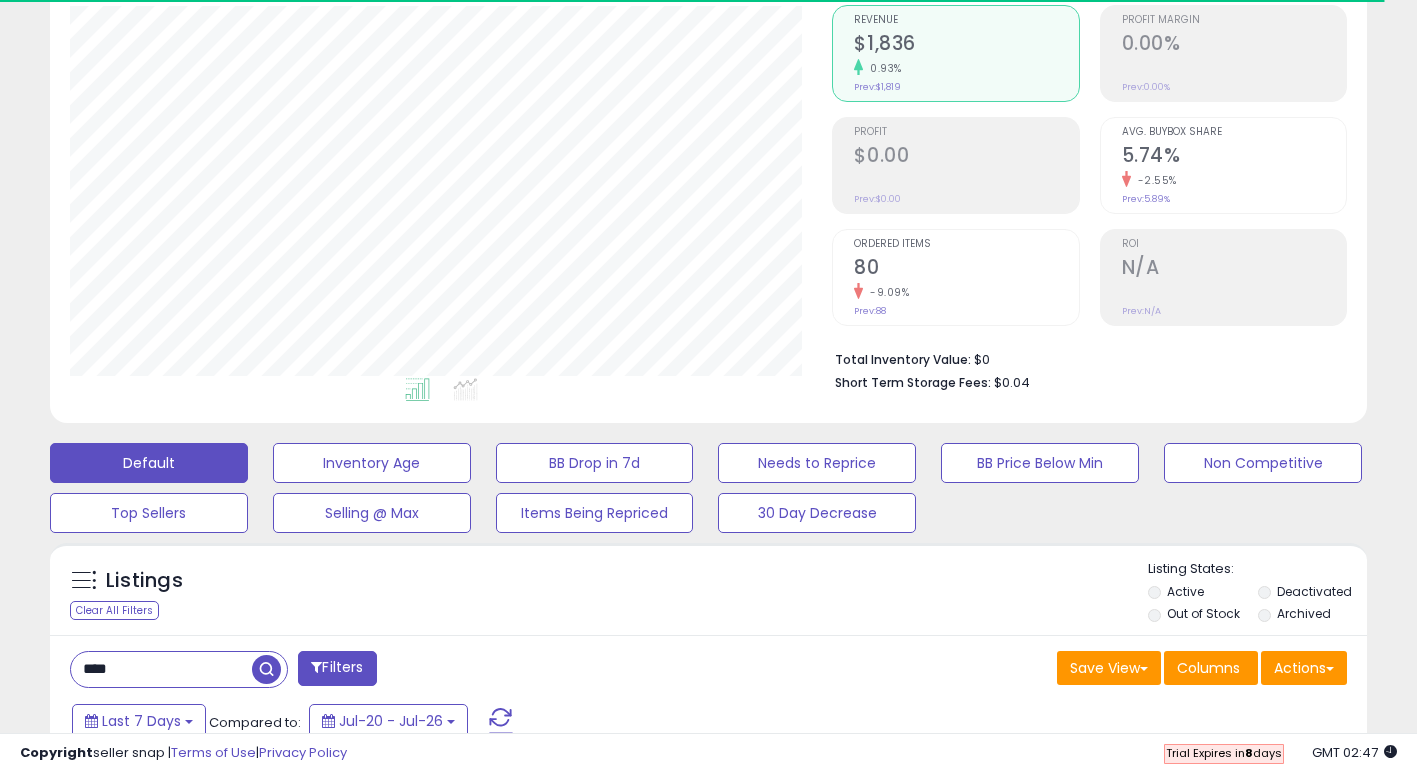 scroll, scrollTop: 999590, scrollLeft: 999237, axis: both 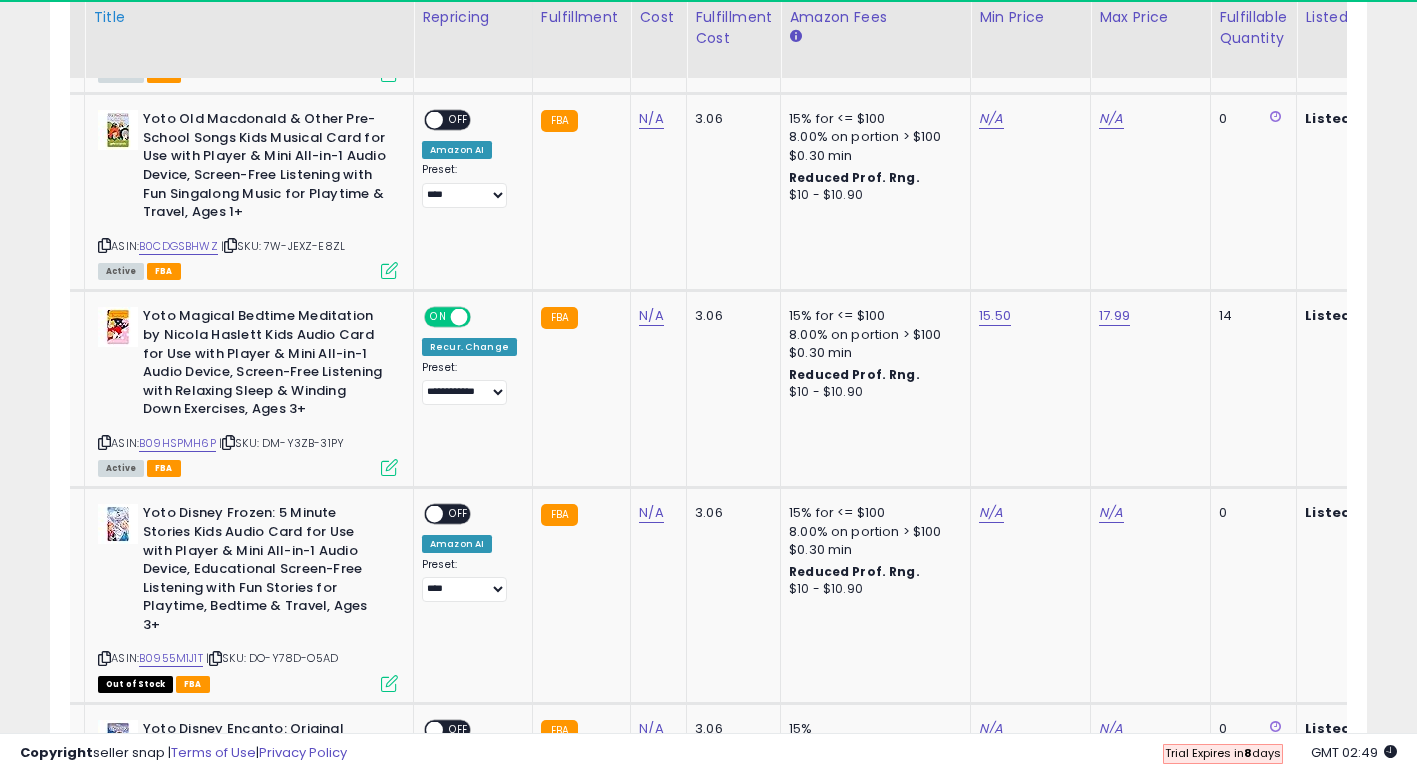 click on "Title" 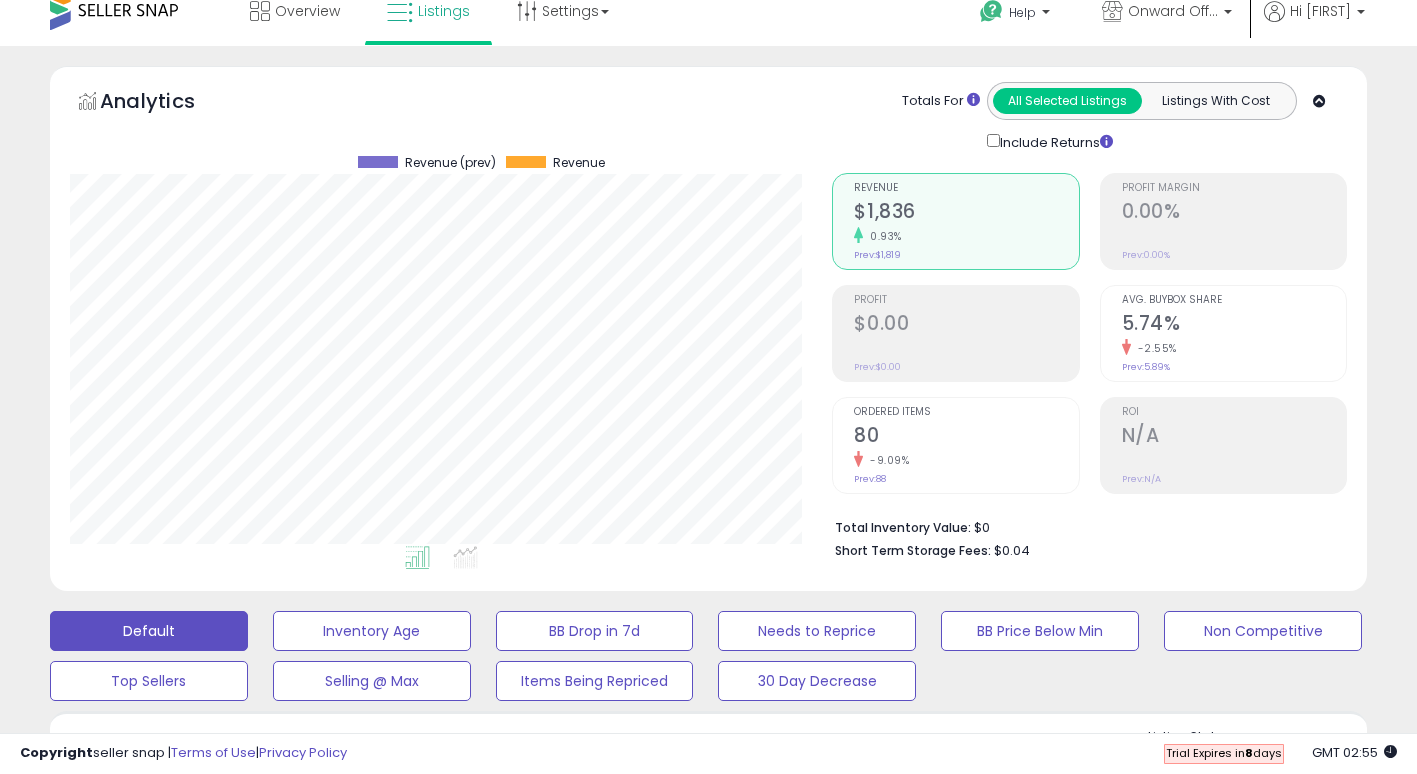 scroll, scrollTop: 0, scrollLeft: 0, axis: both 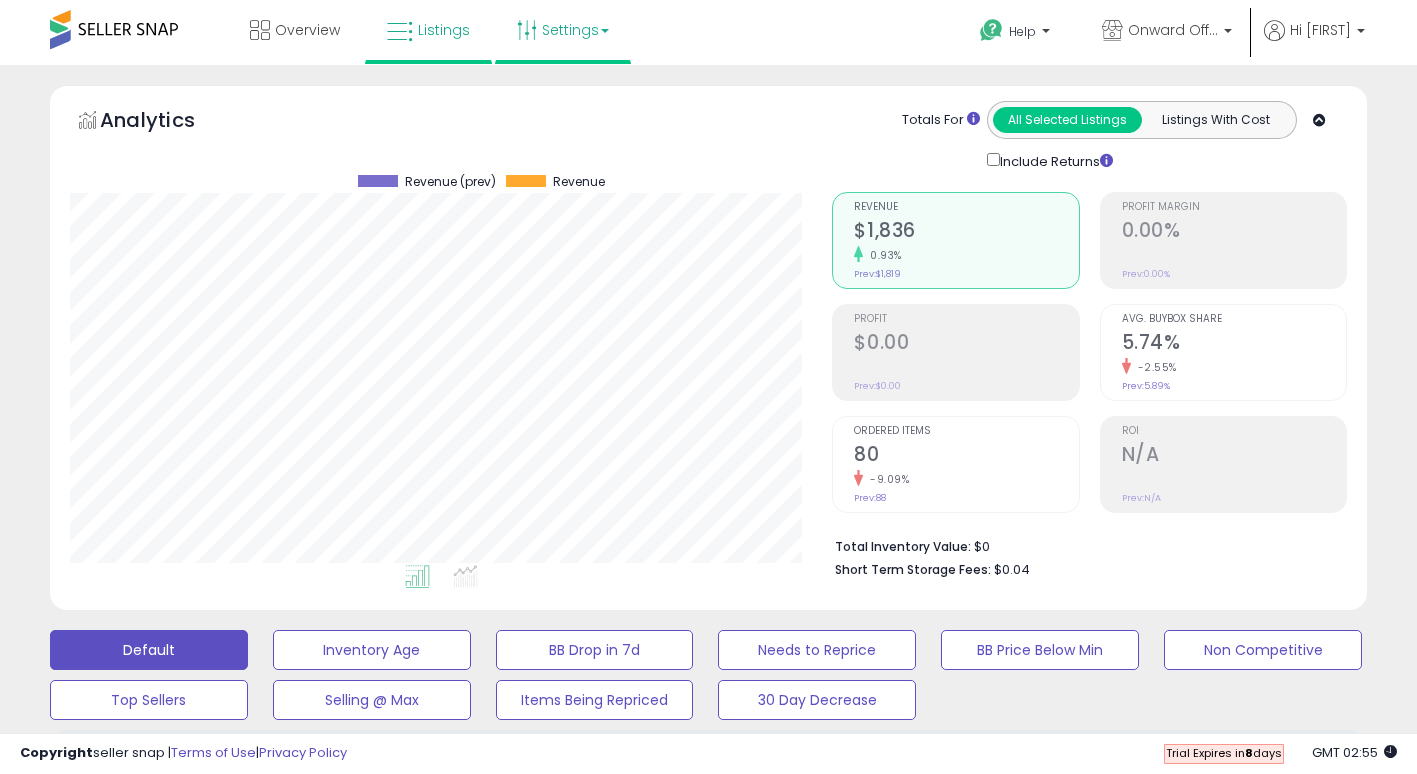 click on "Settings" at bounding box center [563, 30] 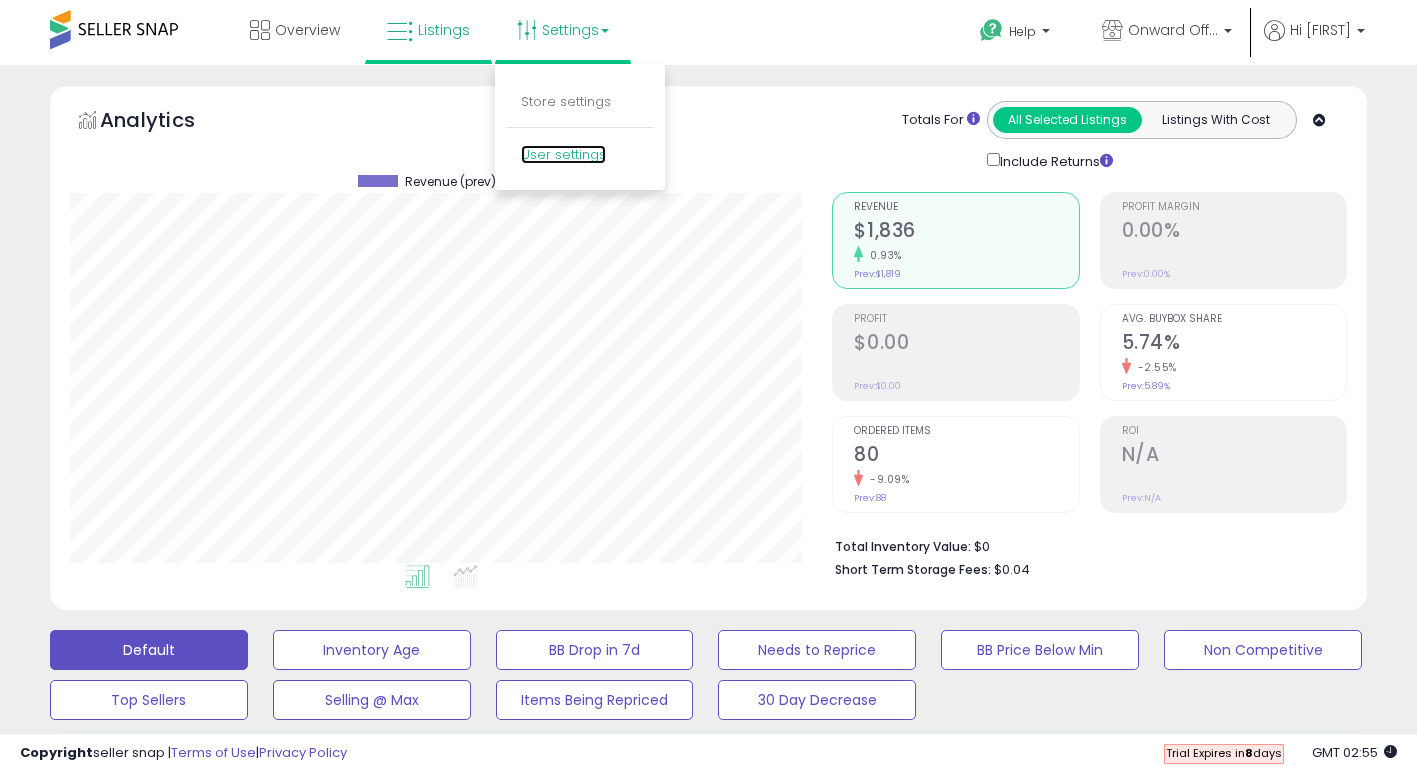 click on "User
settings" at bounding box center (563, 154) 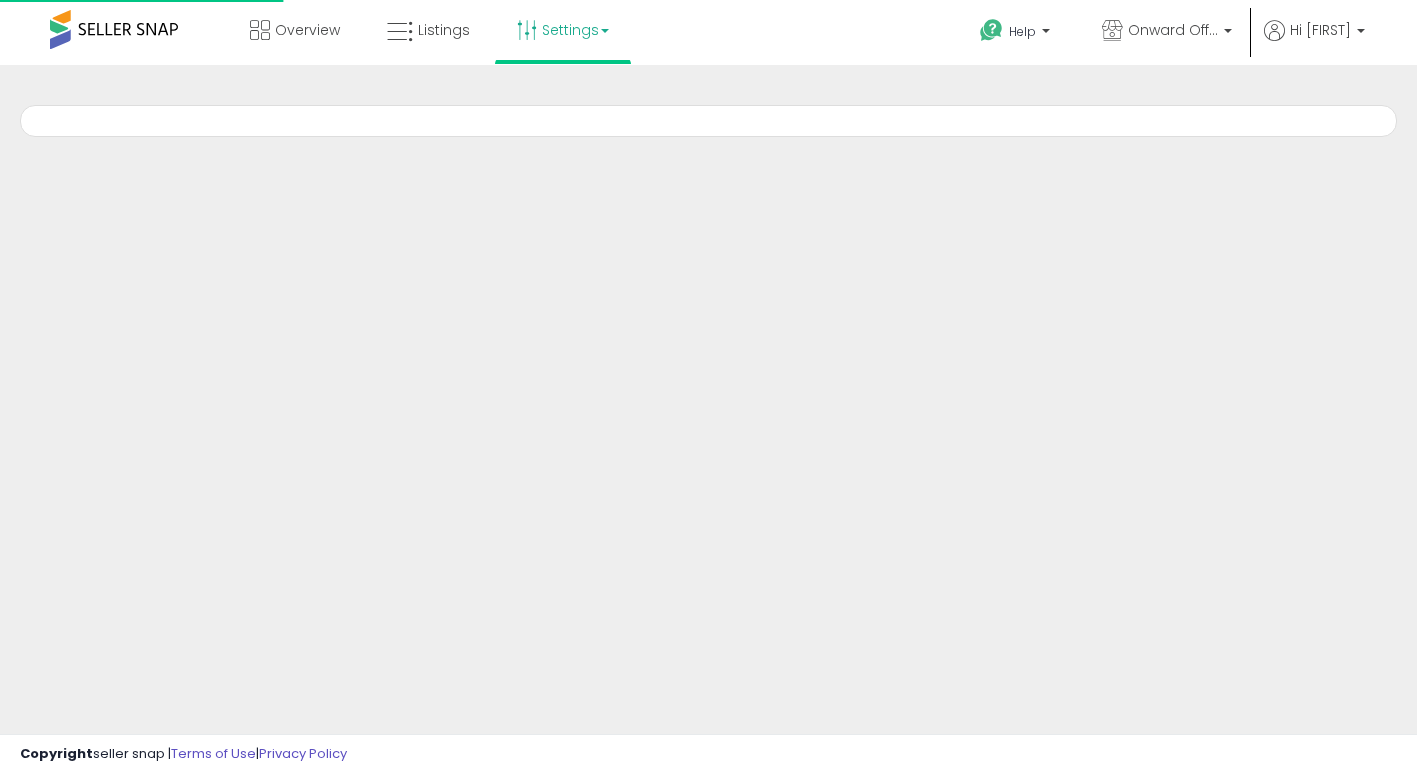 scroll, scrollTop: 0, scrollLeft: 0, axis: both 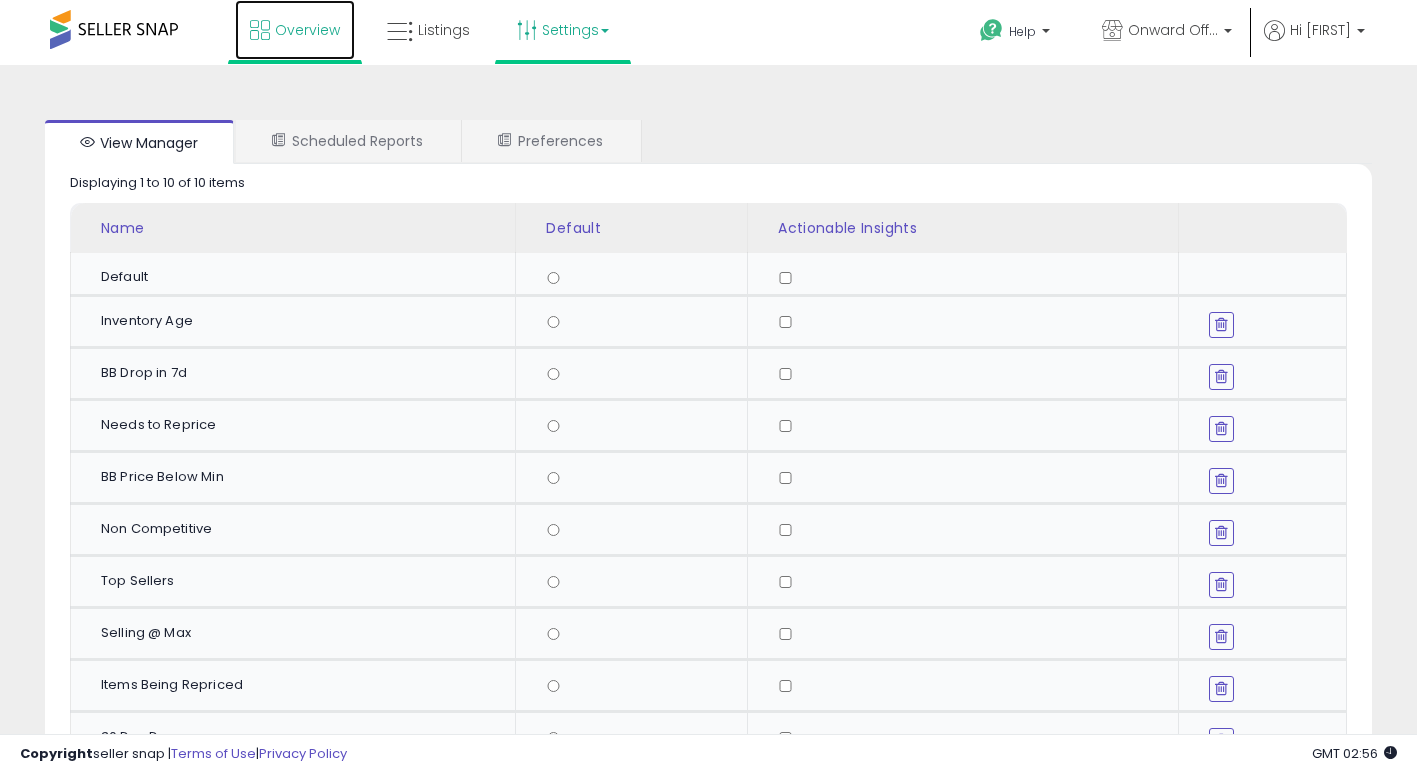 click on "Overview" at bounding box center (307, 30) 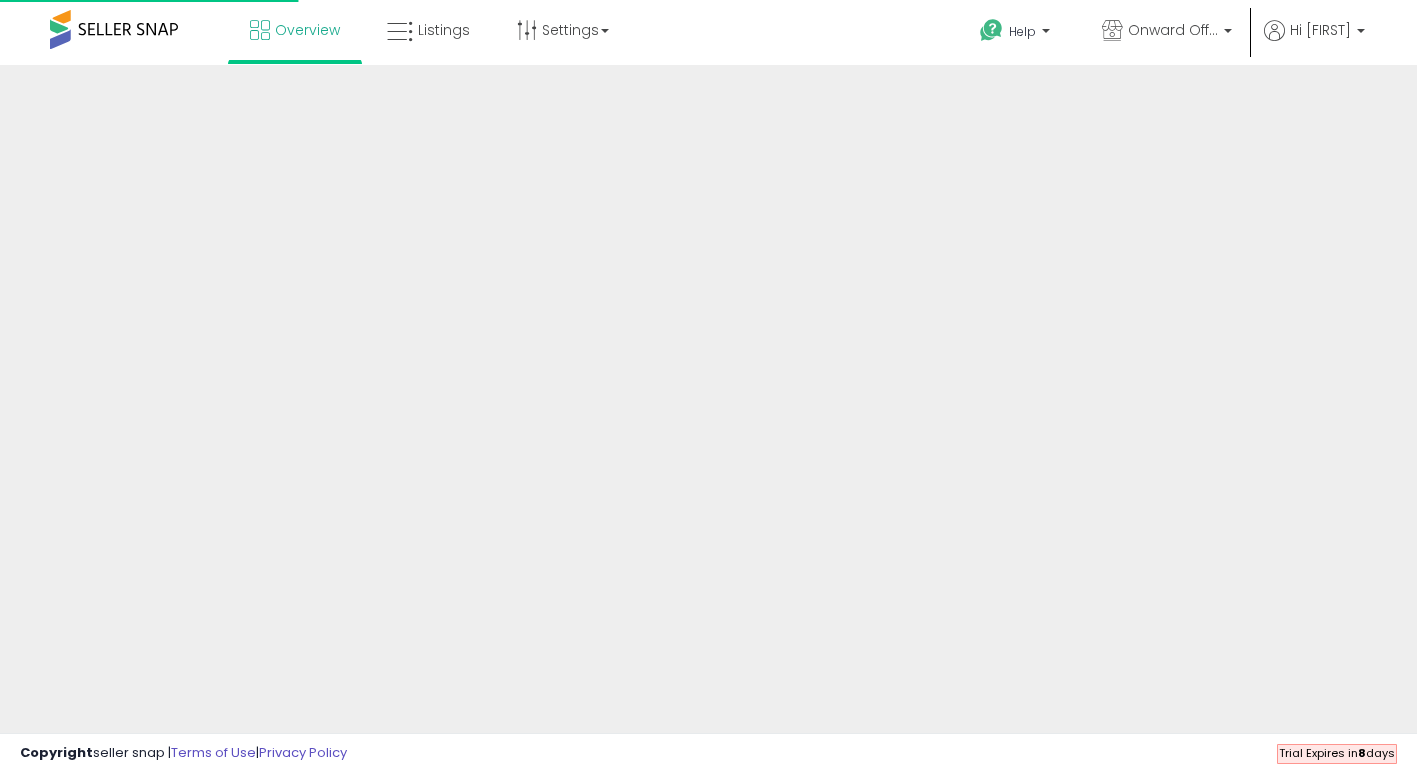 scroll, scrollTop: 0, scrollLeft: 0, axis: both 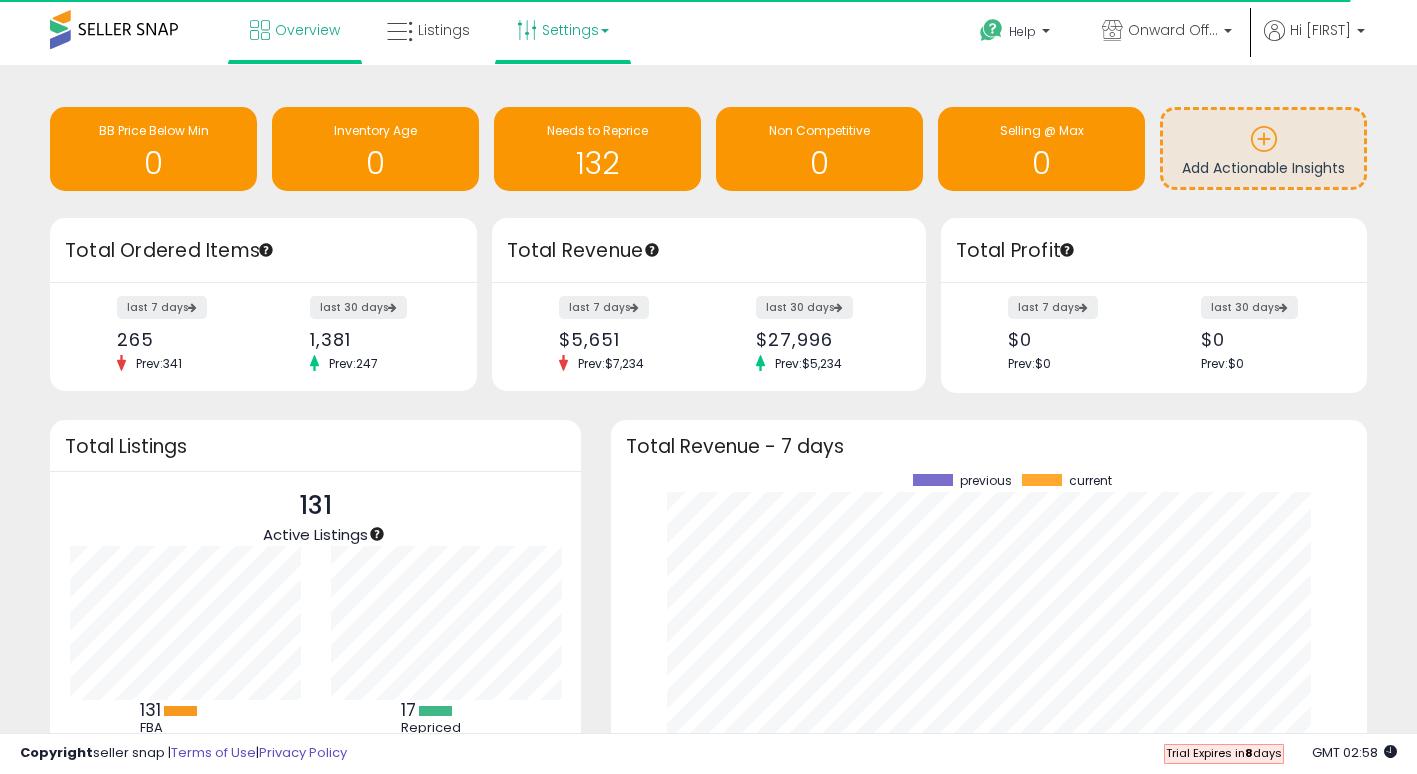 click on "Settings" at bounding box center (563, 30) 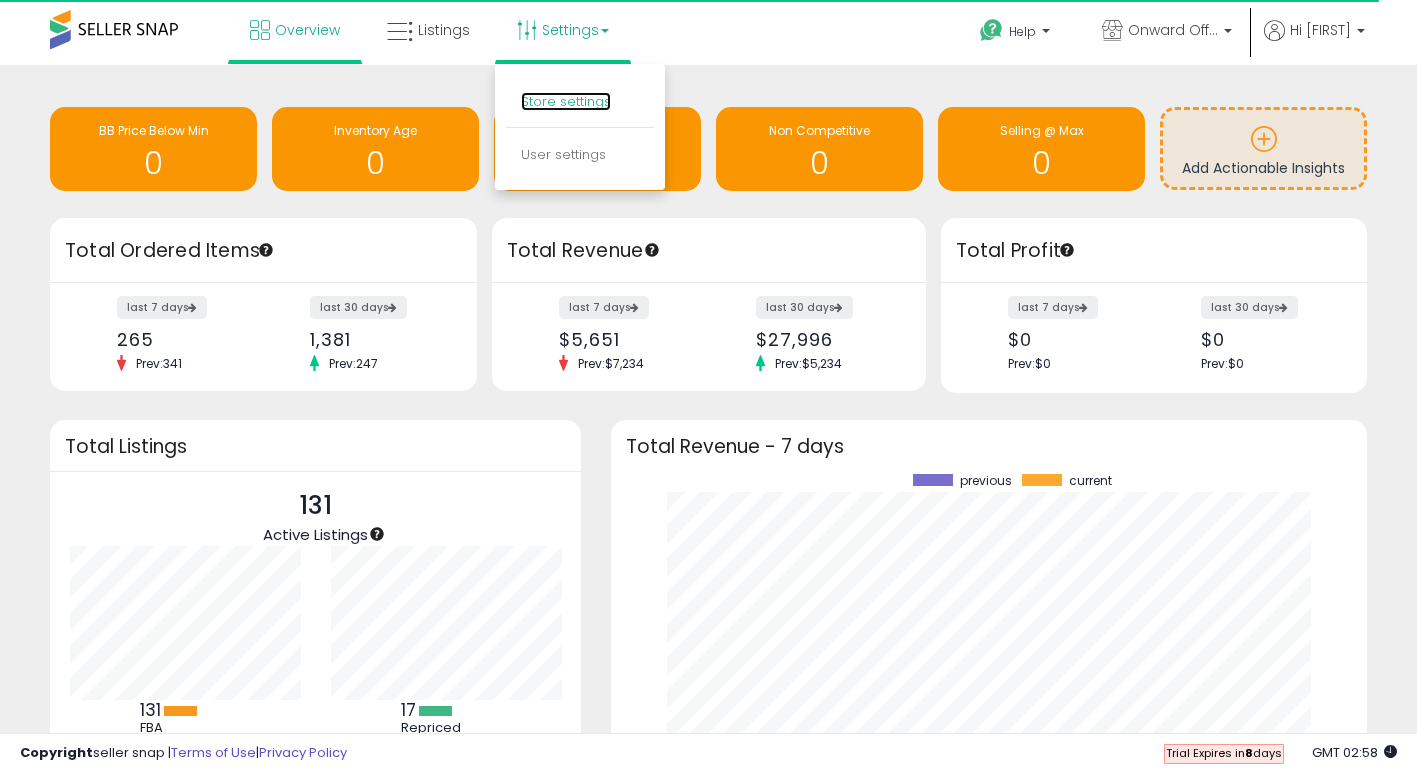 click on "Store
settings" at bounding box center [566, 101] 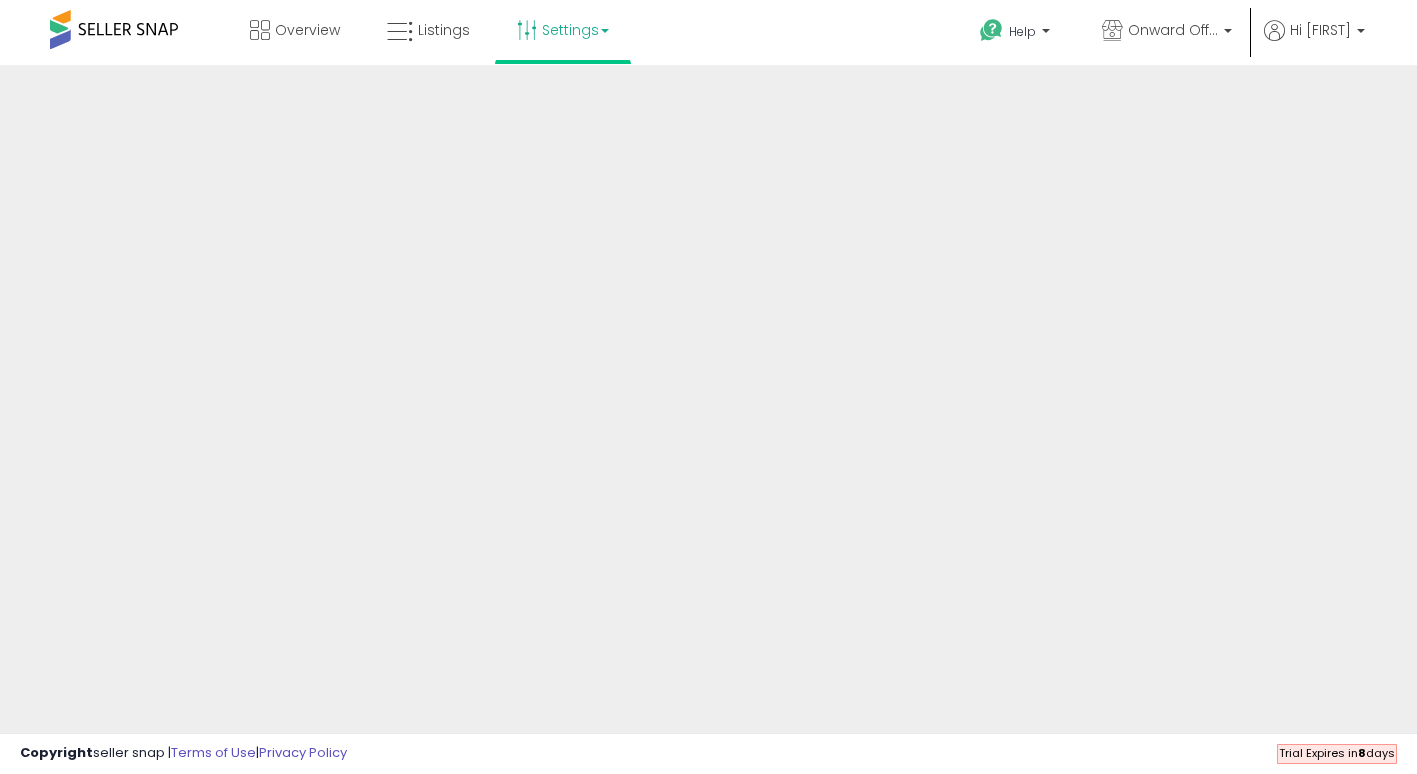 scroll, scrollTop: 0, scrollLeft: 0, axis: both 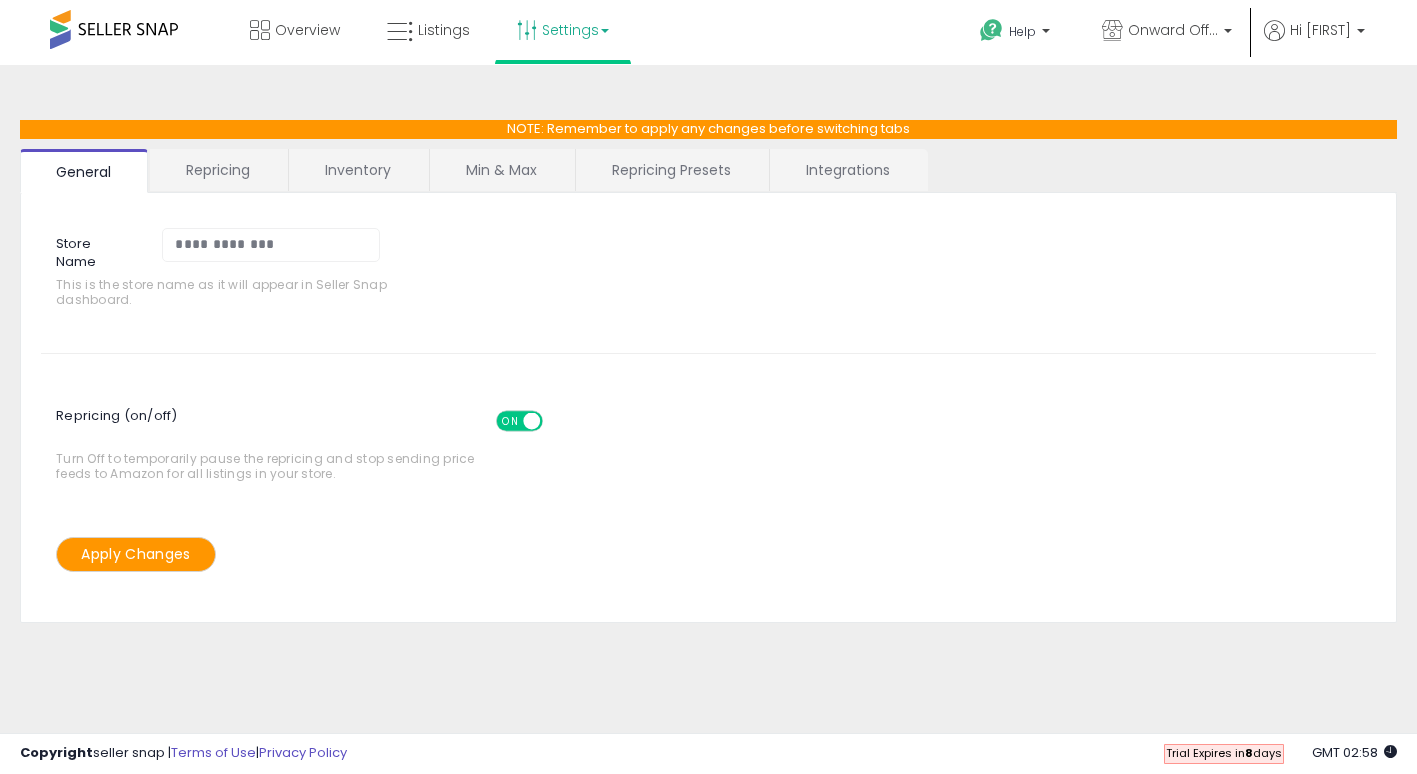 click on "Min & Max" at bounding box center [501, 170] 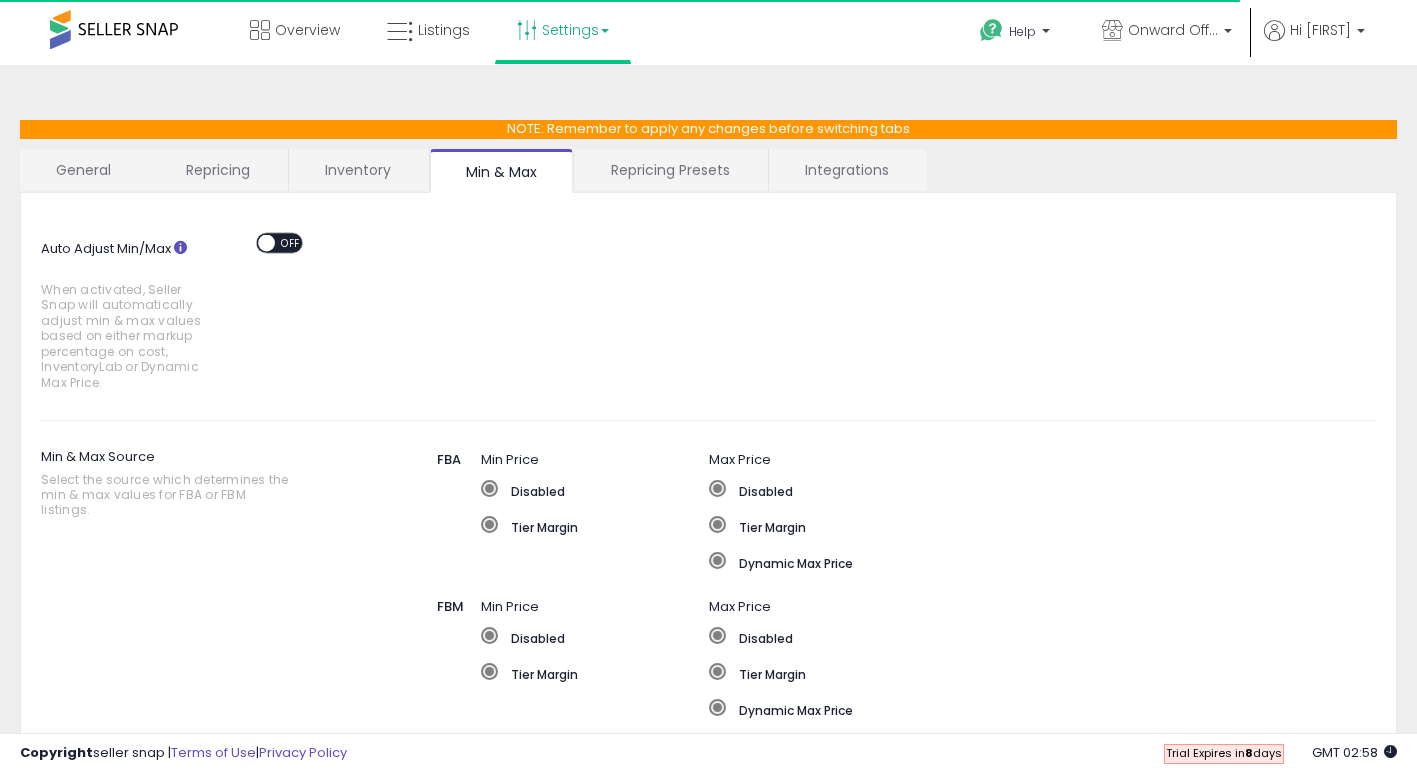 click on "Inventory" at bounding box center (358, 170) 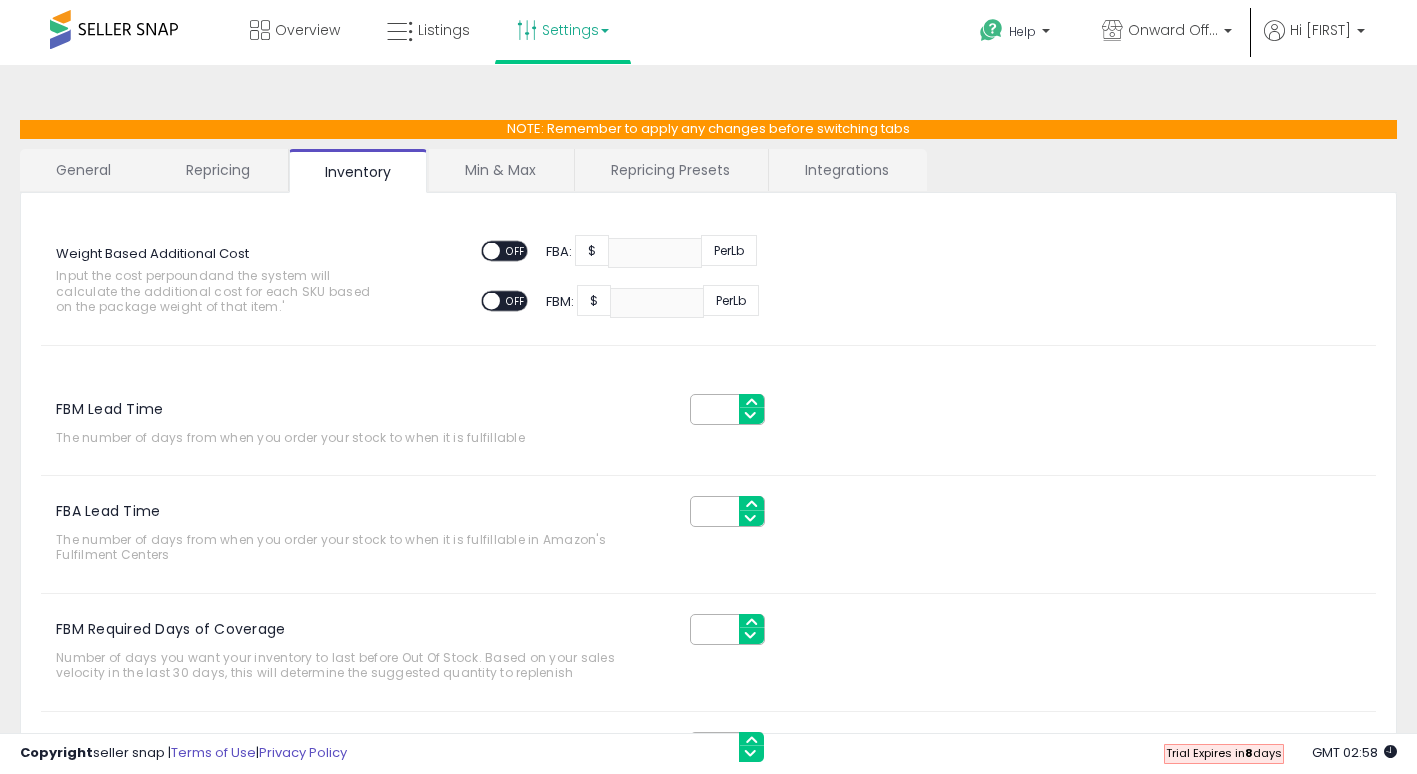 click on "Repricing" at bounding box center [218, 170] 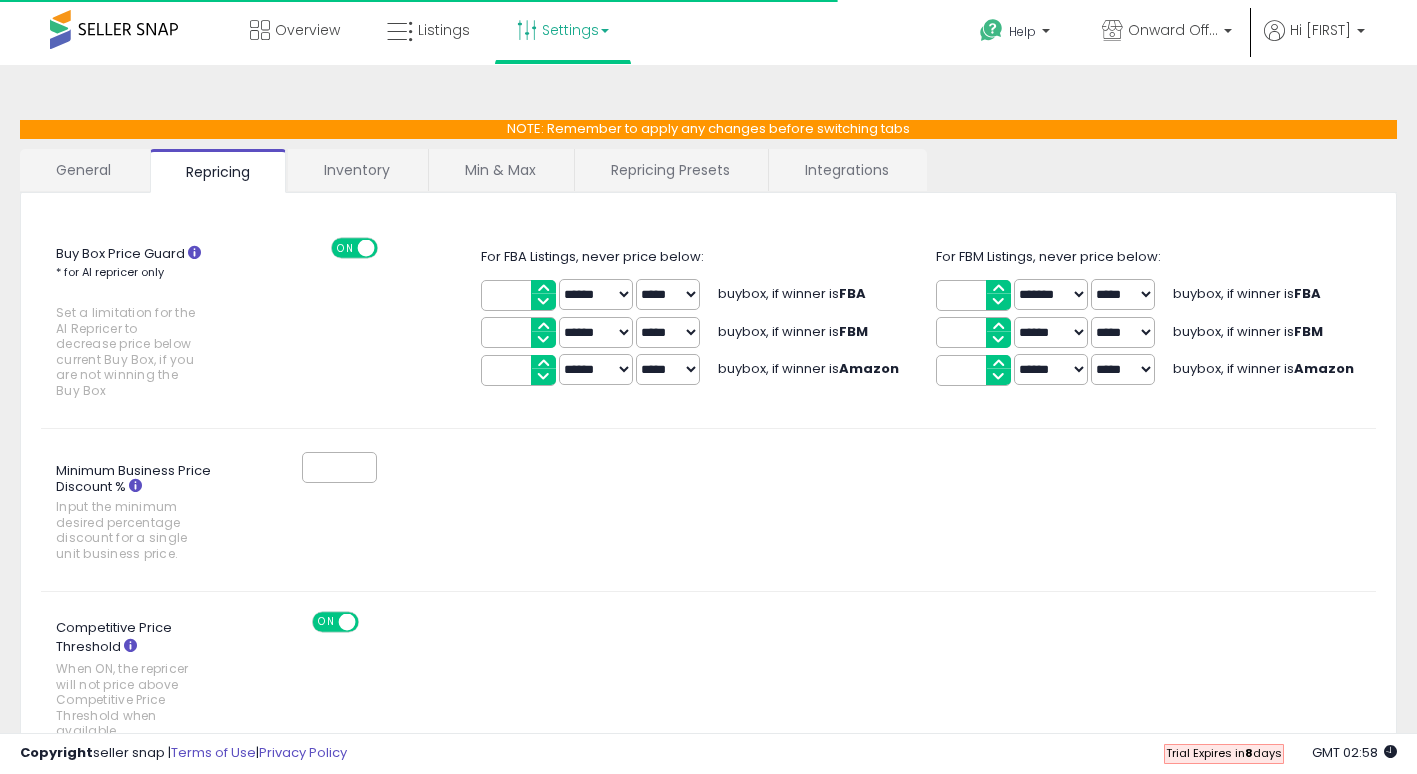 click on "Repricing Presets" at bounding box center [670, 170] 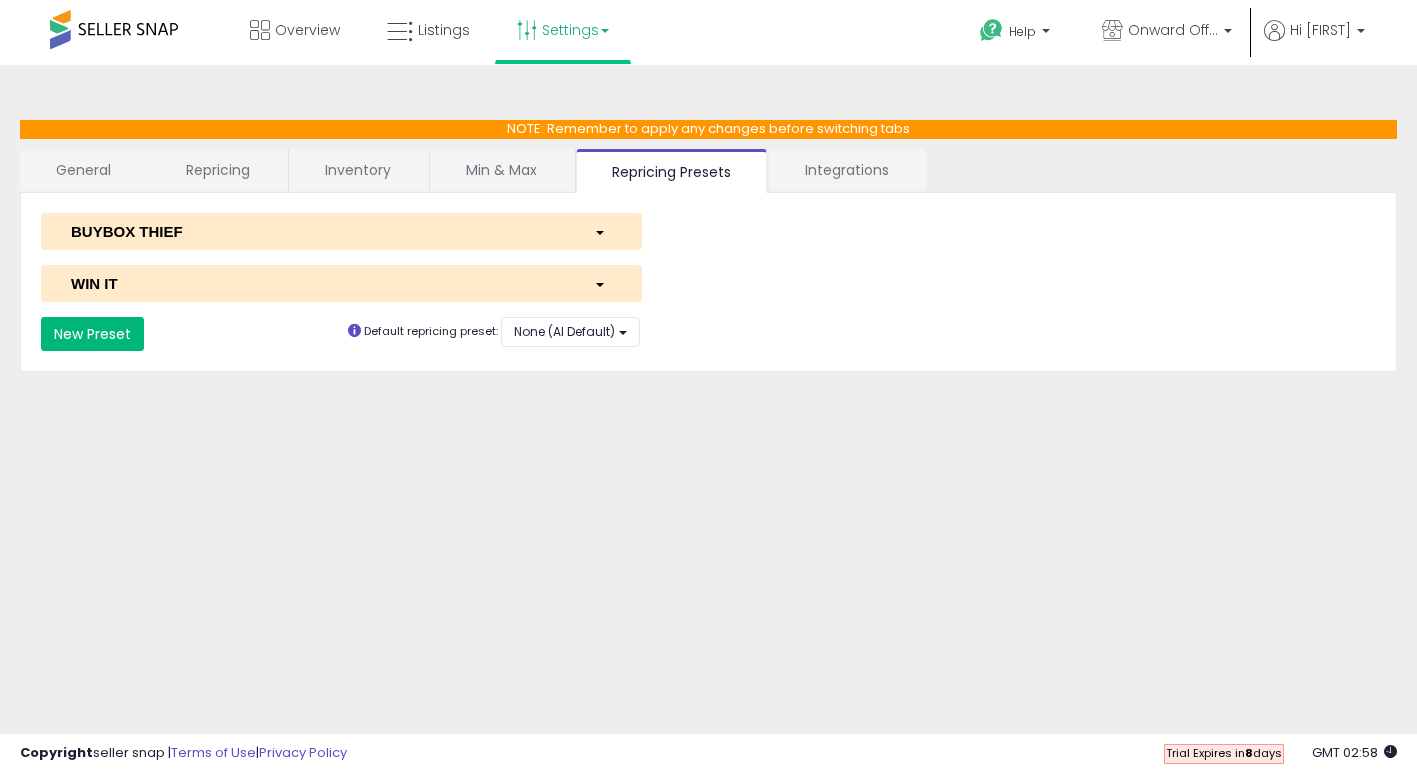 click on "New Preset" at bounding box center [92, 334] 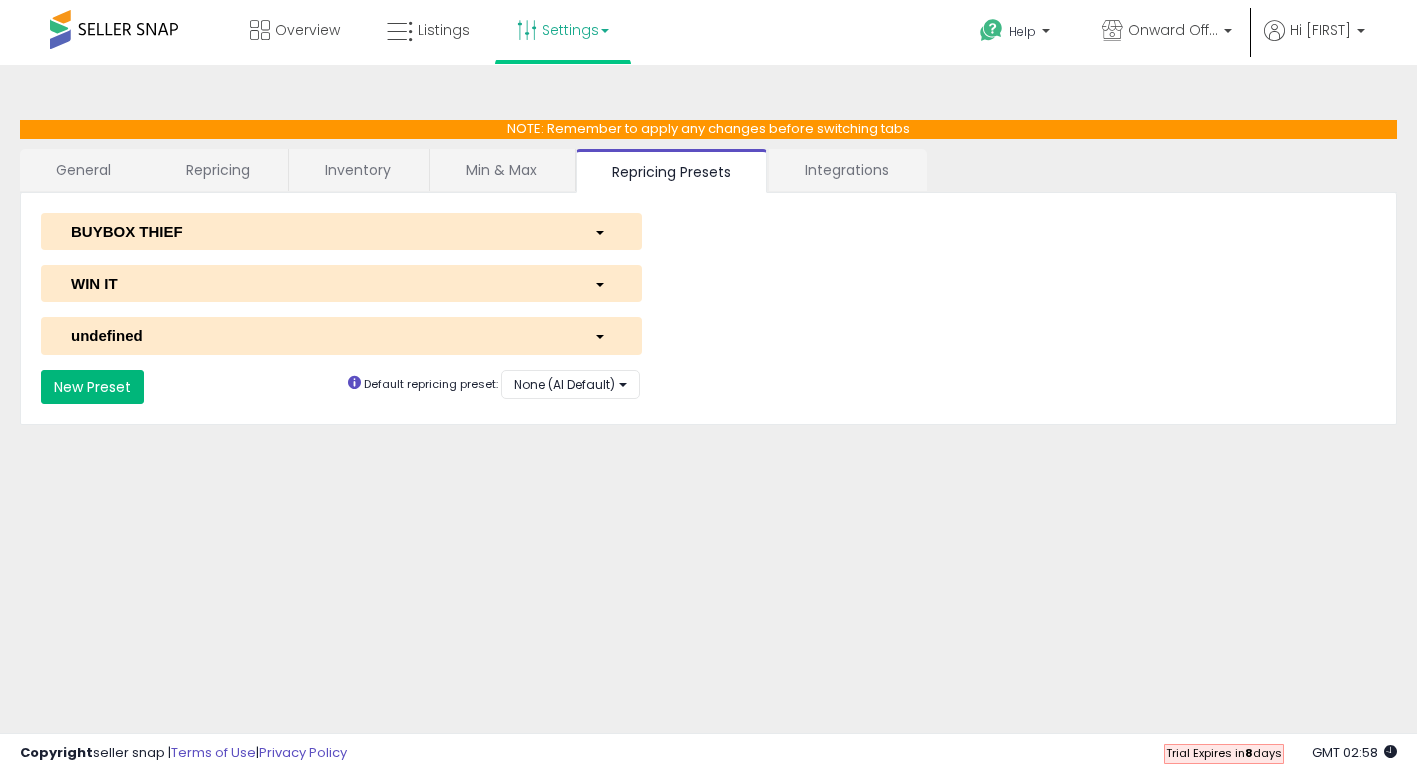 select on "*********" 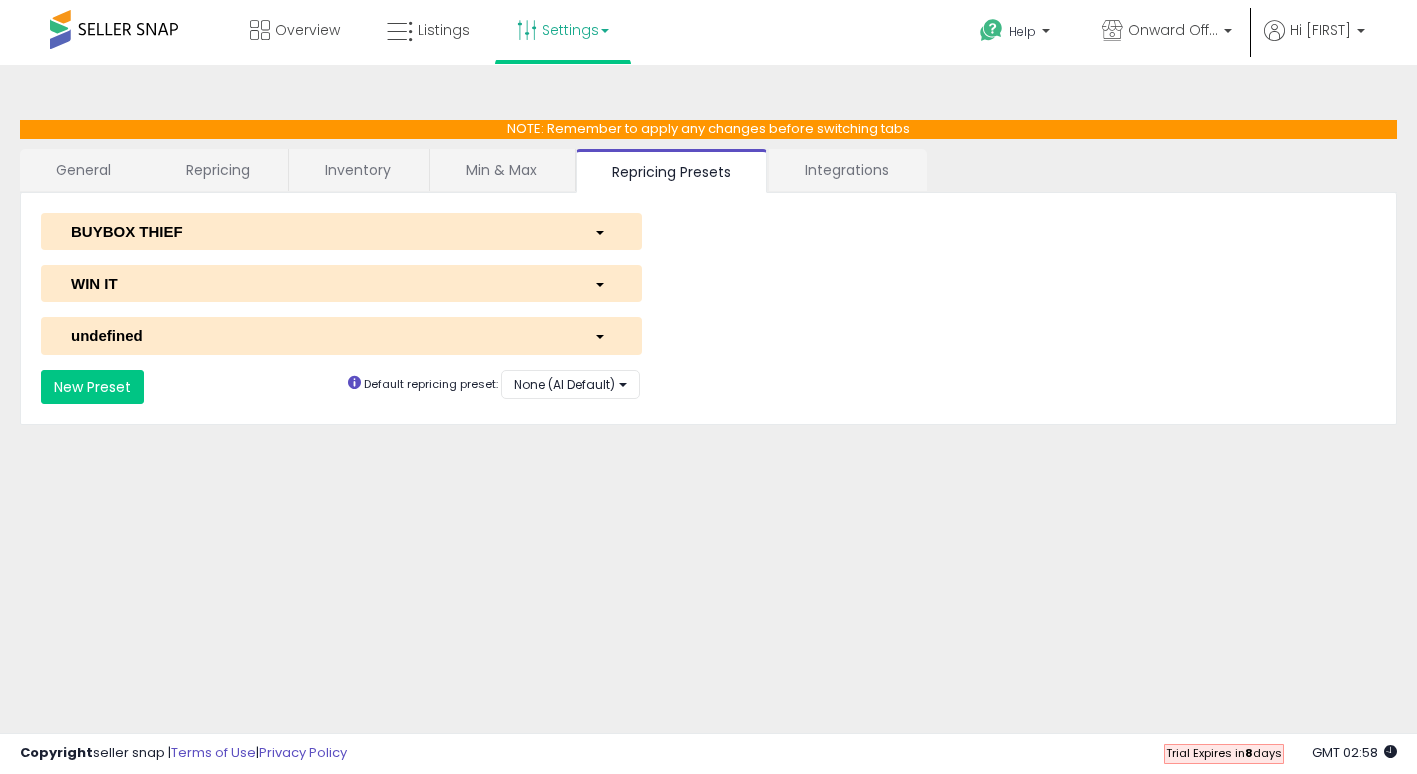 click on "undefined" at bounding box center [317, 335] 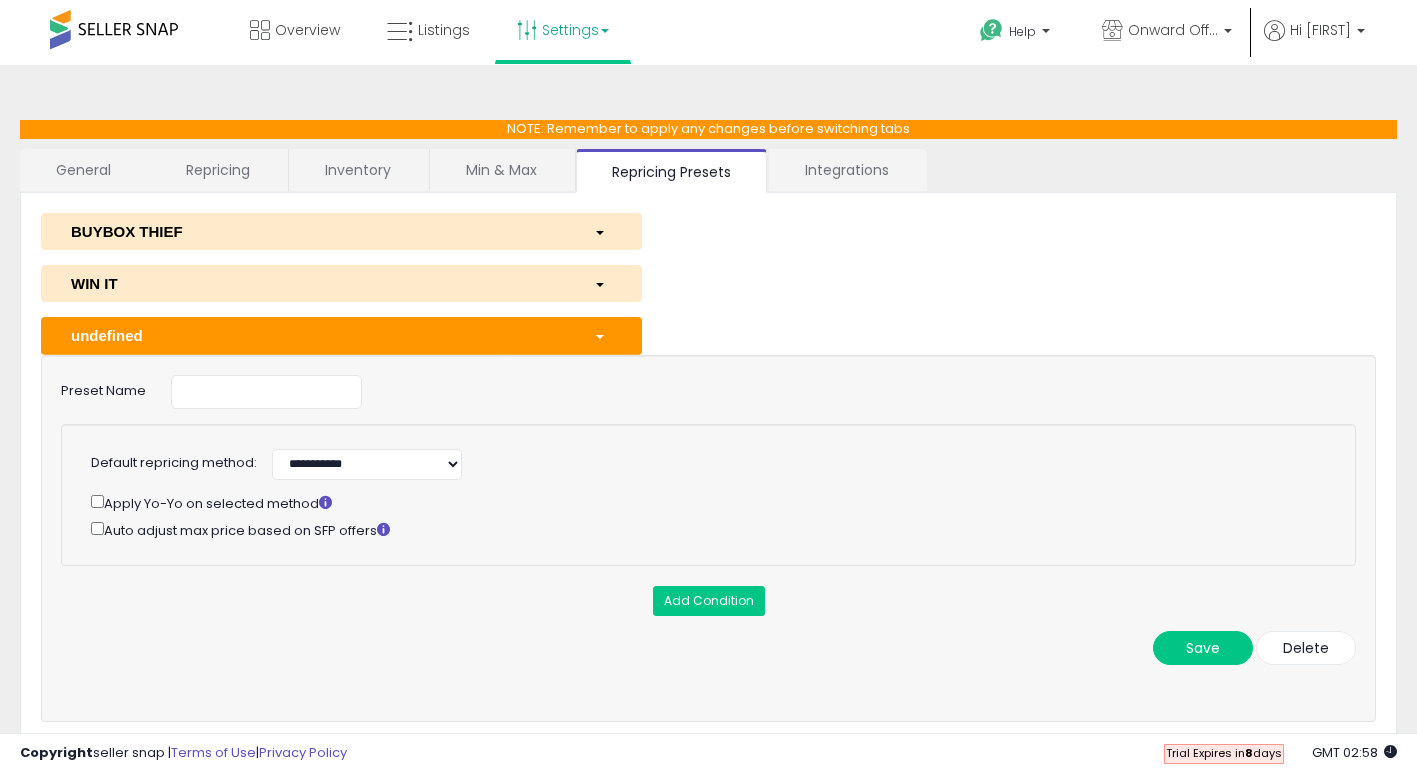 click on "undefined" at bounding box center [317, 335] 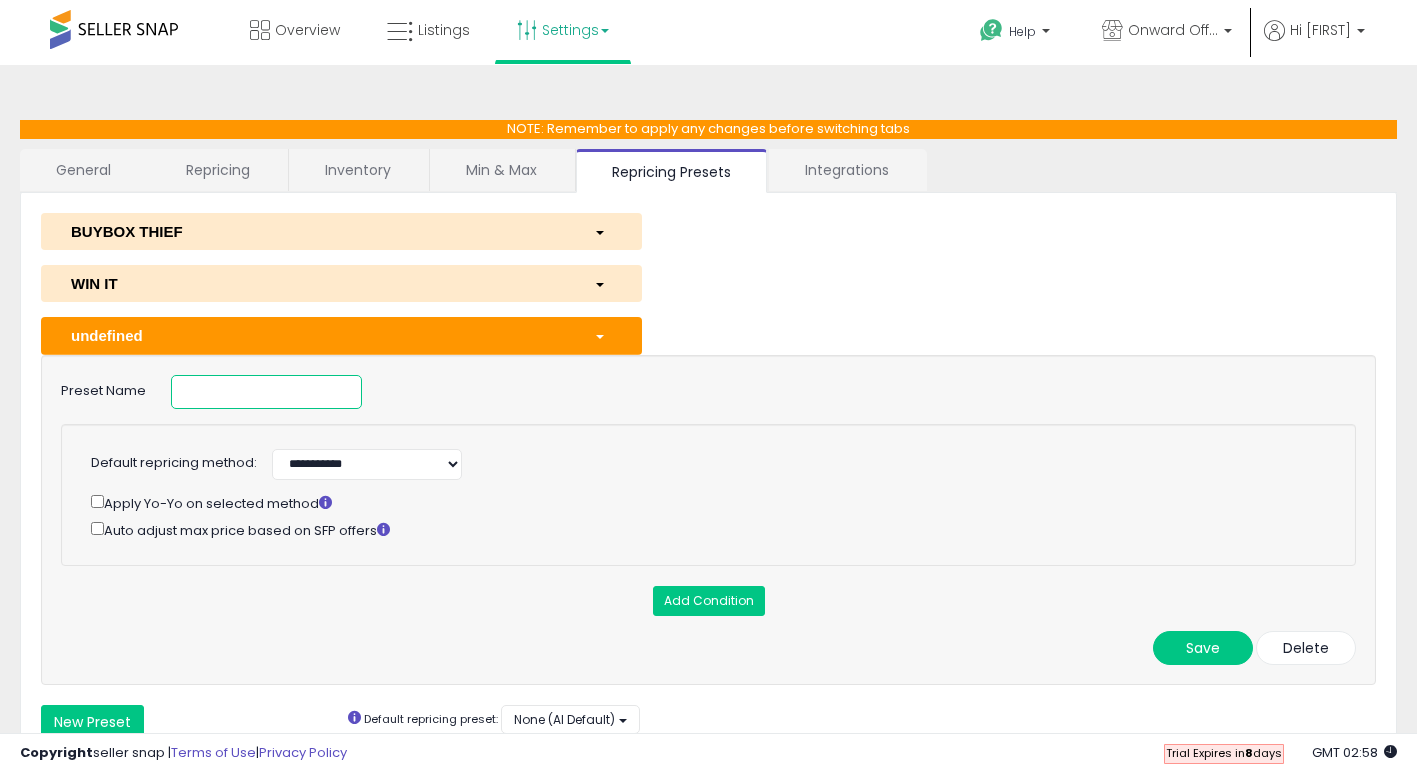 click at bounding box center [266, 392] 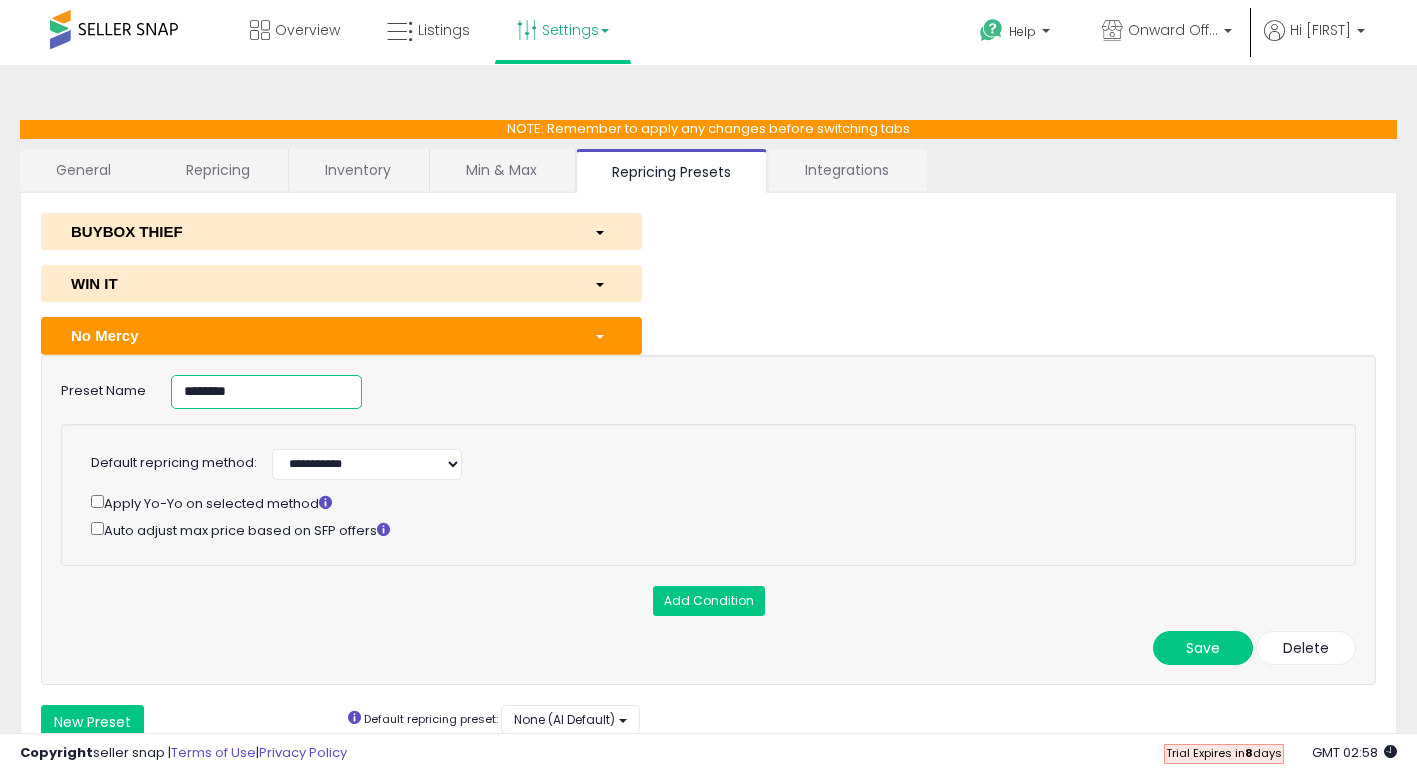 type on "********" 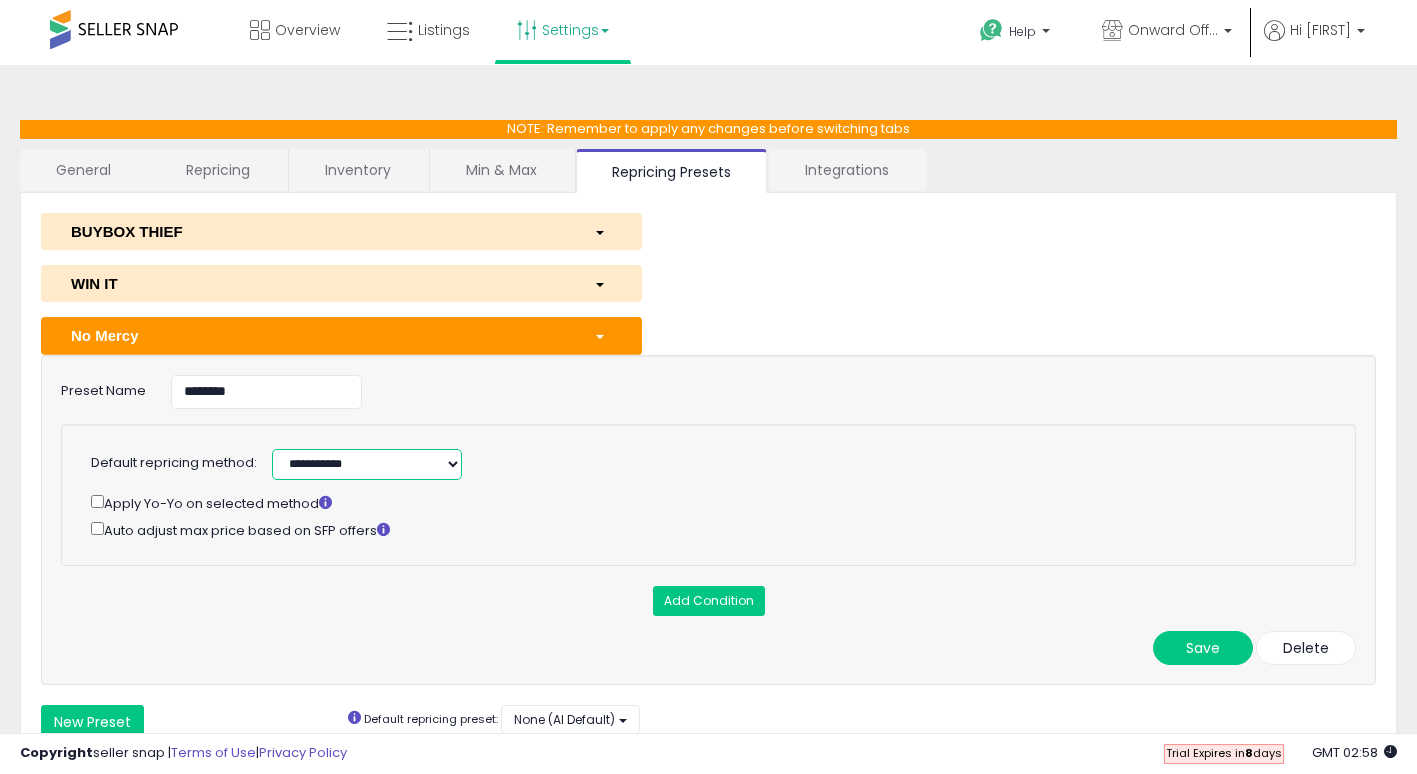 click on "**********" at bounding box center (367, 464) 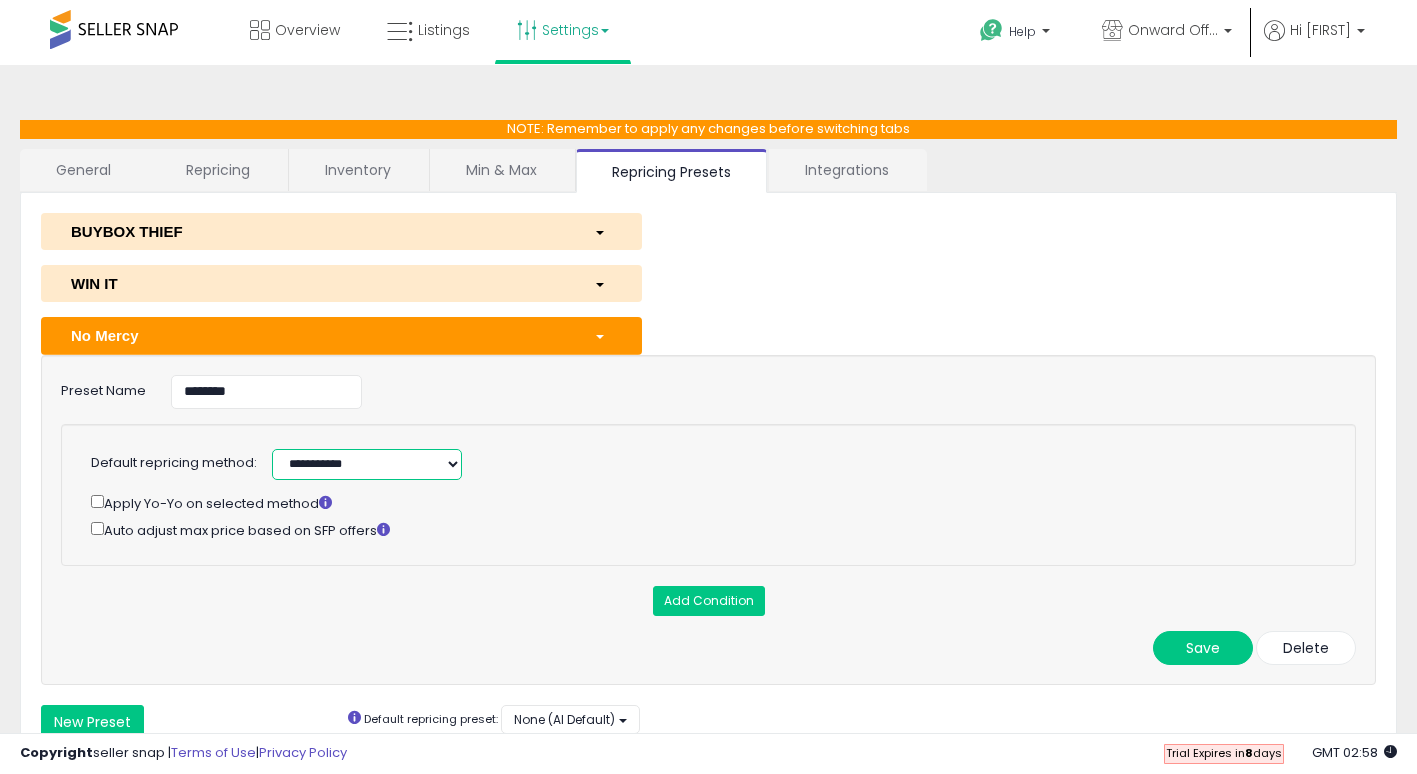 select on "******" 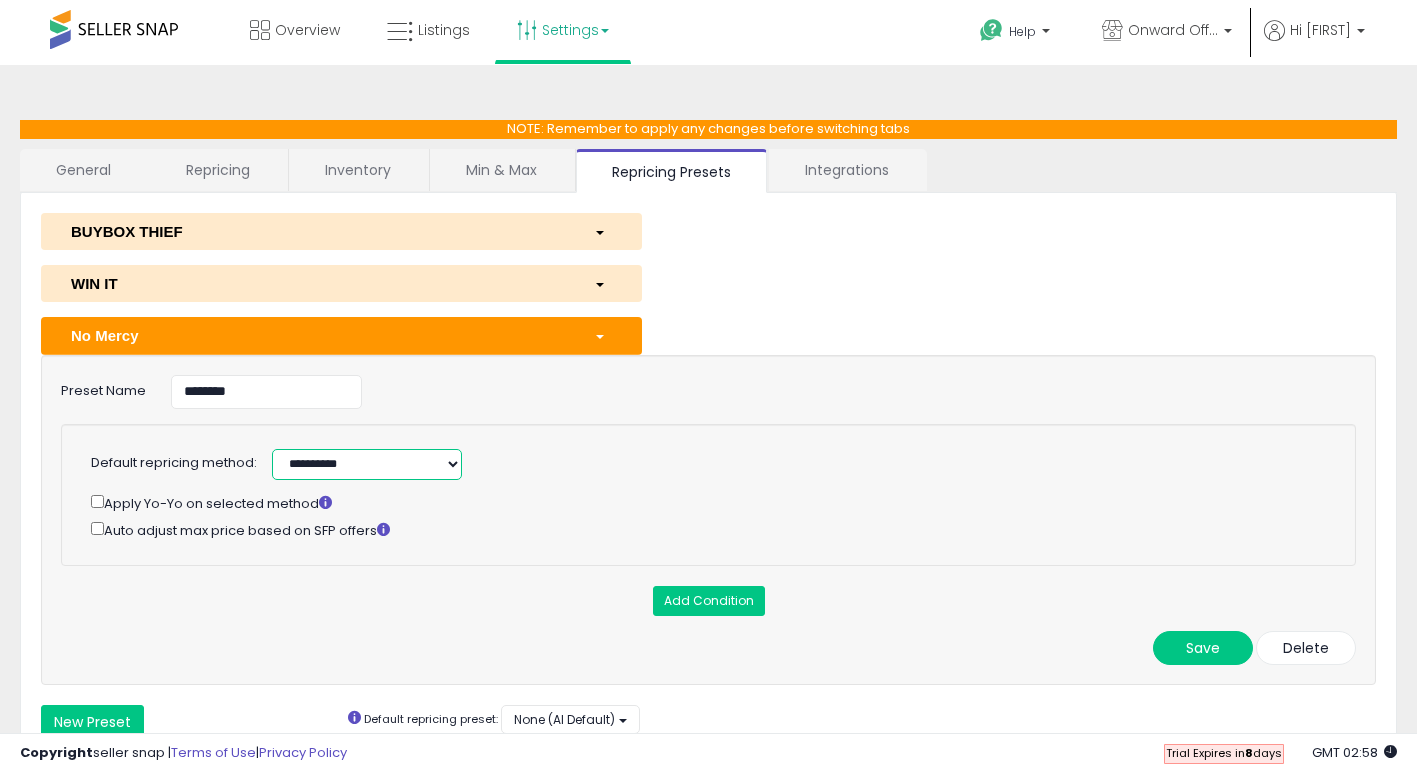 click on "**********" at bounding box center (367, 464) 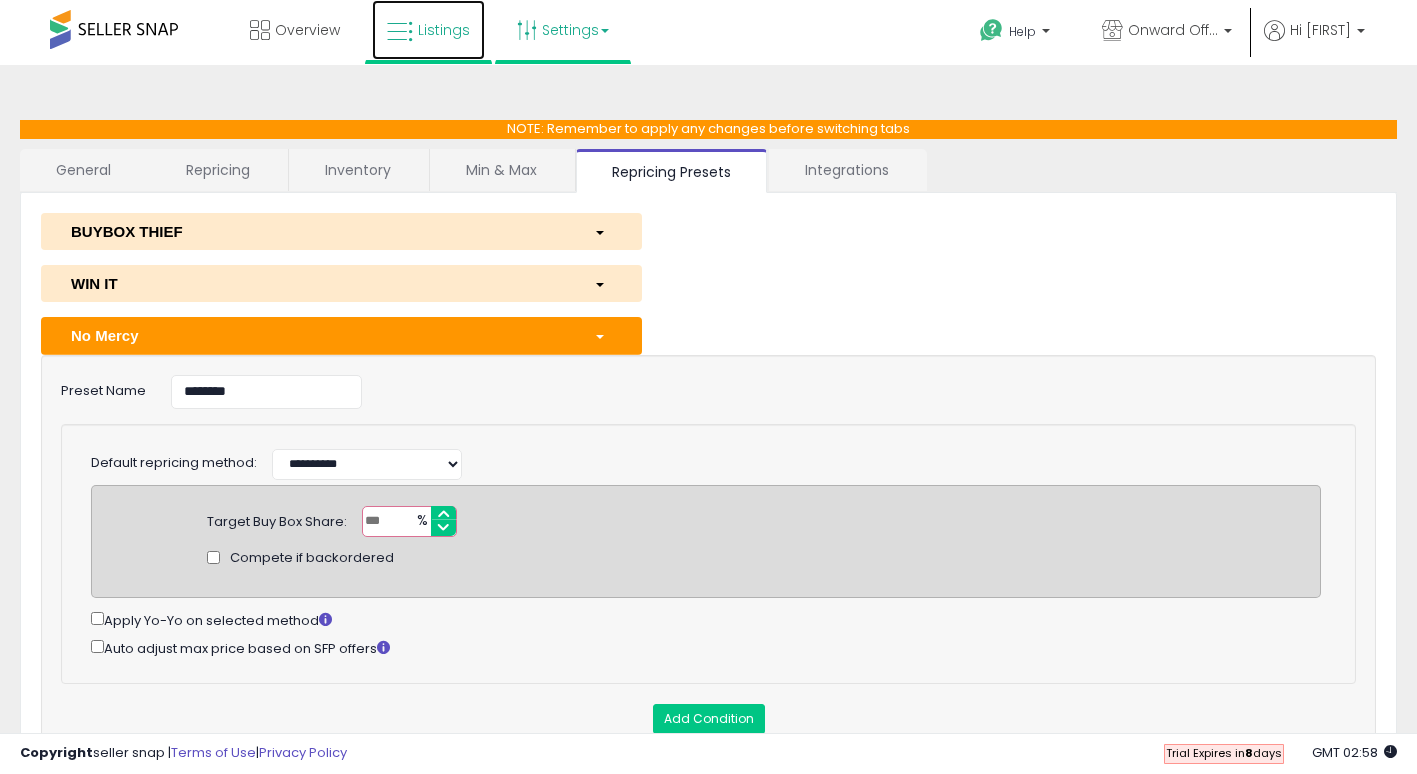 click on "Listings" at bounding box center (444, 30) 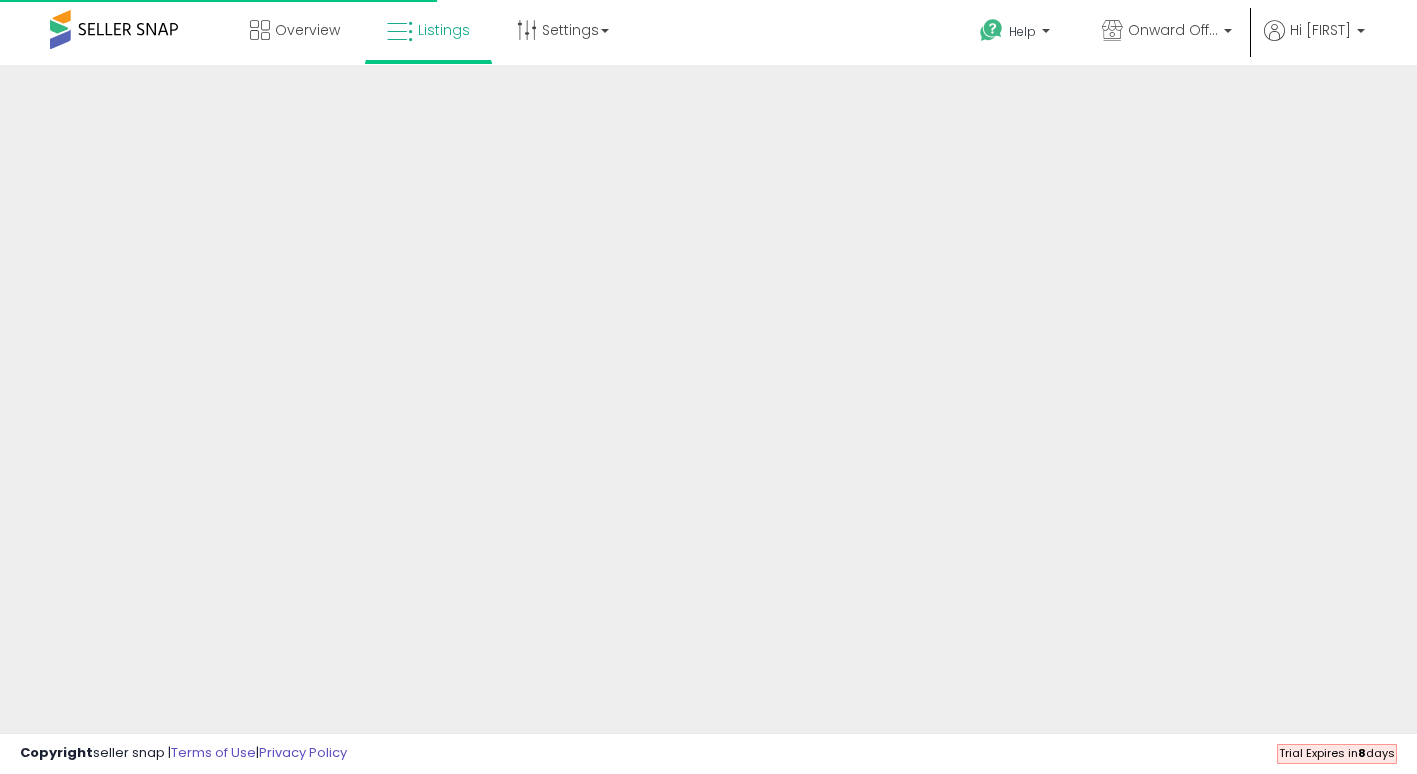 scroll, scrollTop: 0, scrollLeft: 0, axis: both 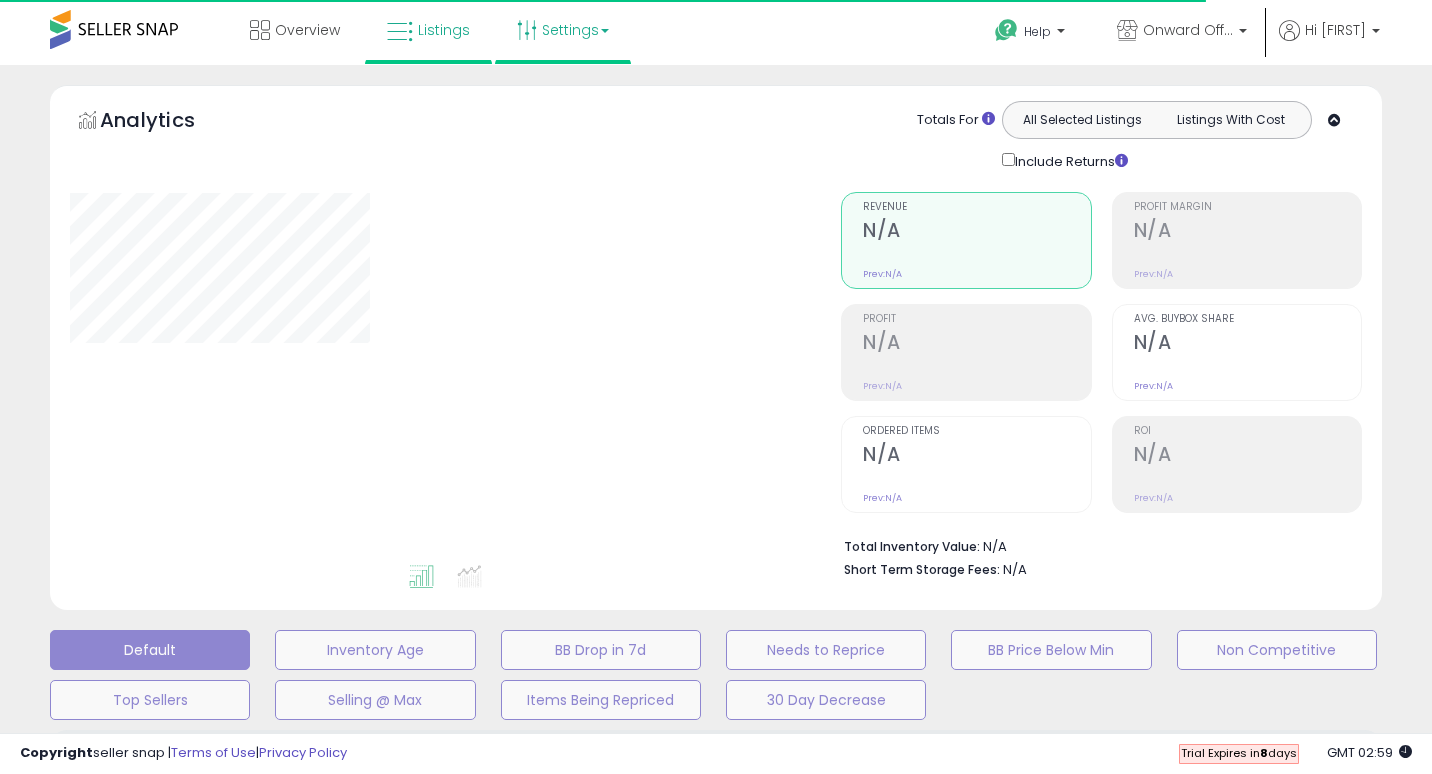 click on "Settings" at bounding box center [563, 30] 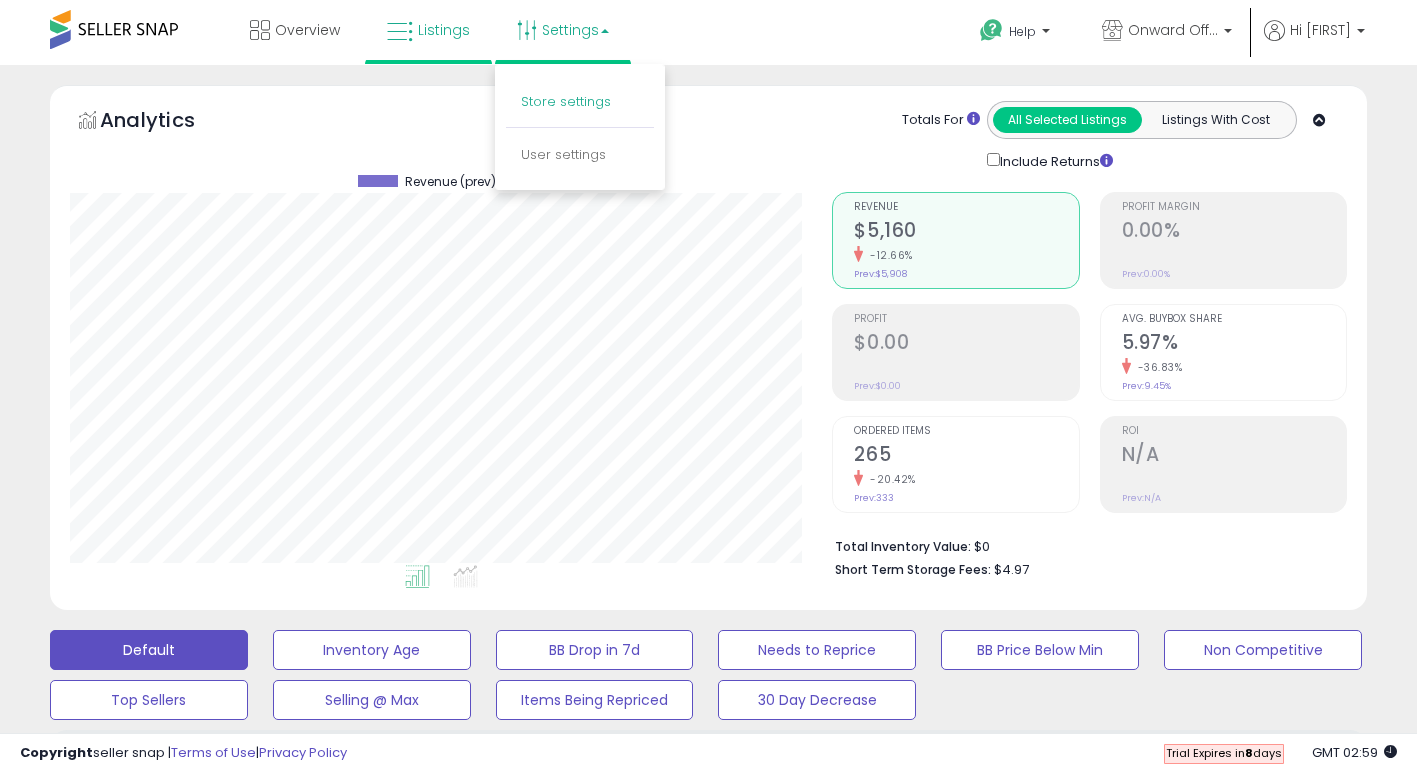 scroll, scrollTop: 999590, scrollLeft: 999237, axis: both 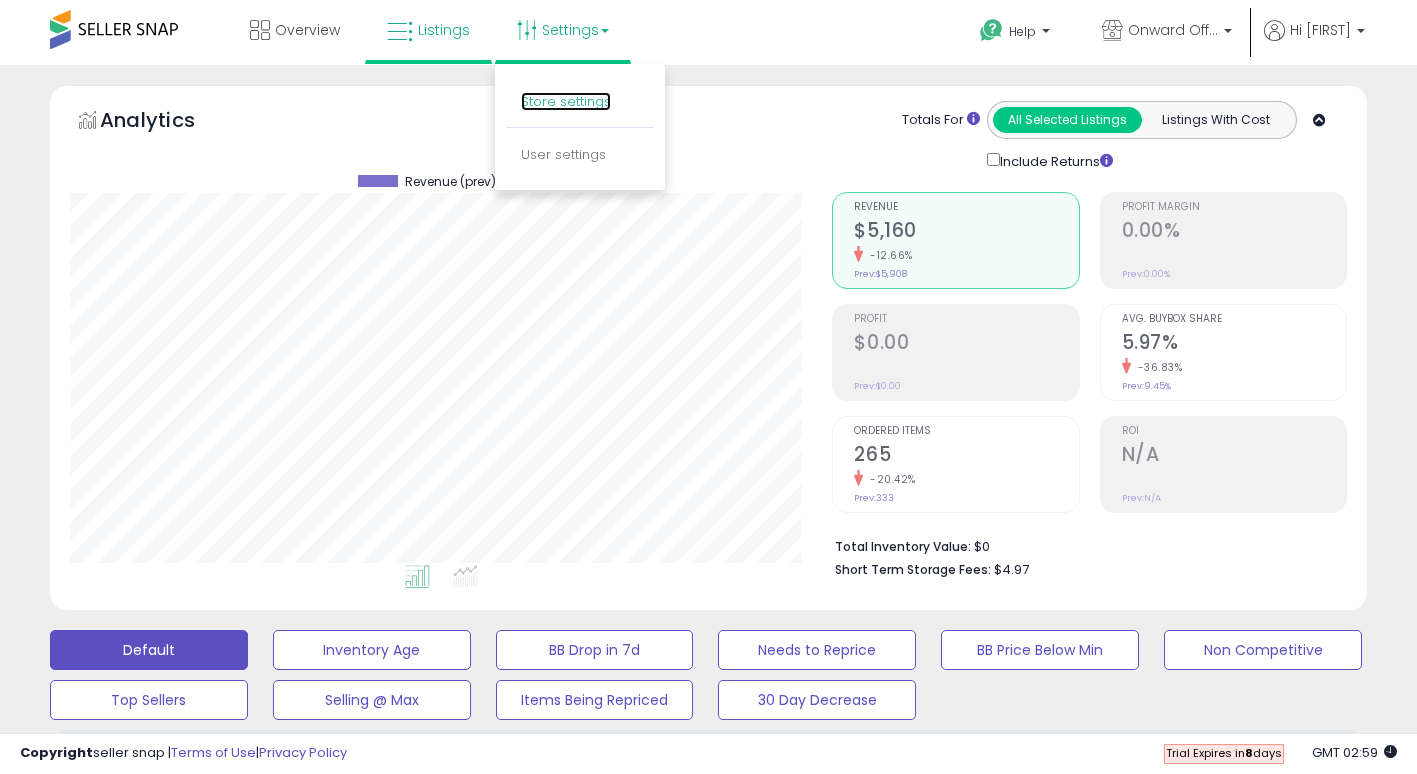 click on "Store
settings" at bounding box center [566, 101] 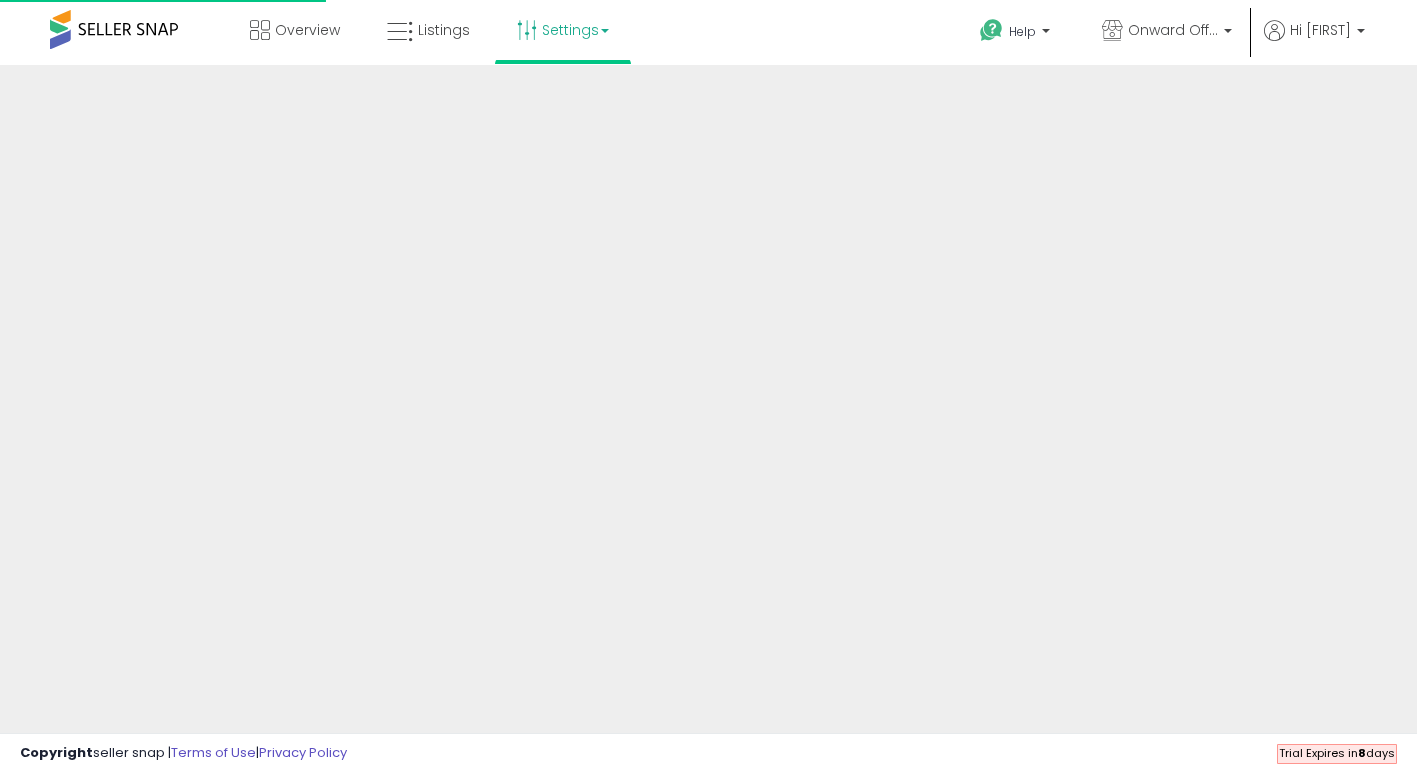 scroll, scrollTop: 0, scrollLeft: 0, axis: both 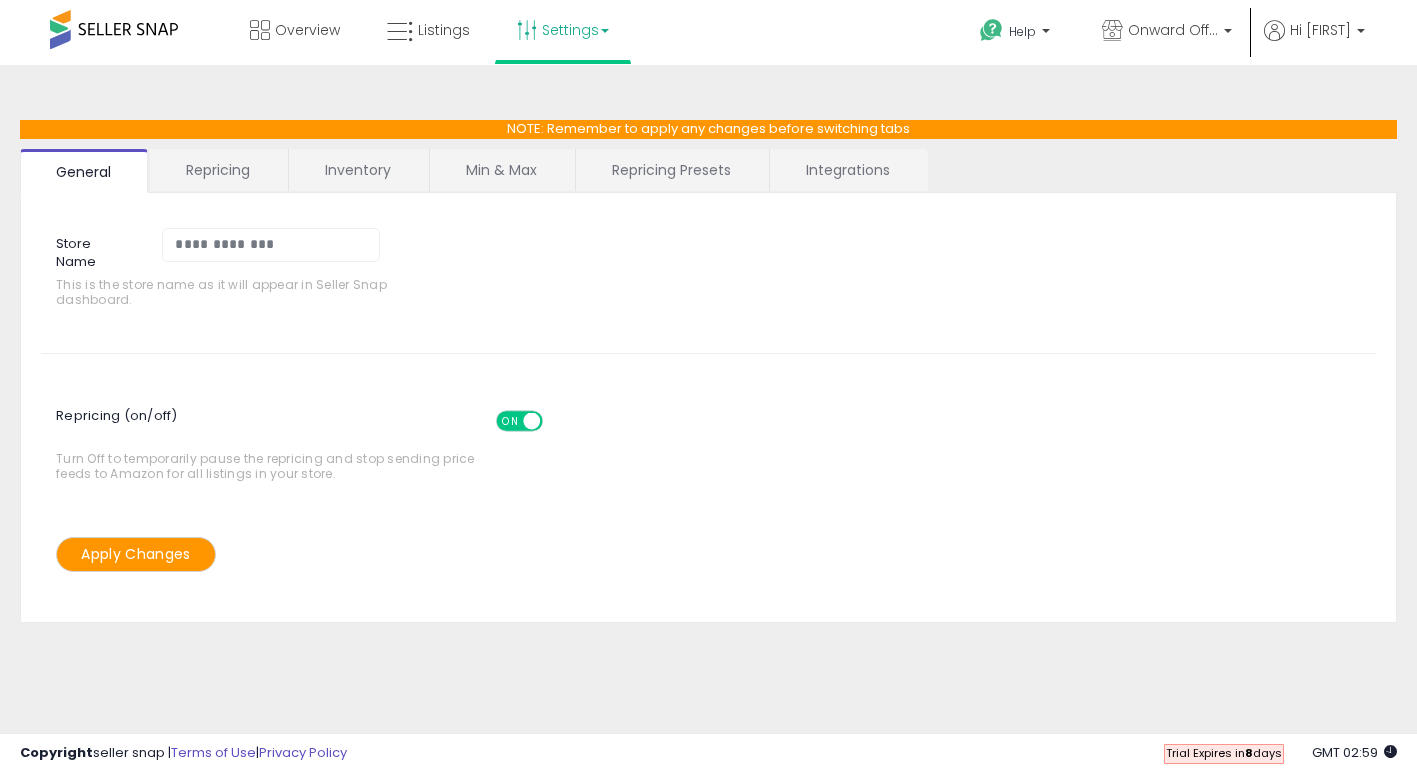 click on "Repricing Presets" at bounding box center (671, 170) 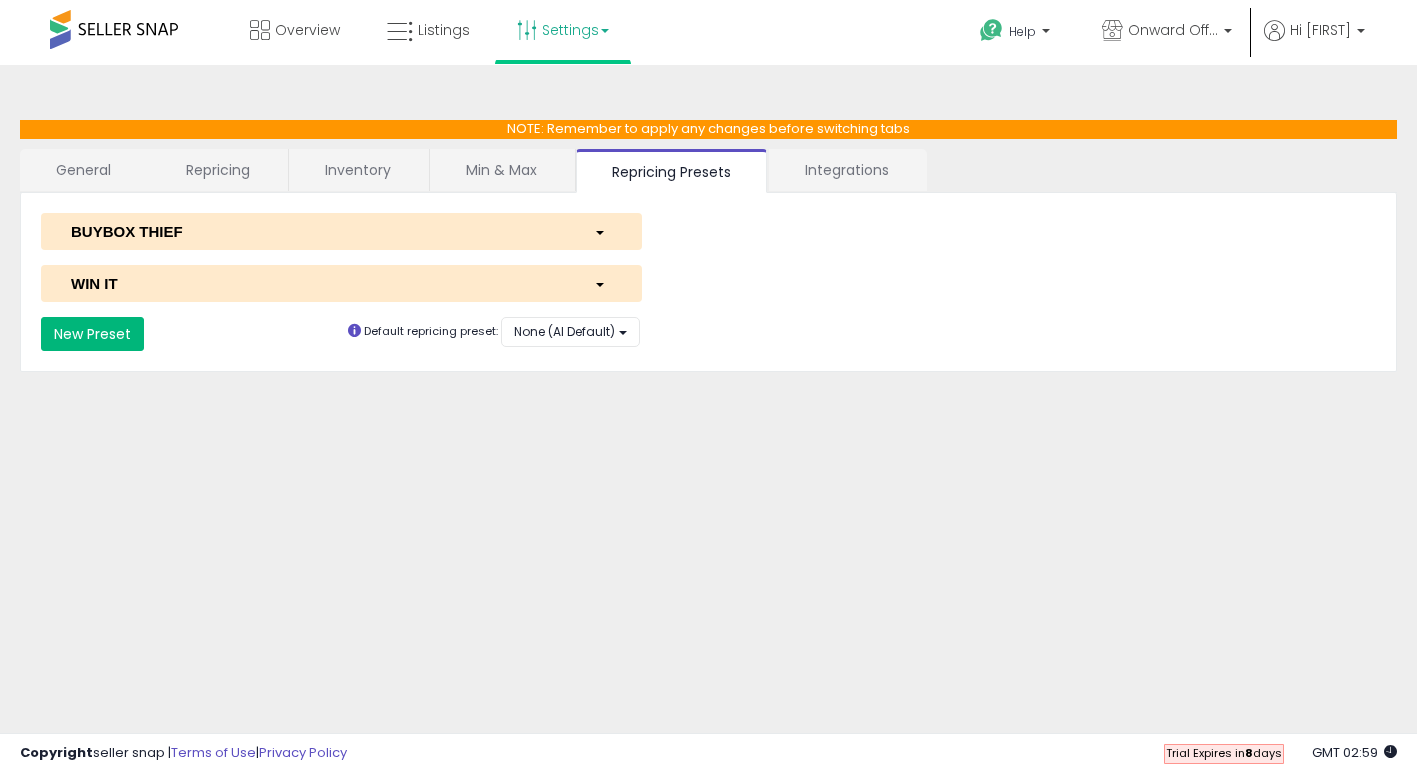 click on "New Preset" at bounding box center [92, 334] 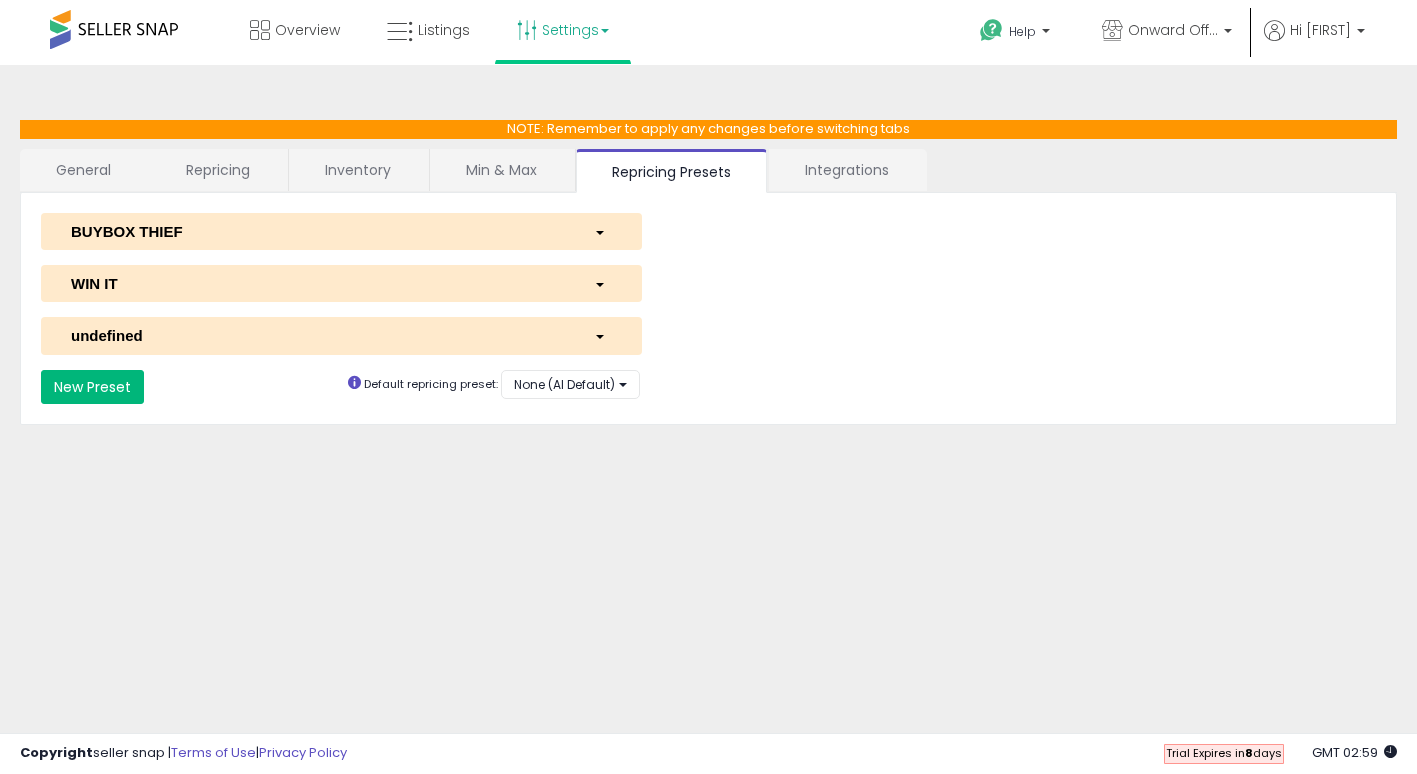 select on "*********" 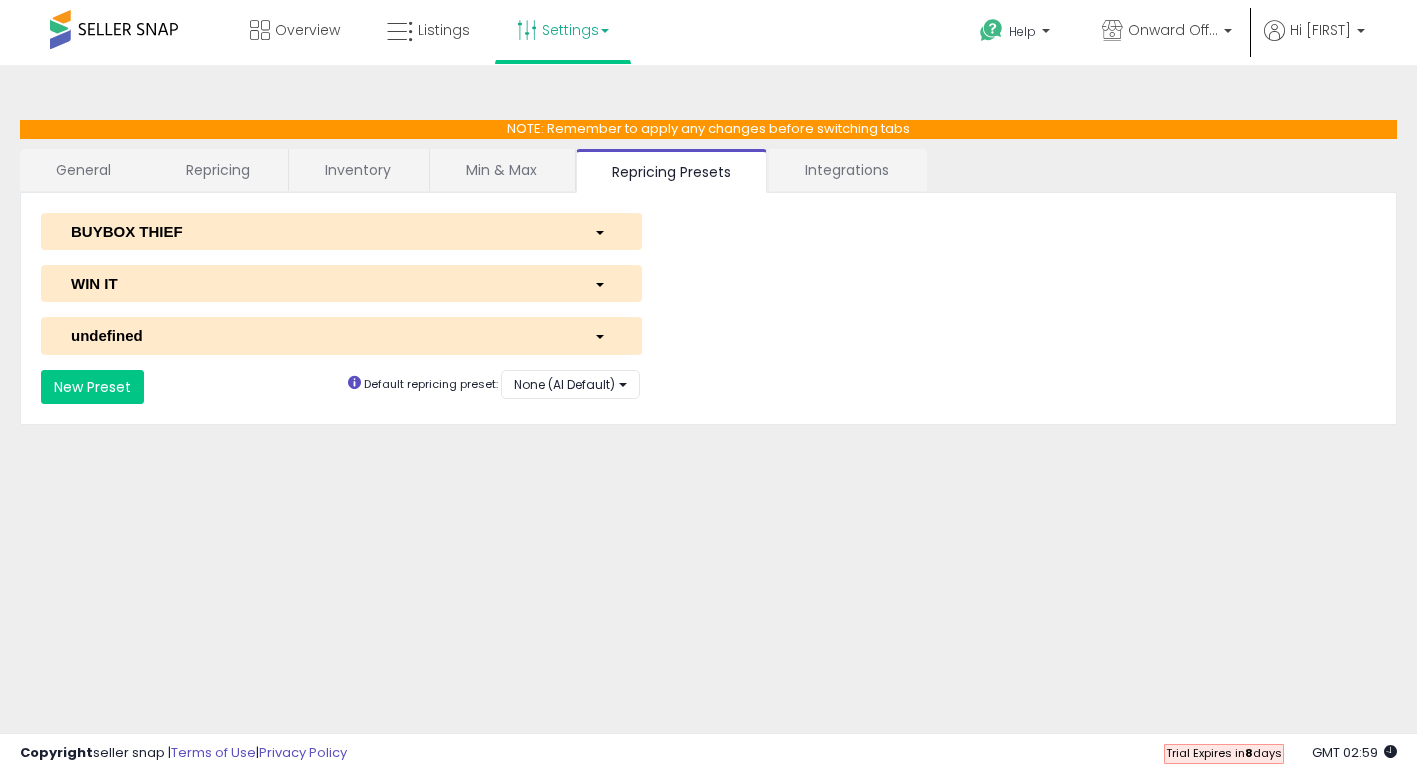 click on "undefined" at bounding box center [317, 335] 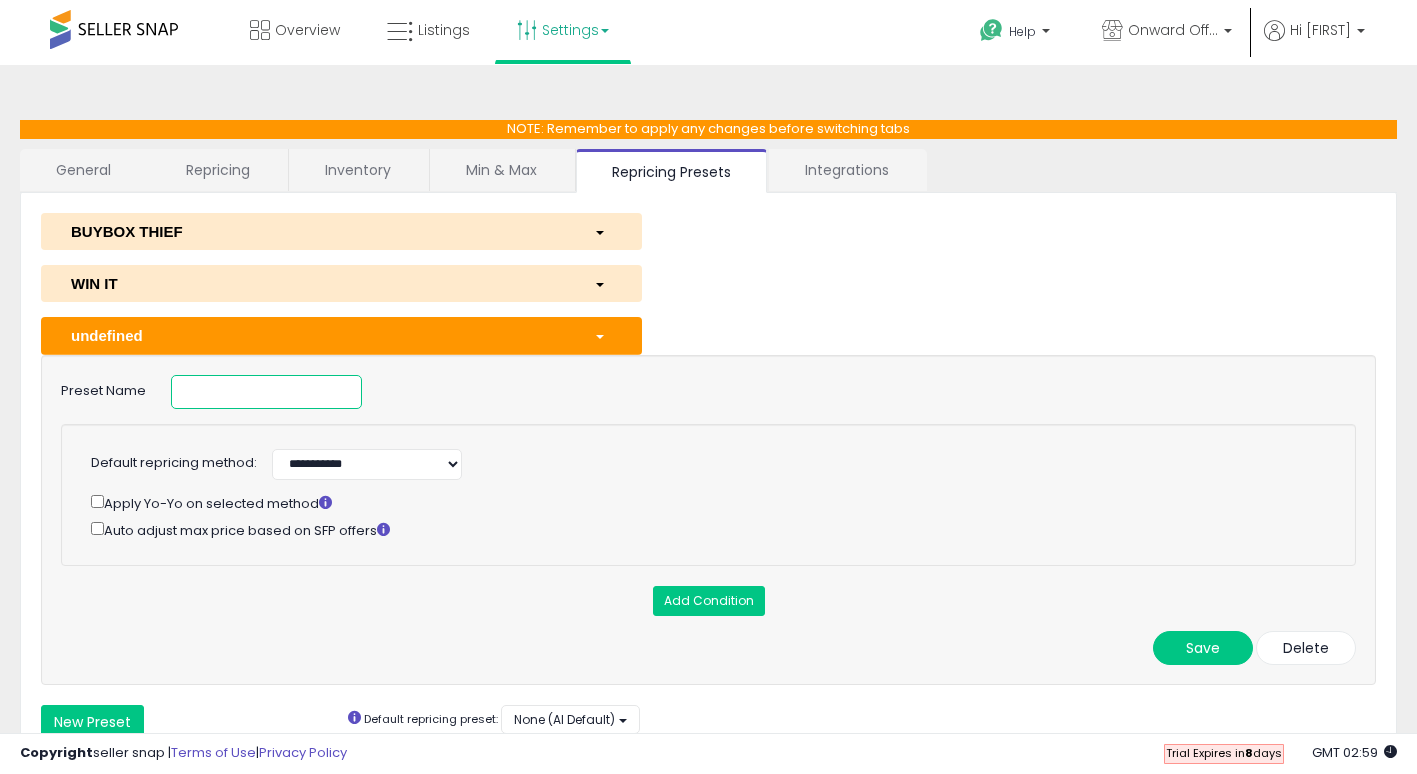 click at bounding box center [266, 392] 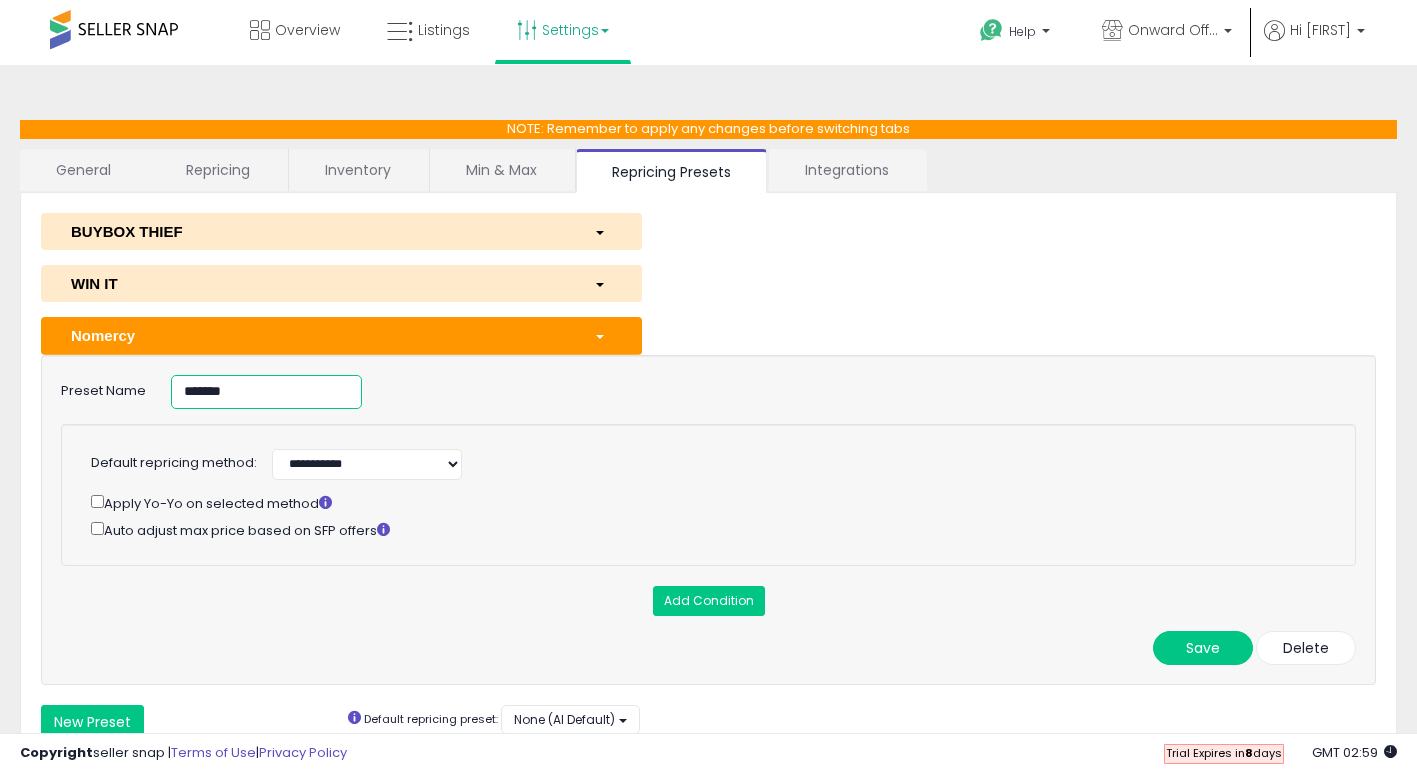 type on "*******" 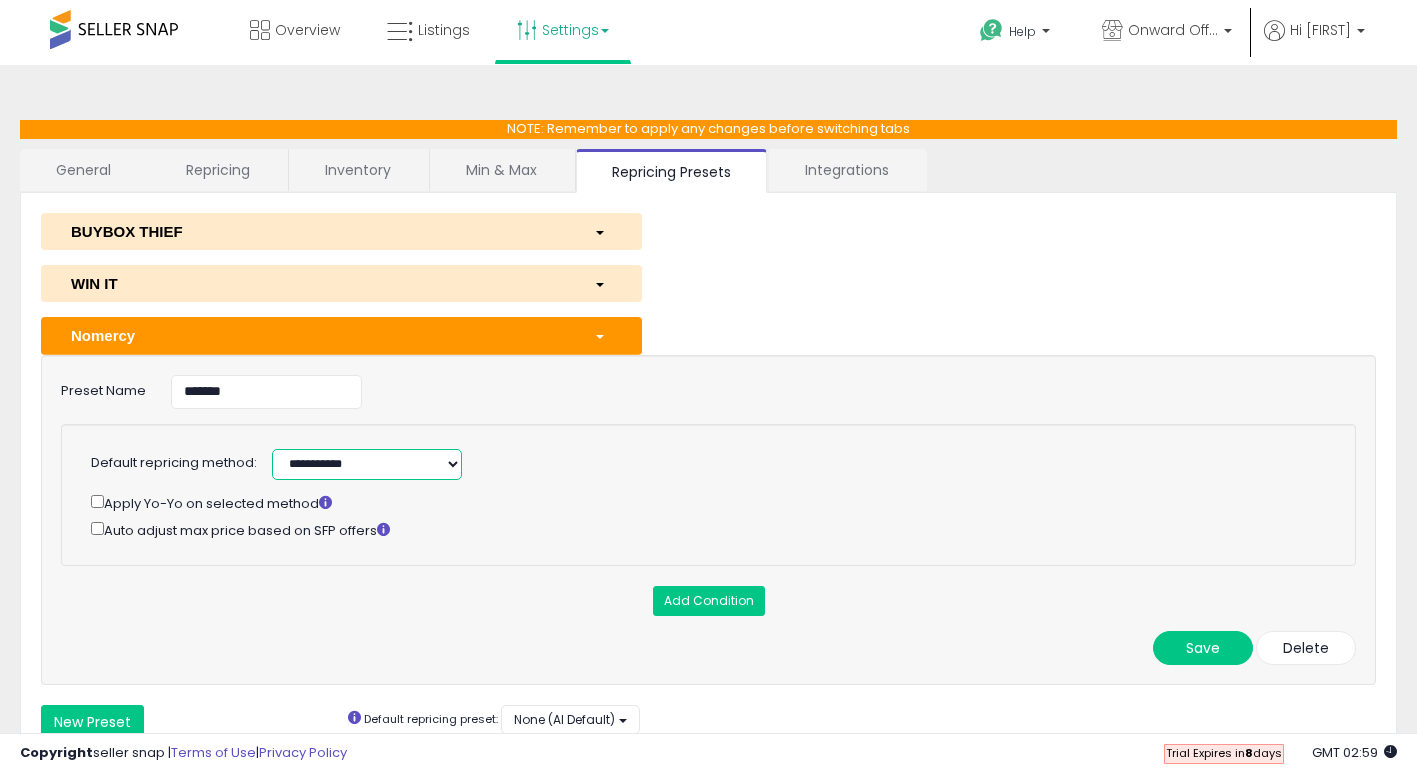 click on "**********" at bounding box center [367, 464] 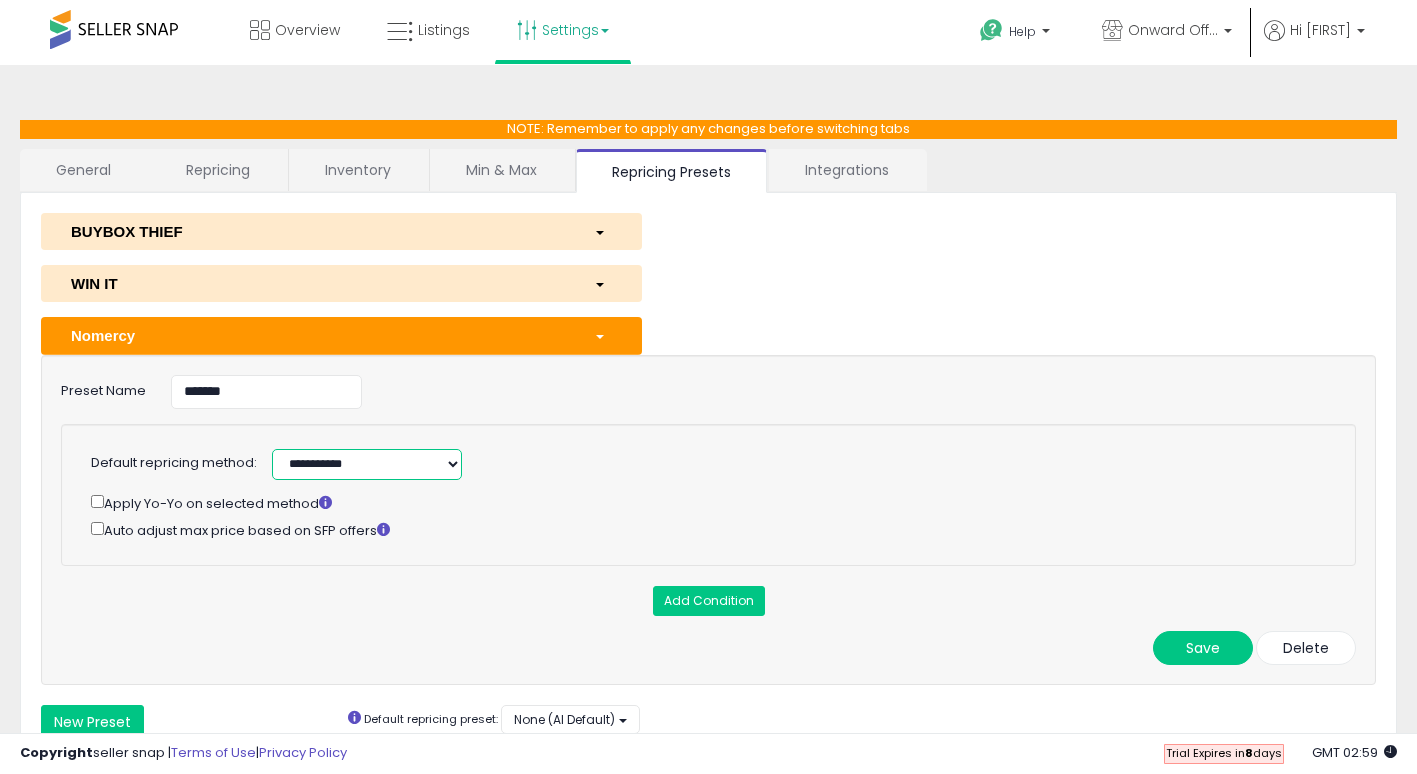 select on "******" 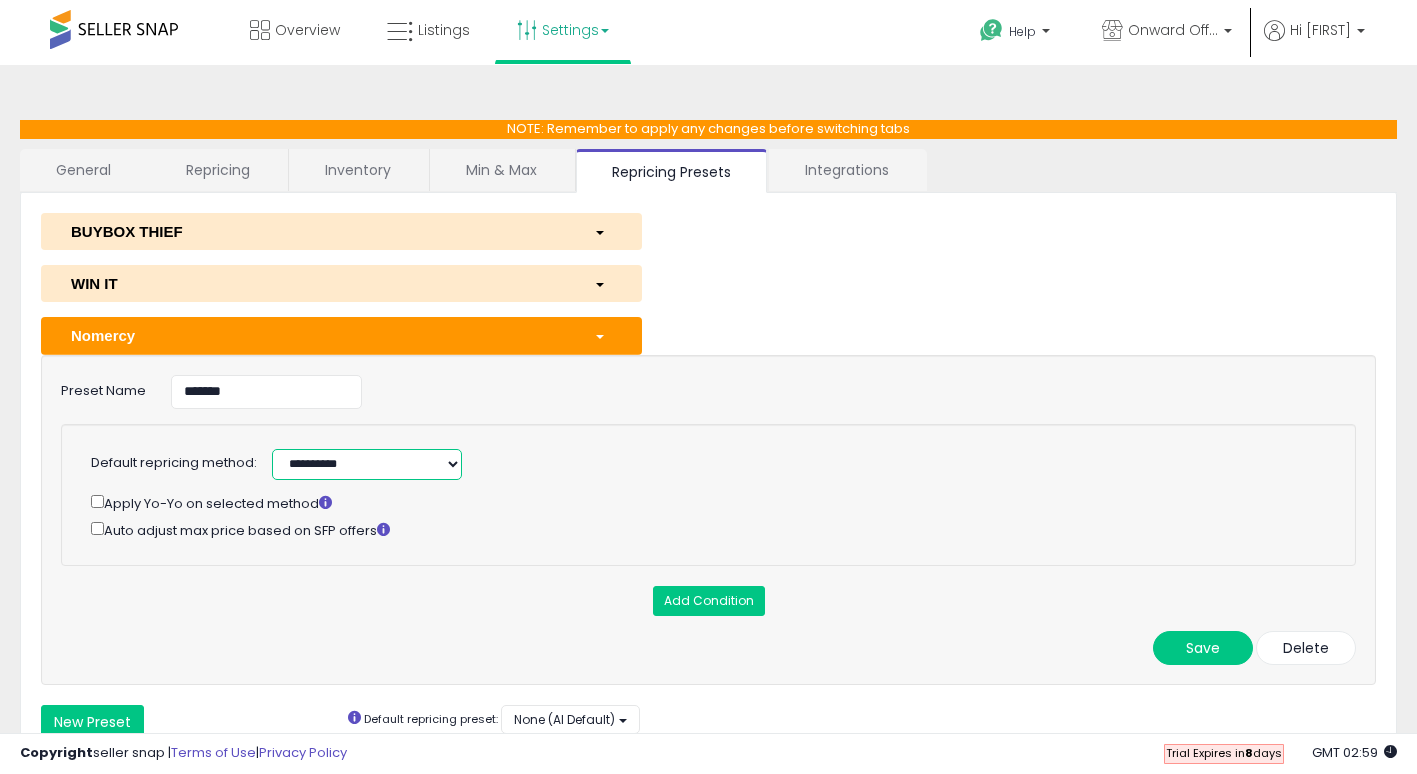 click on "**********" at bounding box center (367, 464) 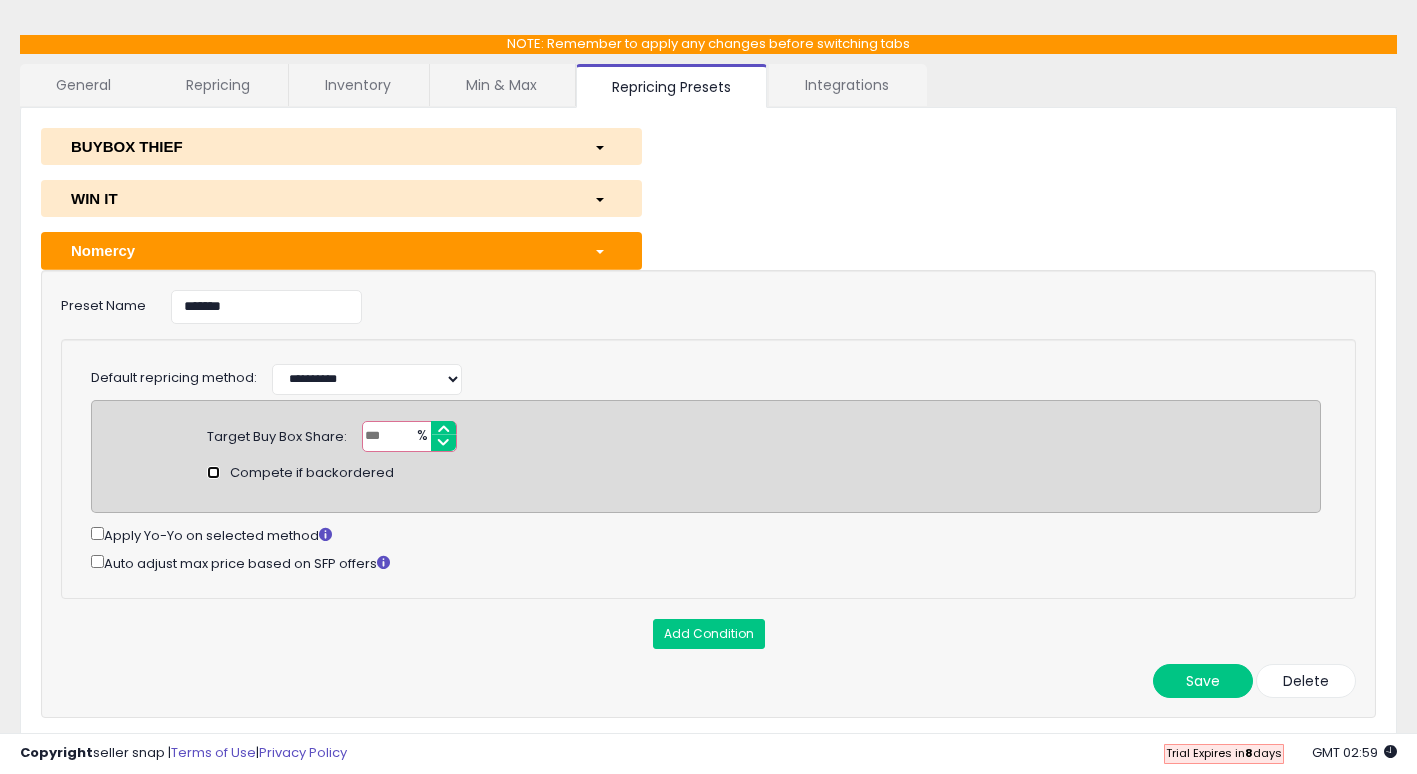 scroll, scrollTop: 155, scrollLeft: 0, axis: vertical 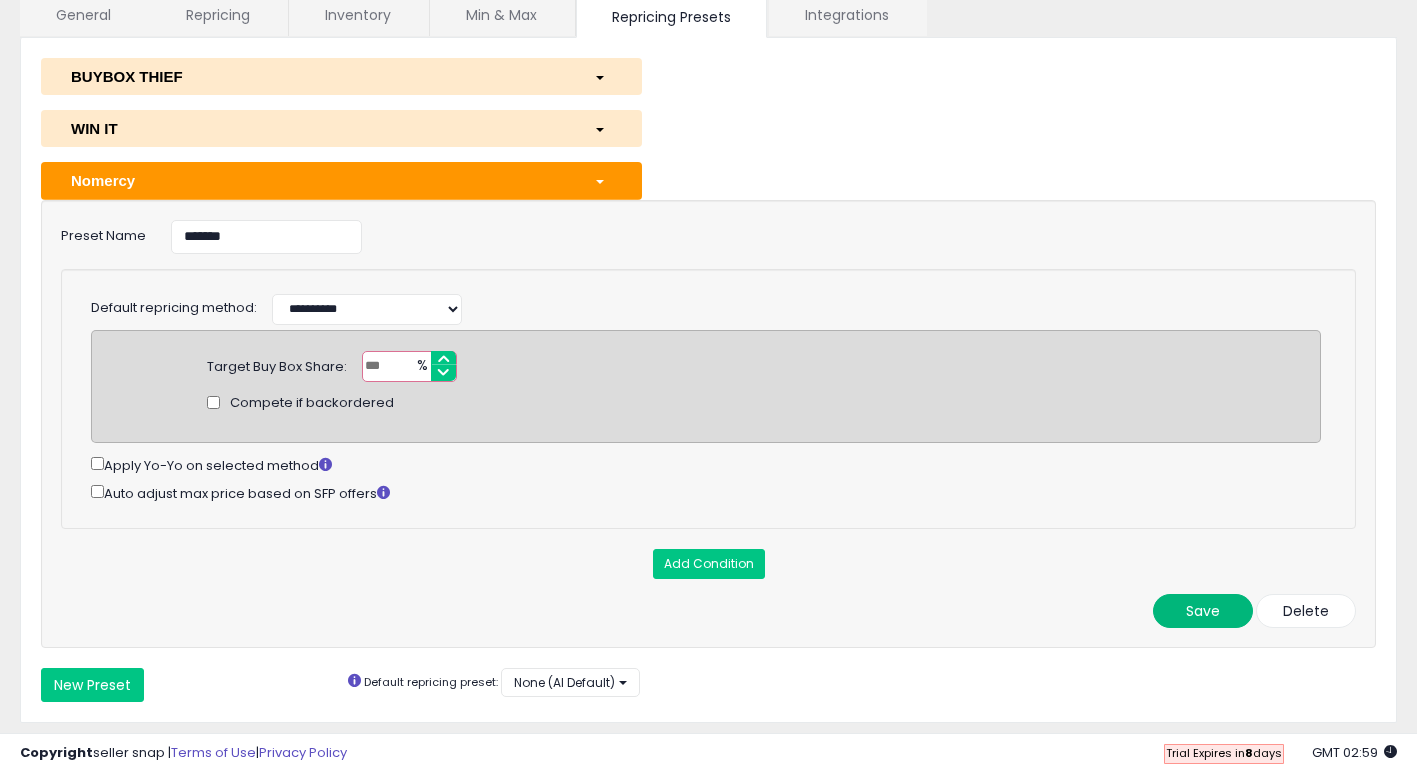click on "Save" at bounding box center (1203, 611) 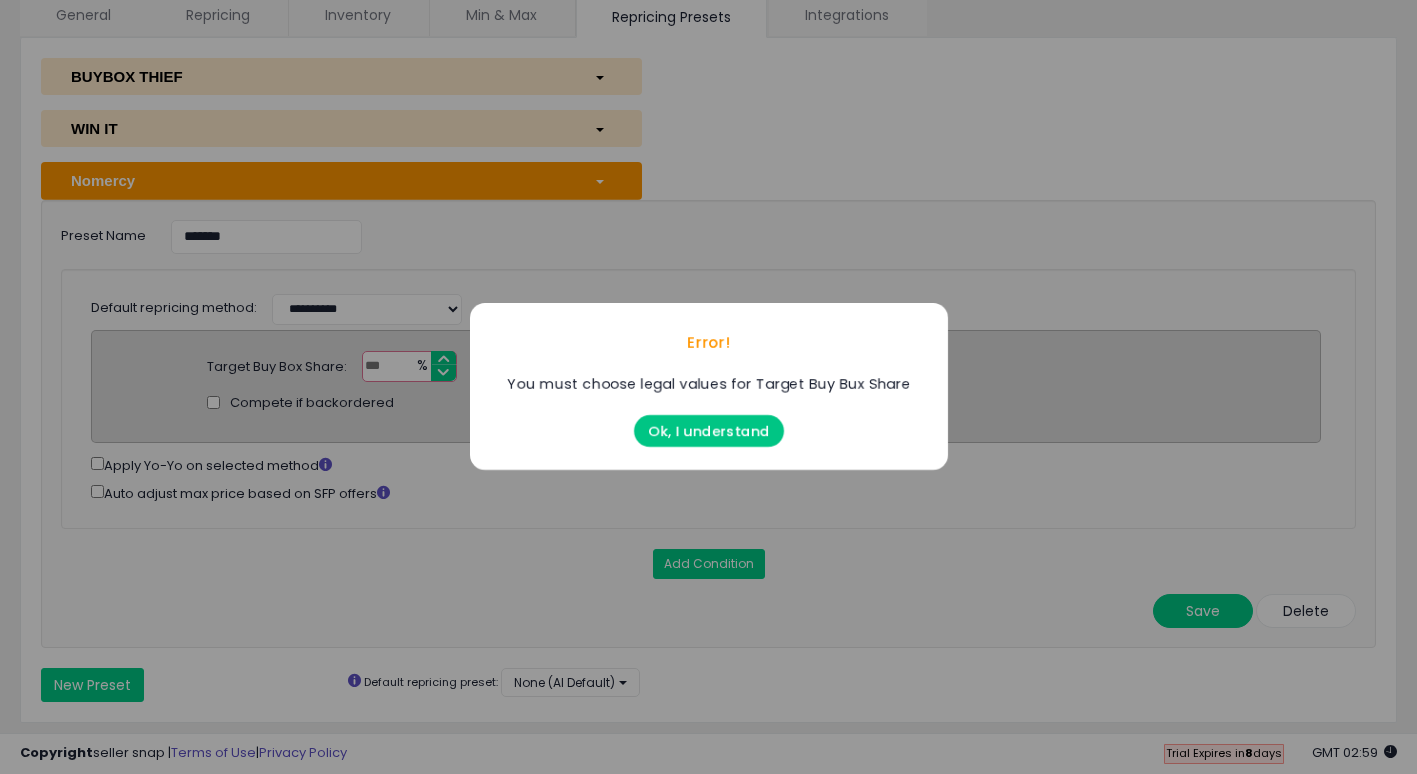 click on "Ok, I understand" at bounding box center (709, 432) 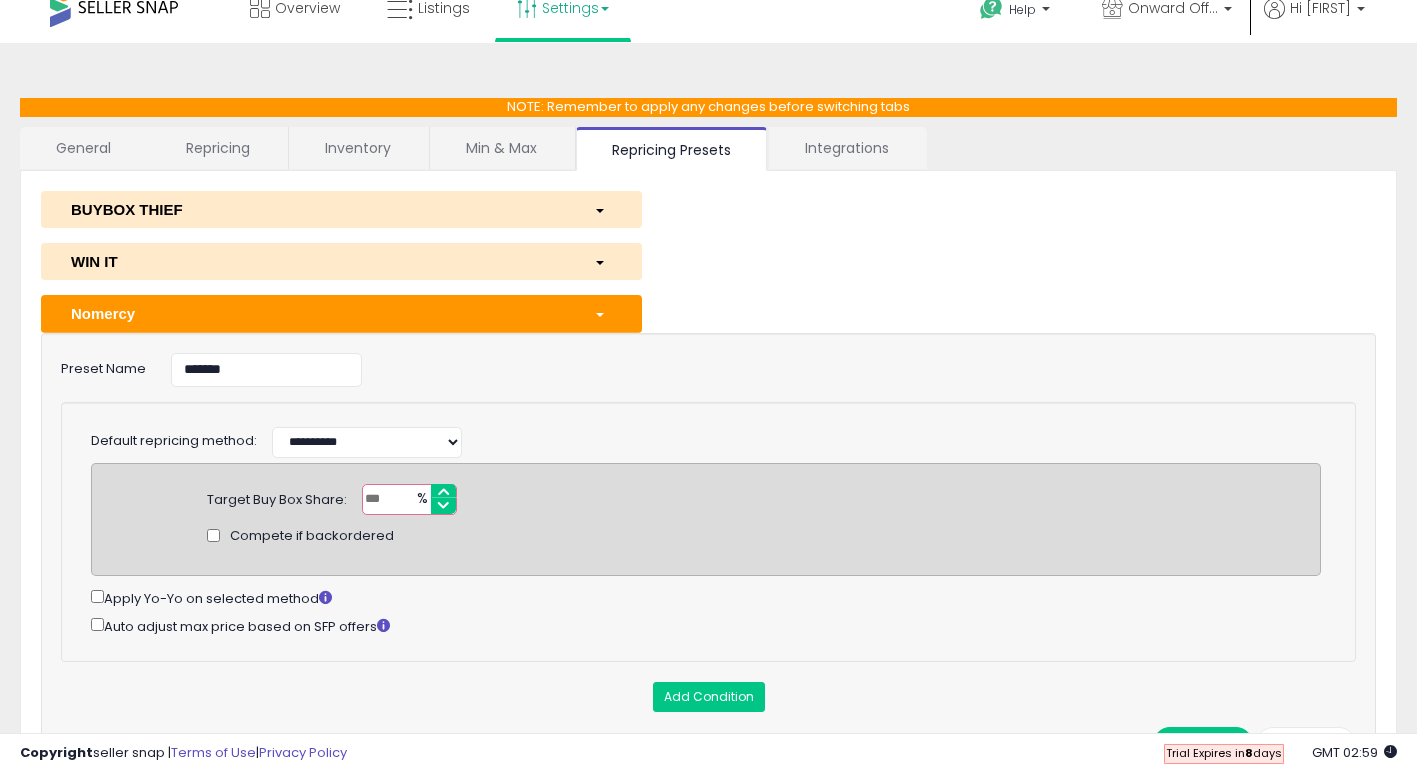 scroll, scrollTop: 0, scrollLeft: 0, axis: both 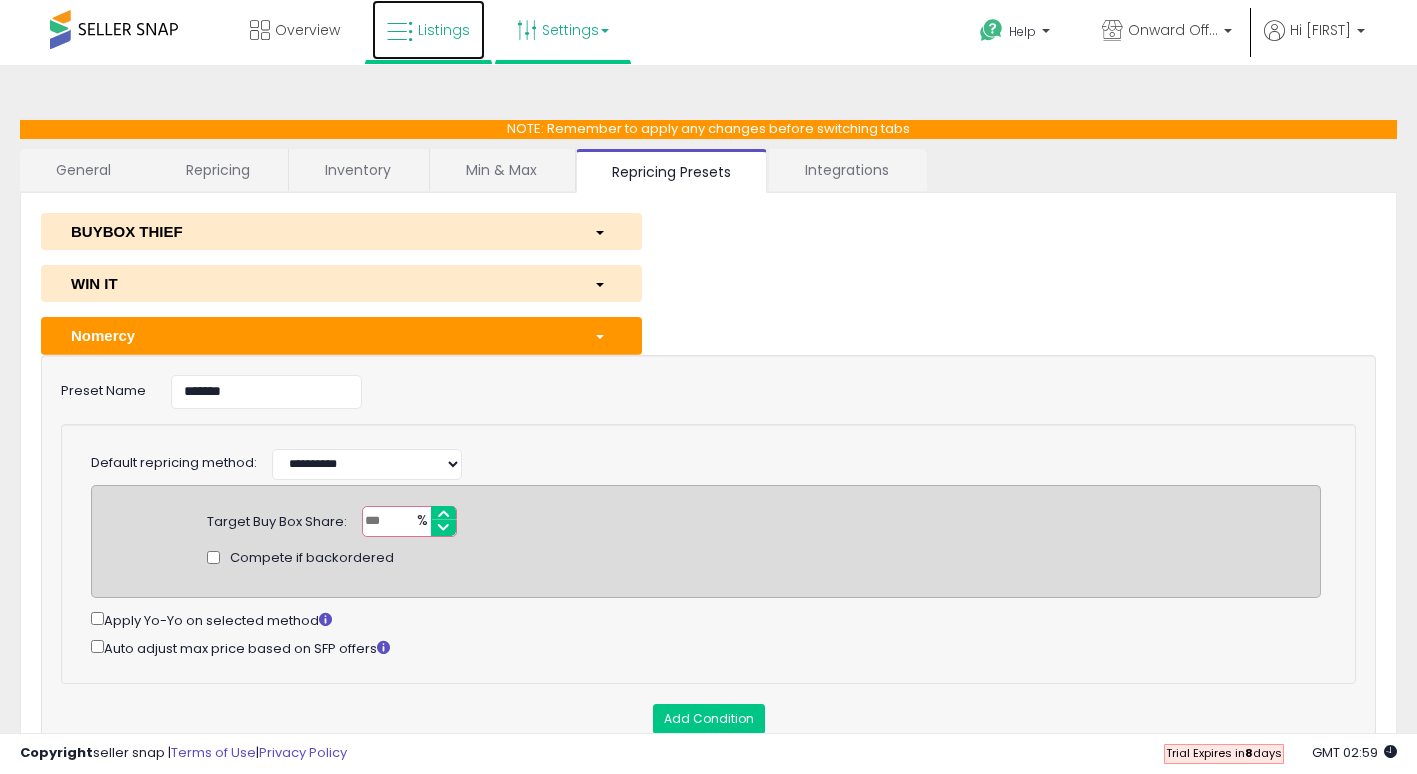 click on "Listings" at bounding box center (428, 30) 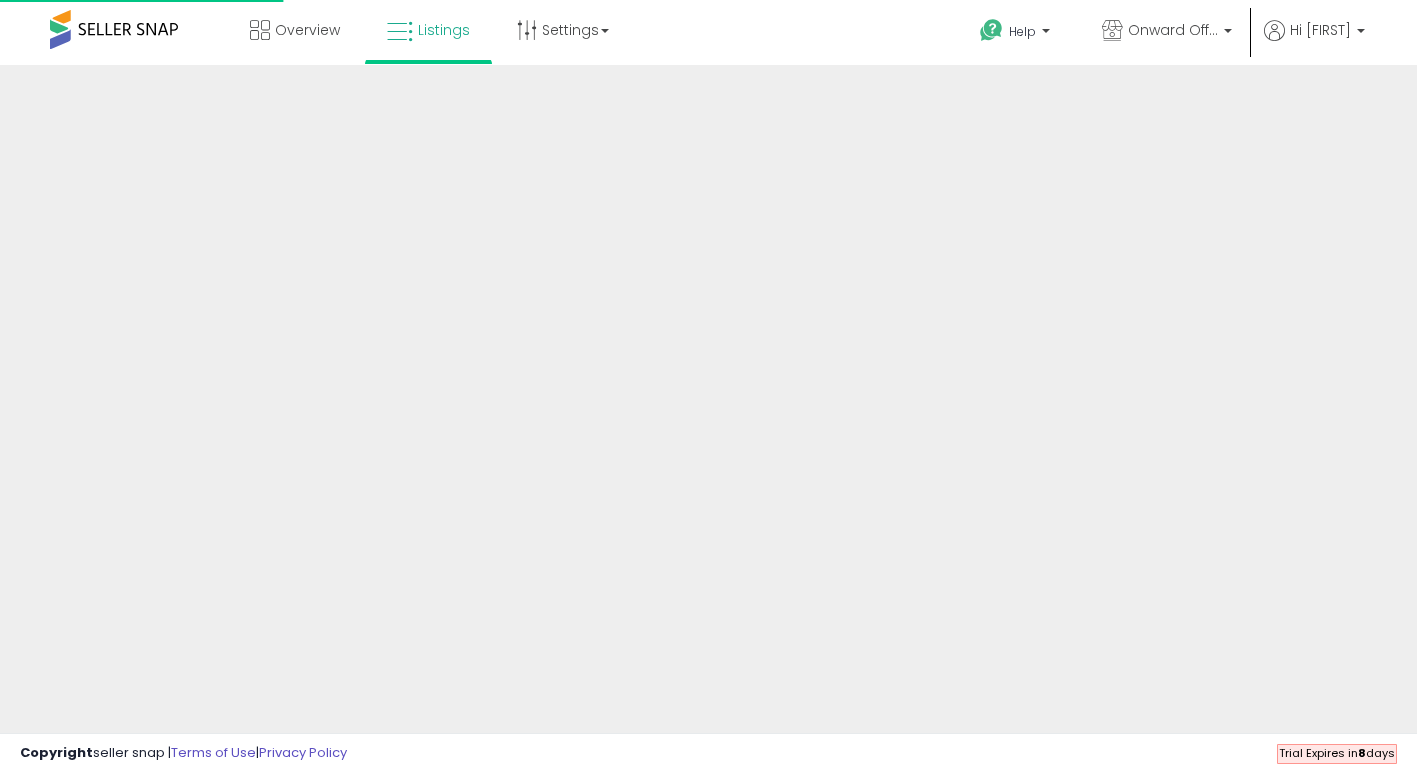scroll, scrollTop: 0, scrollLeft: 0, axis: both 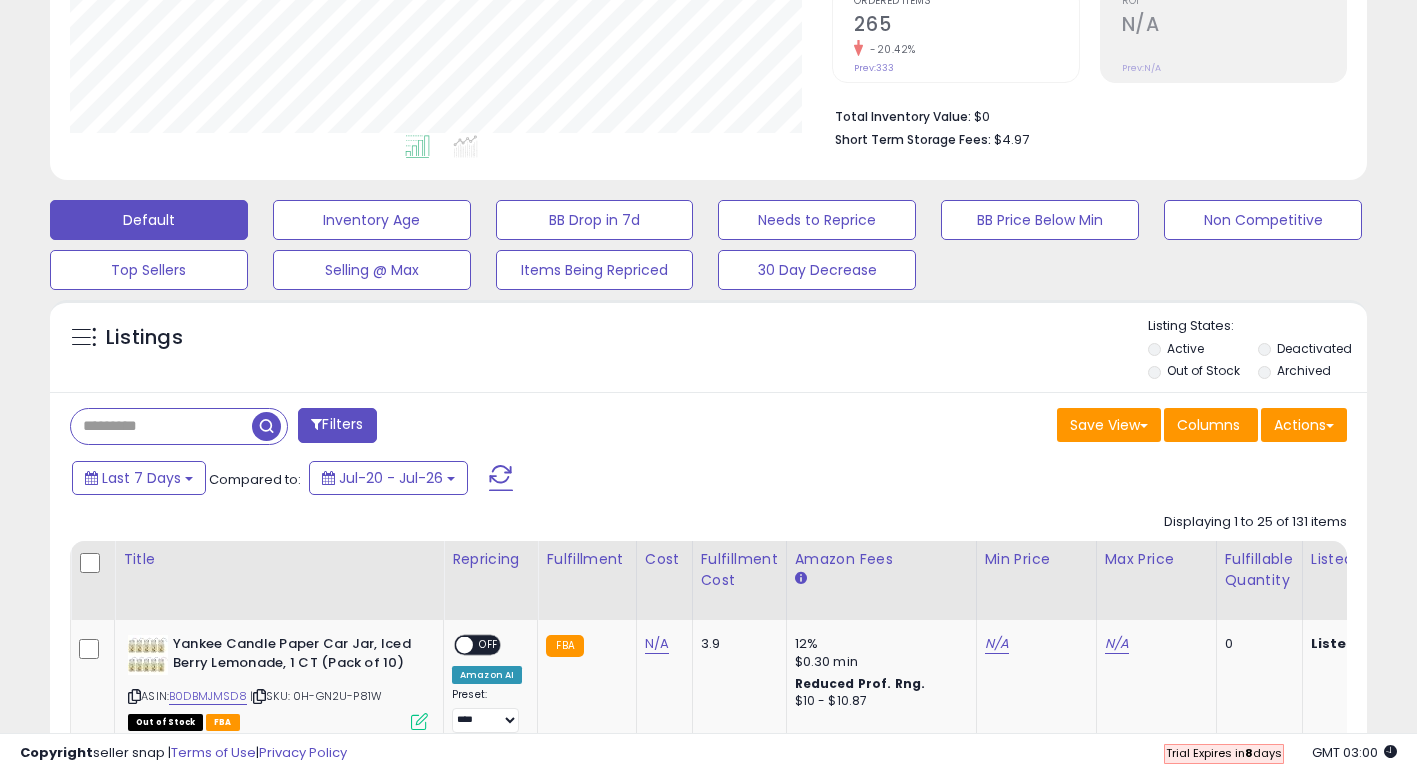 click at bounding box center [161, 426] 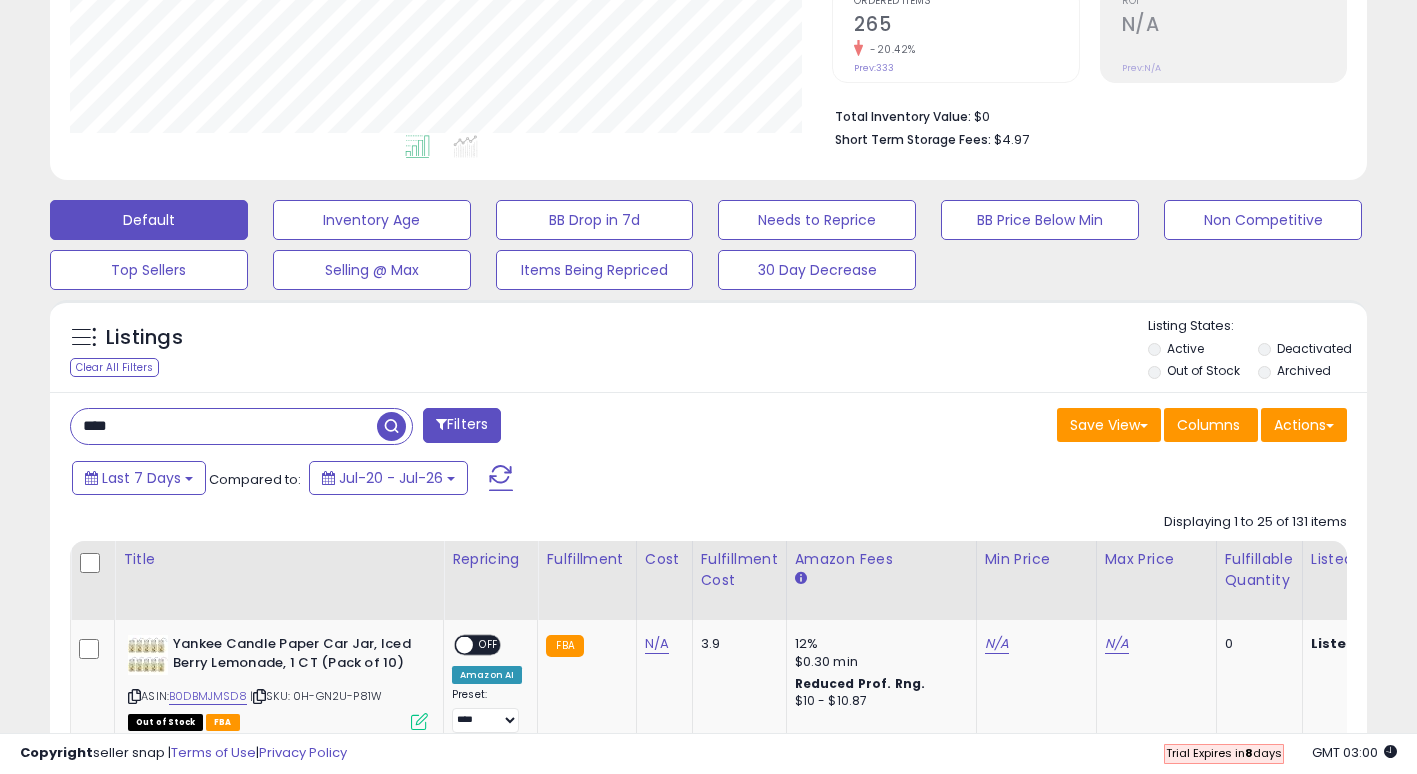 type on "****" 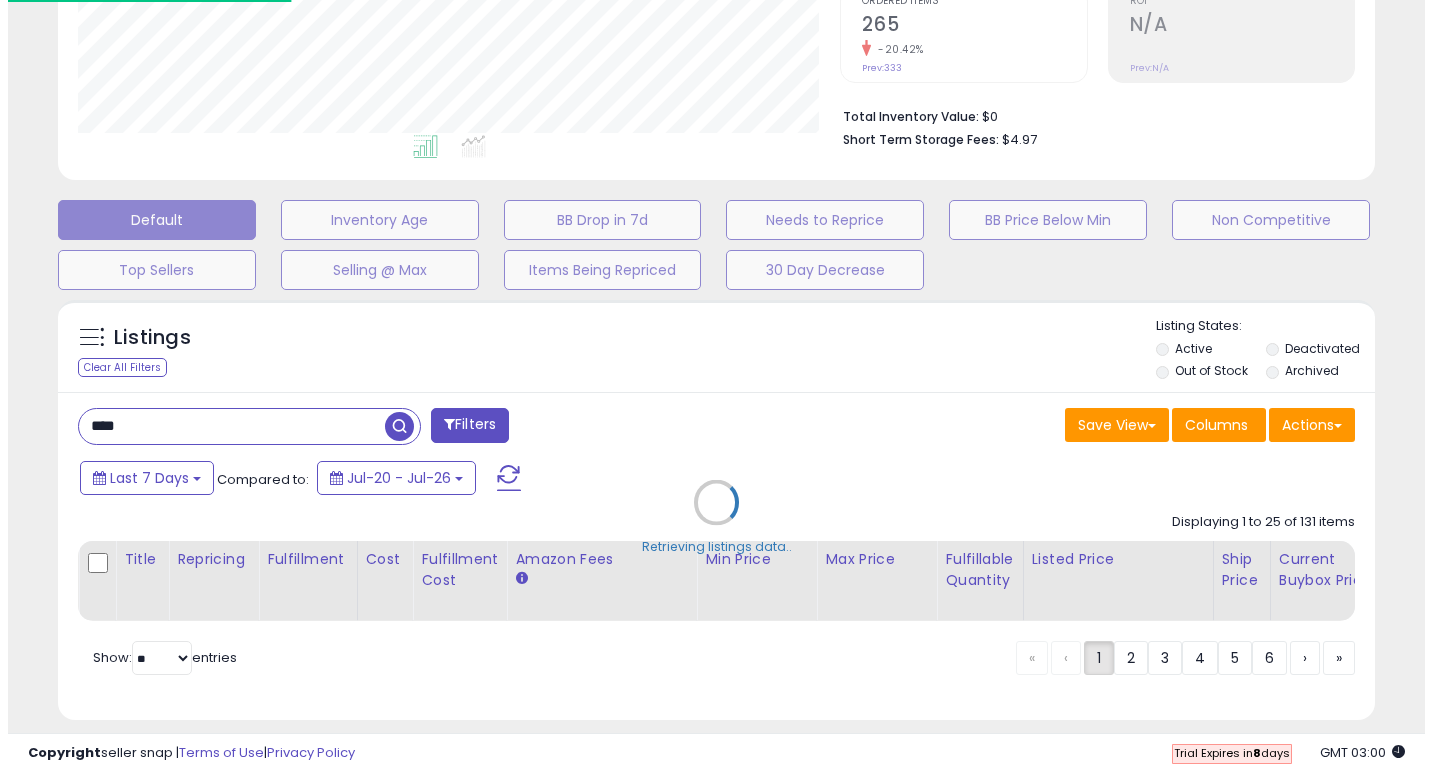 scroll, scrollTop: 999590, scrollLeft: 999229, axis: both 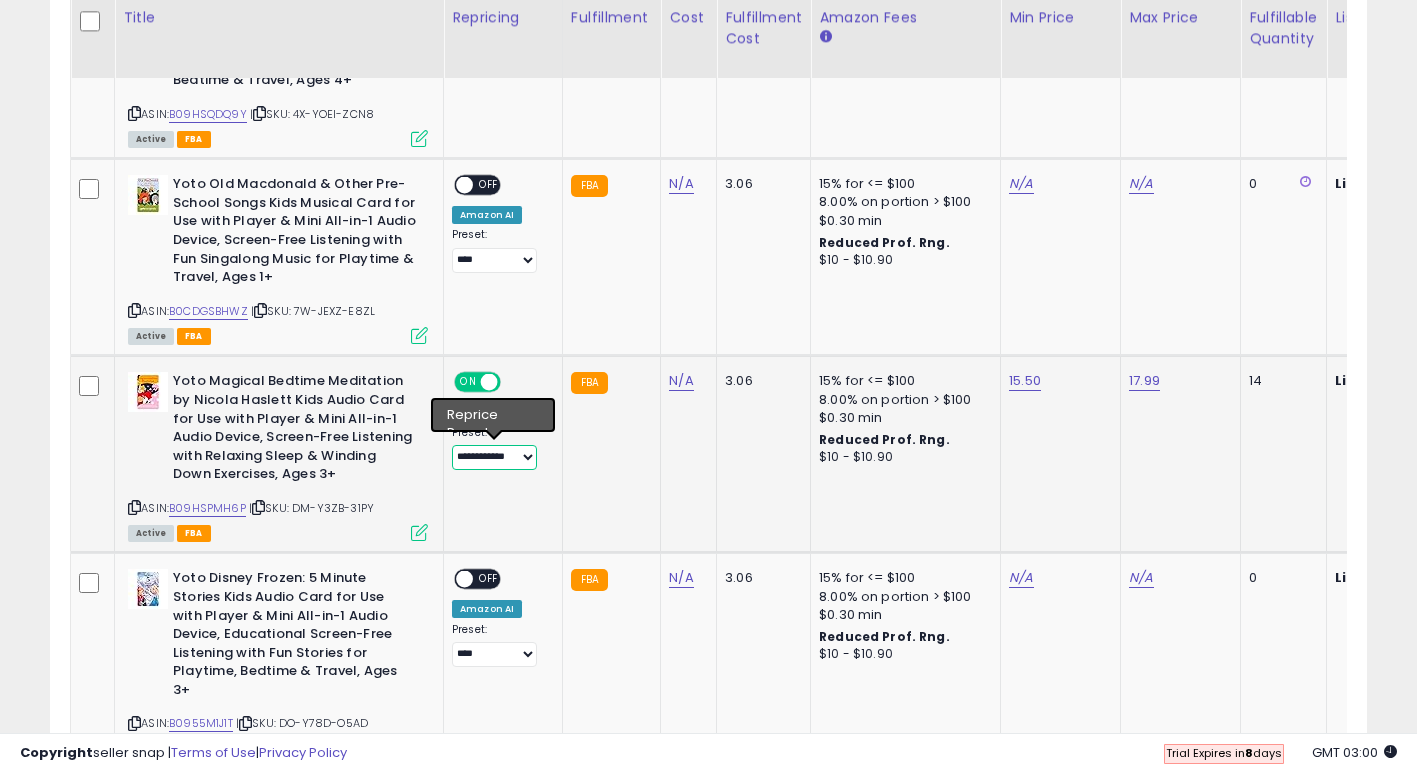 click on "**********" at bounding box center [494, 457] 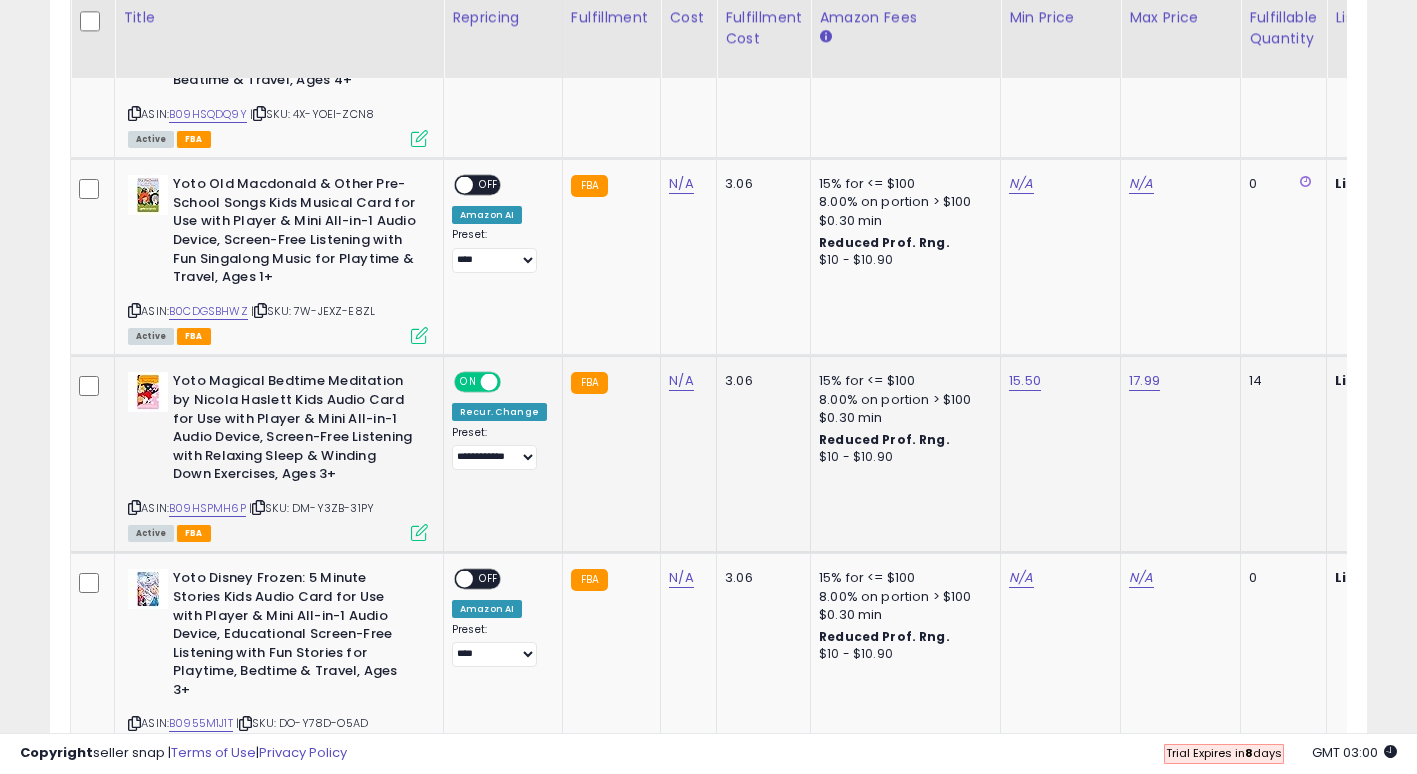 click on "FBA" 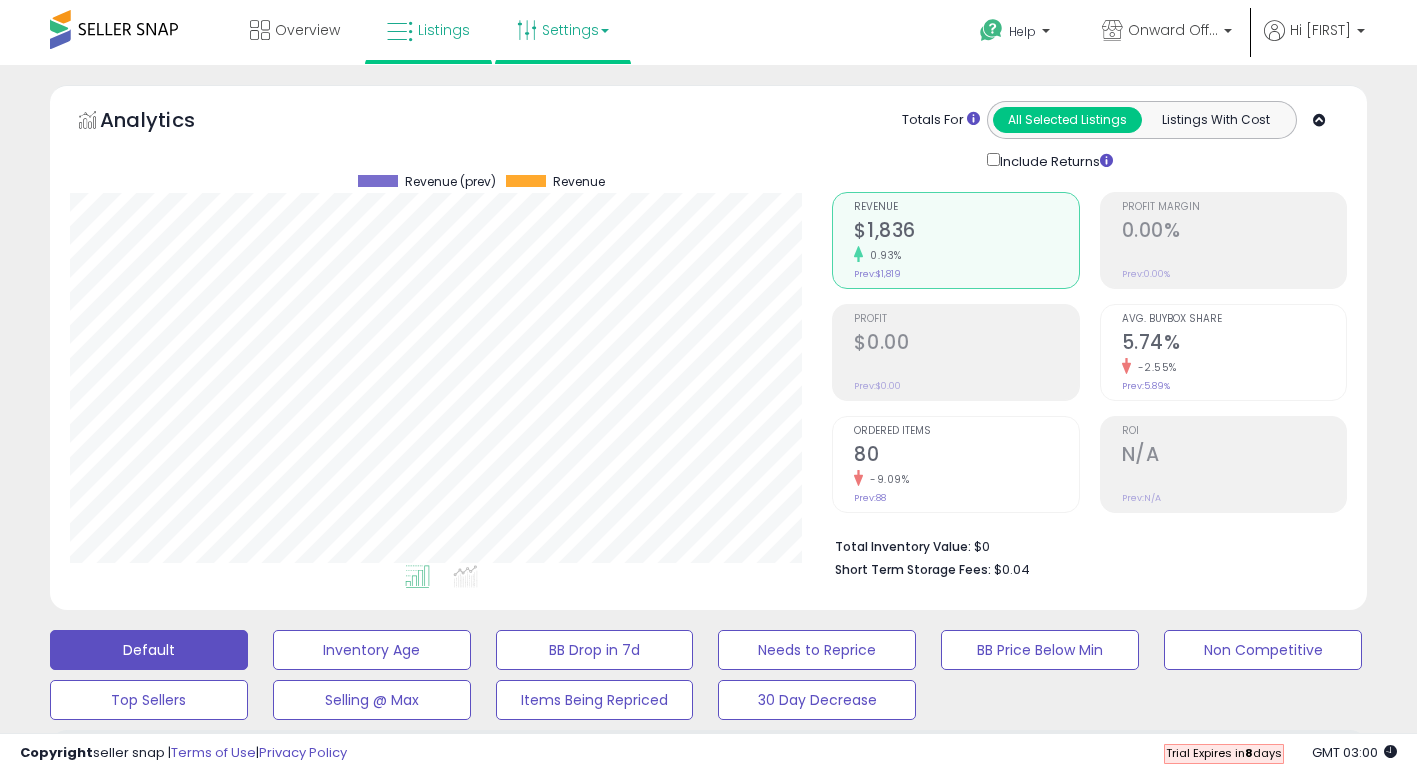 click on "Settings" at bounding box center [563, 30] 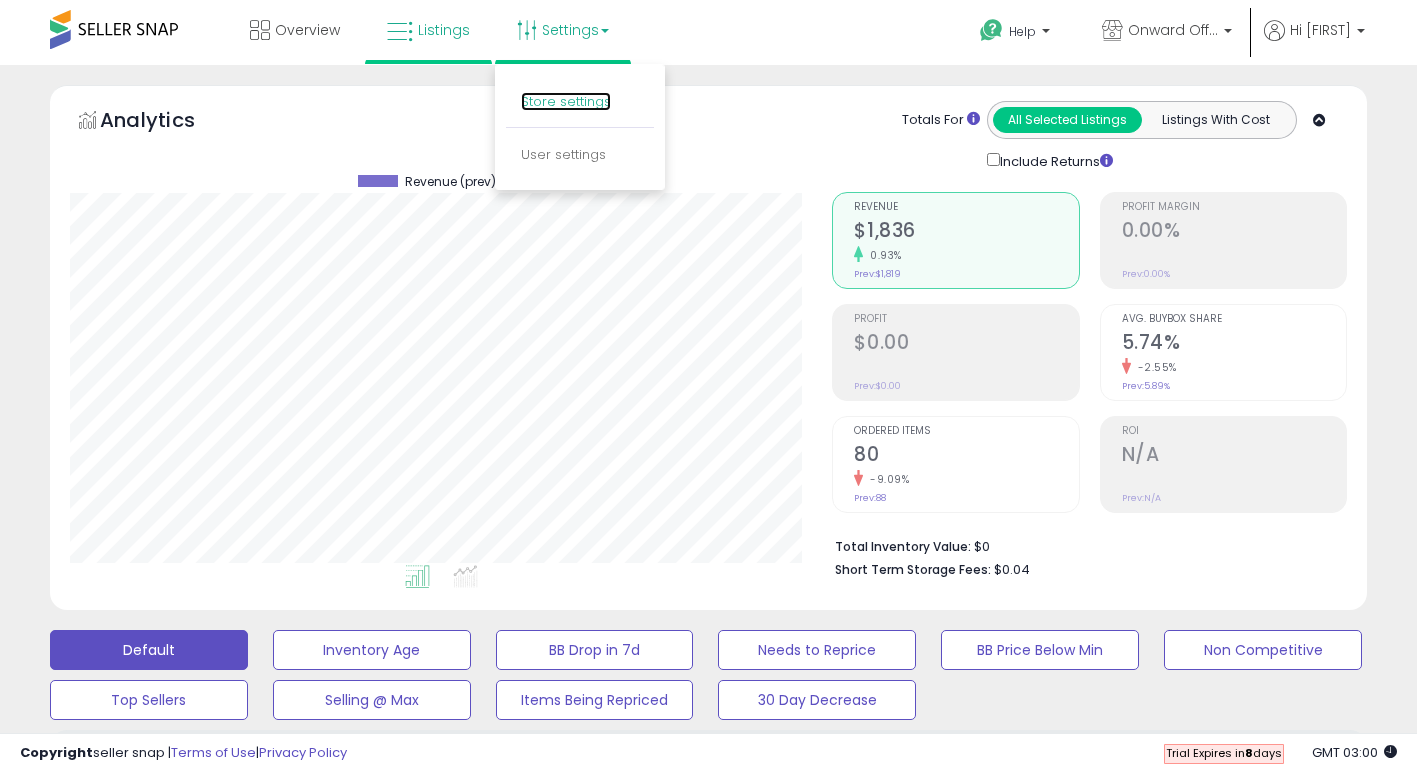 click on "Store
settings" at bounding box center (566, 101) 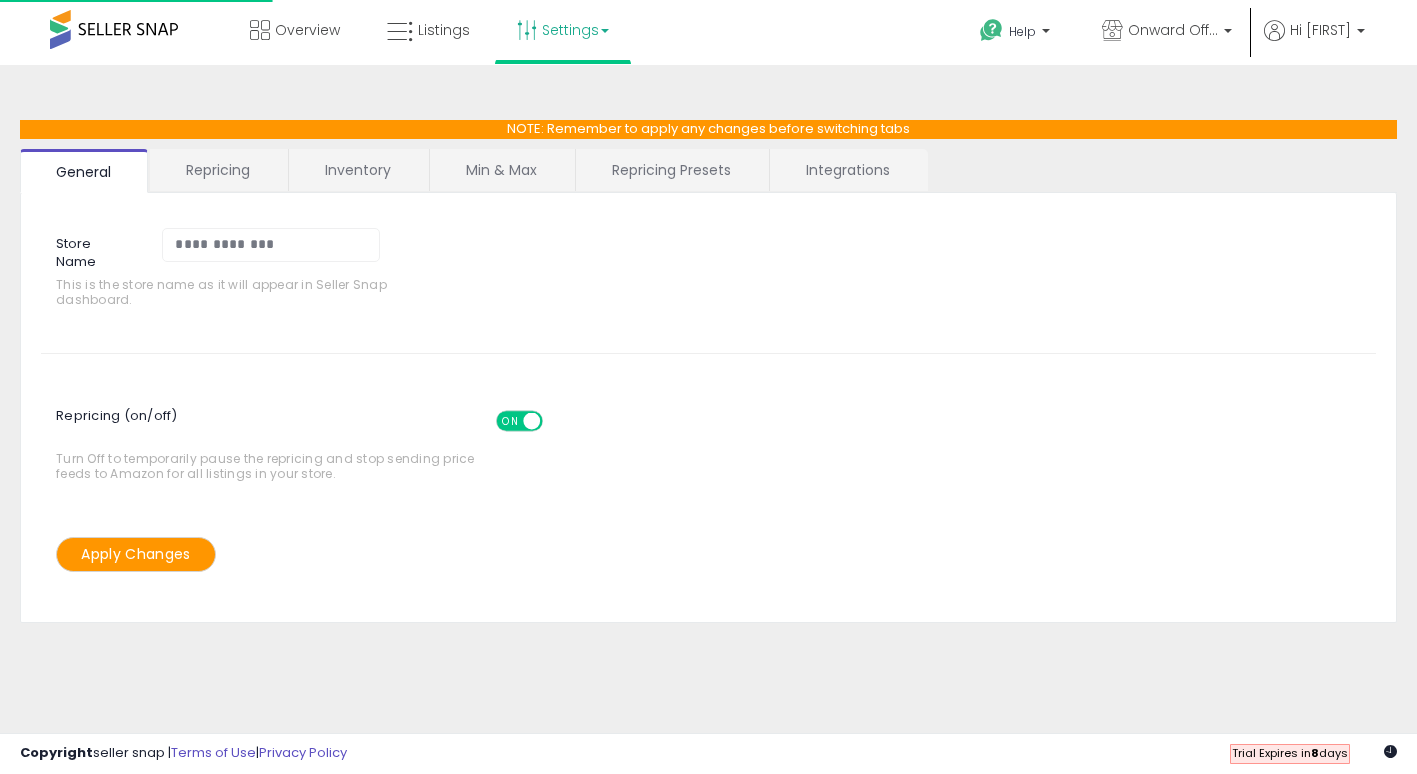 scroll, scrollTop: 0, scrollLeft: 0, axis: both 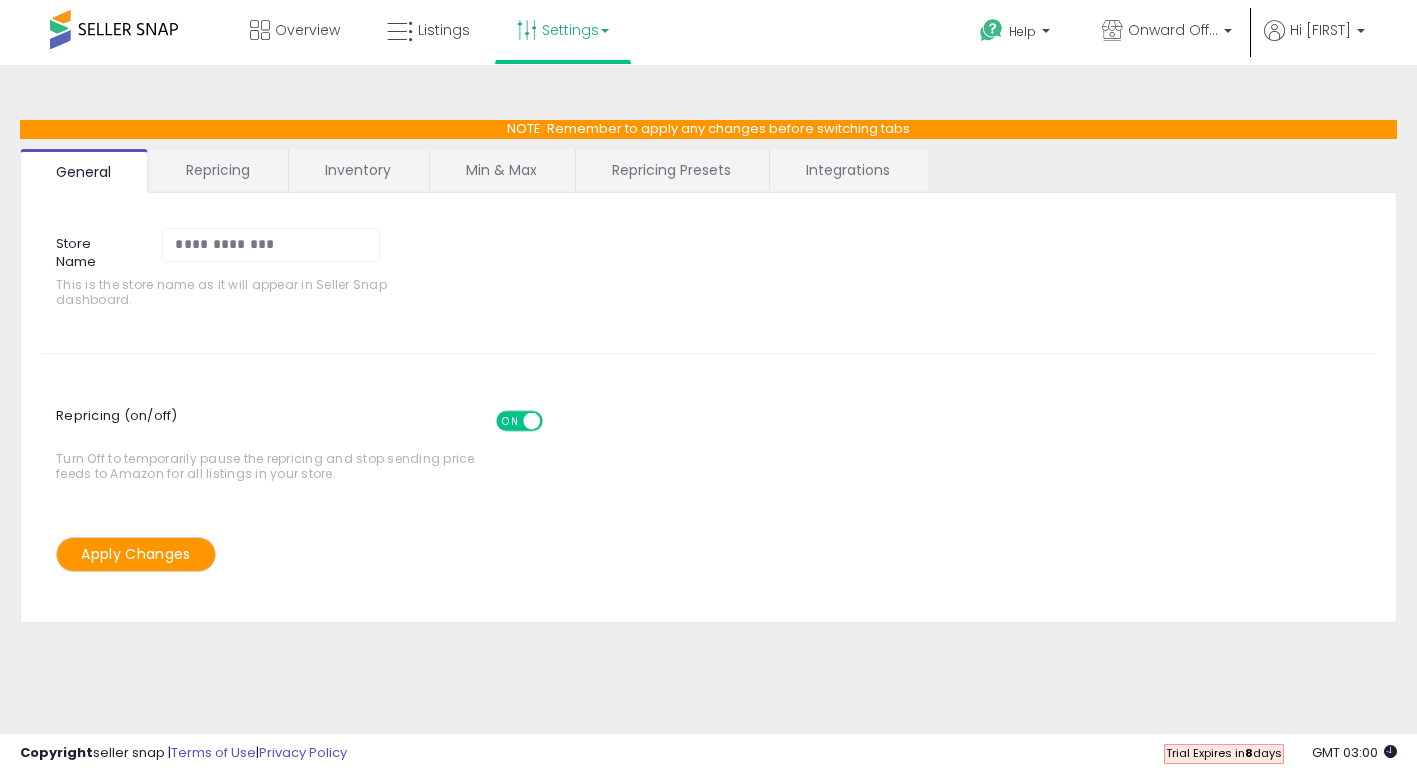 click on "Repricing Presets" at bounding box center [671, 170] 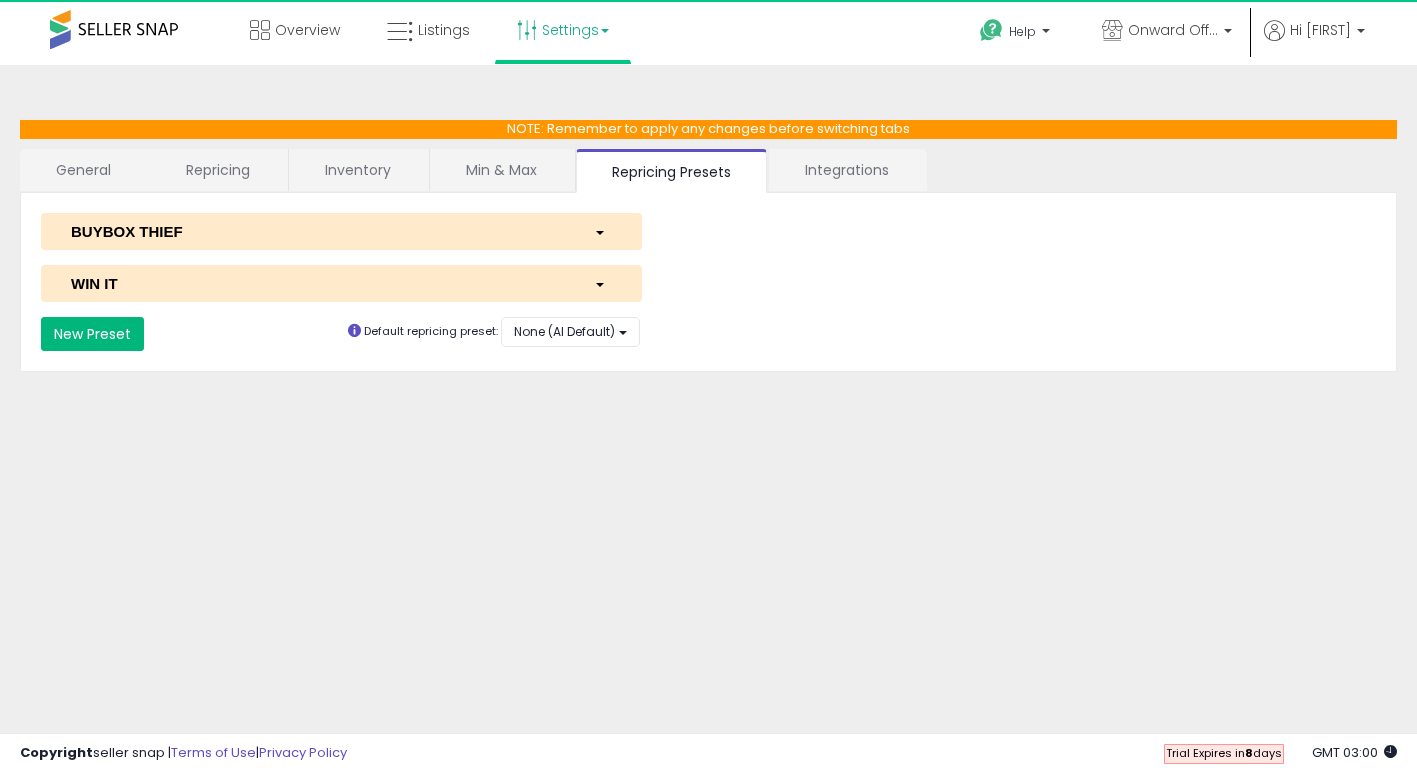 click on "New Preset" at bounding box center [92, 334] 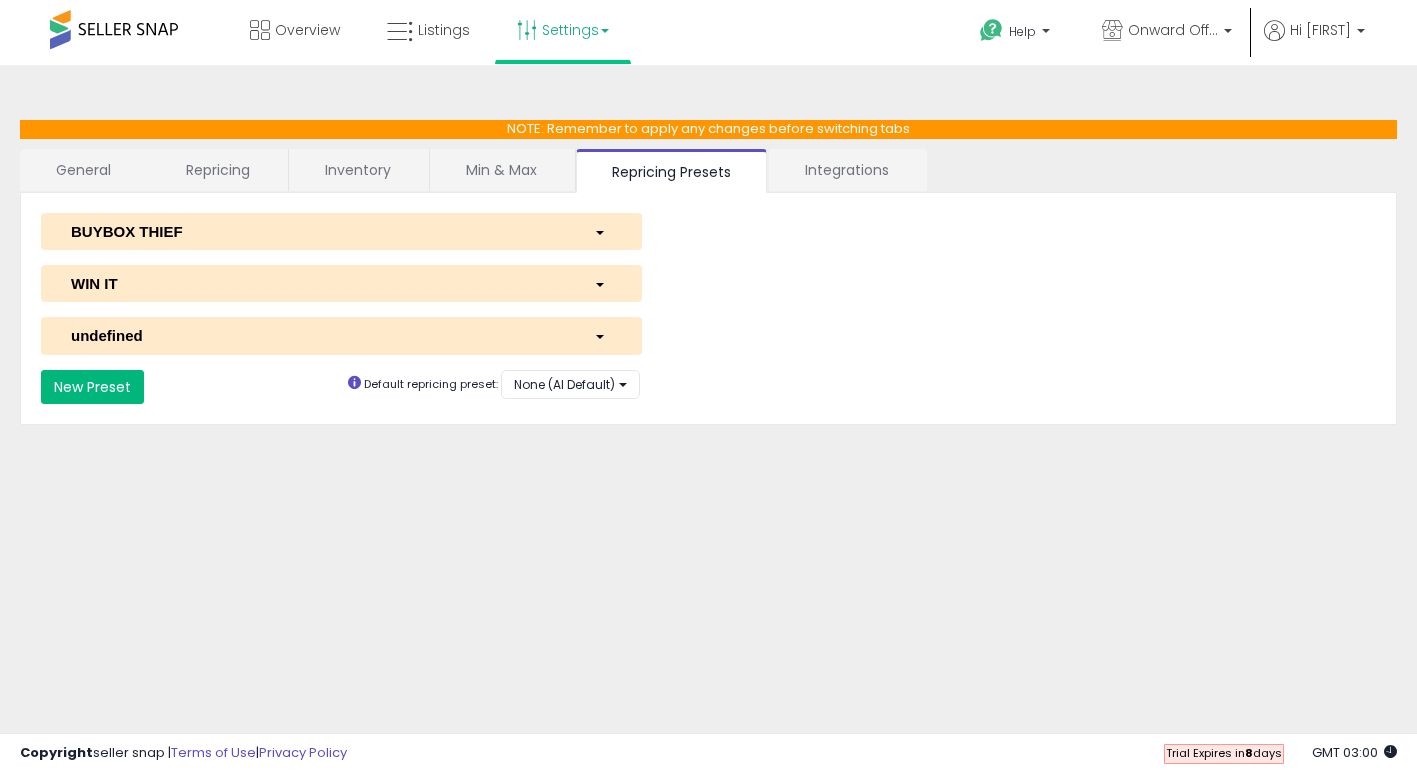 select on "*********" 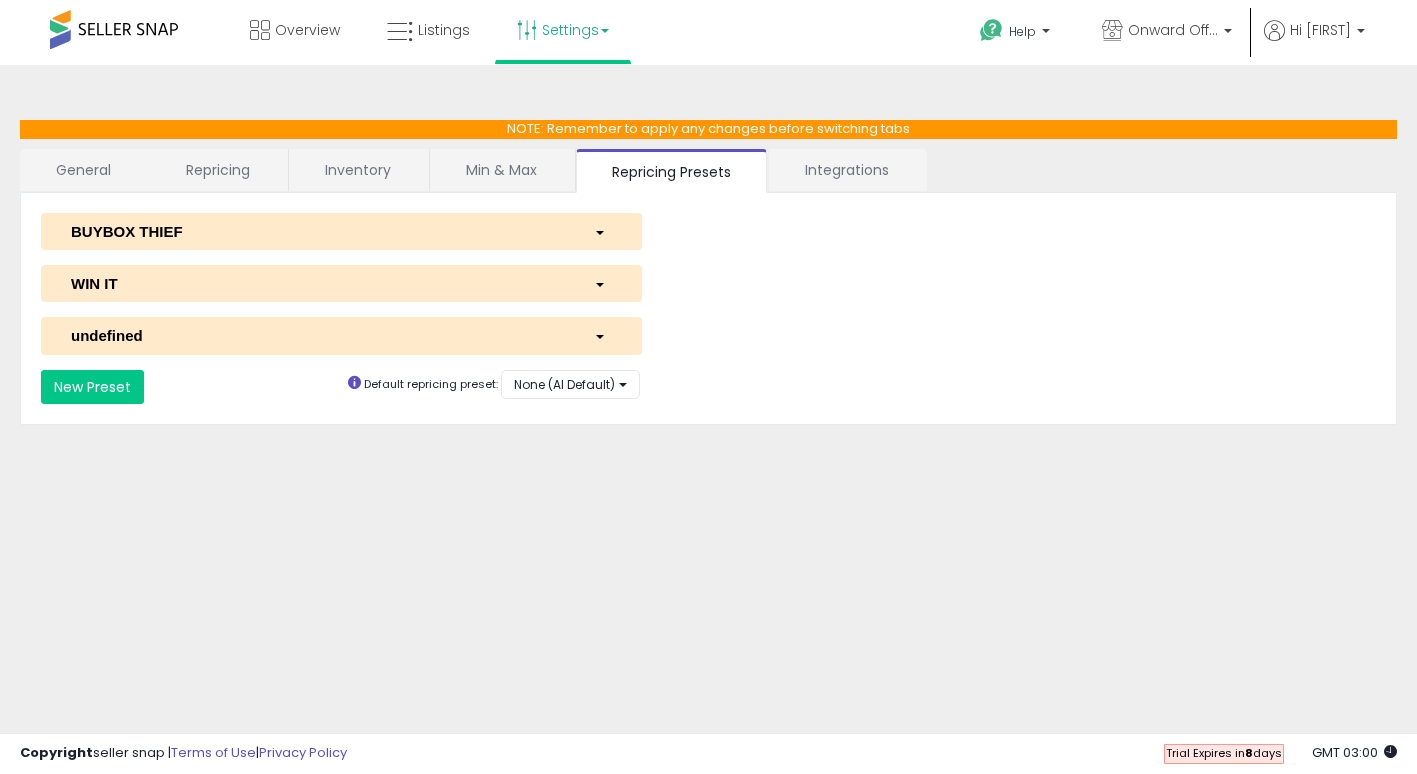 click on "undefined" at bounding box center [317, 335] 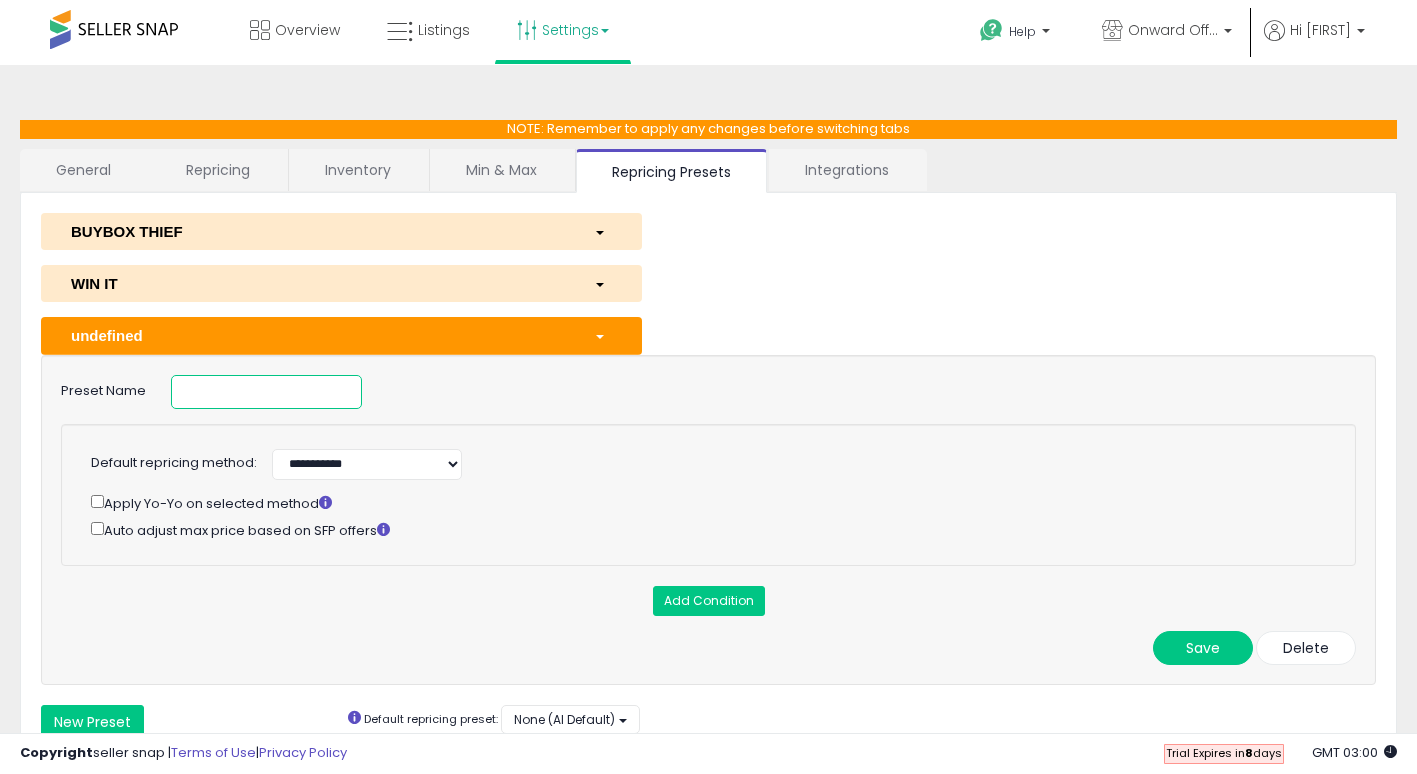 click at bounding box center (266, 392) 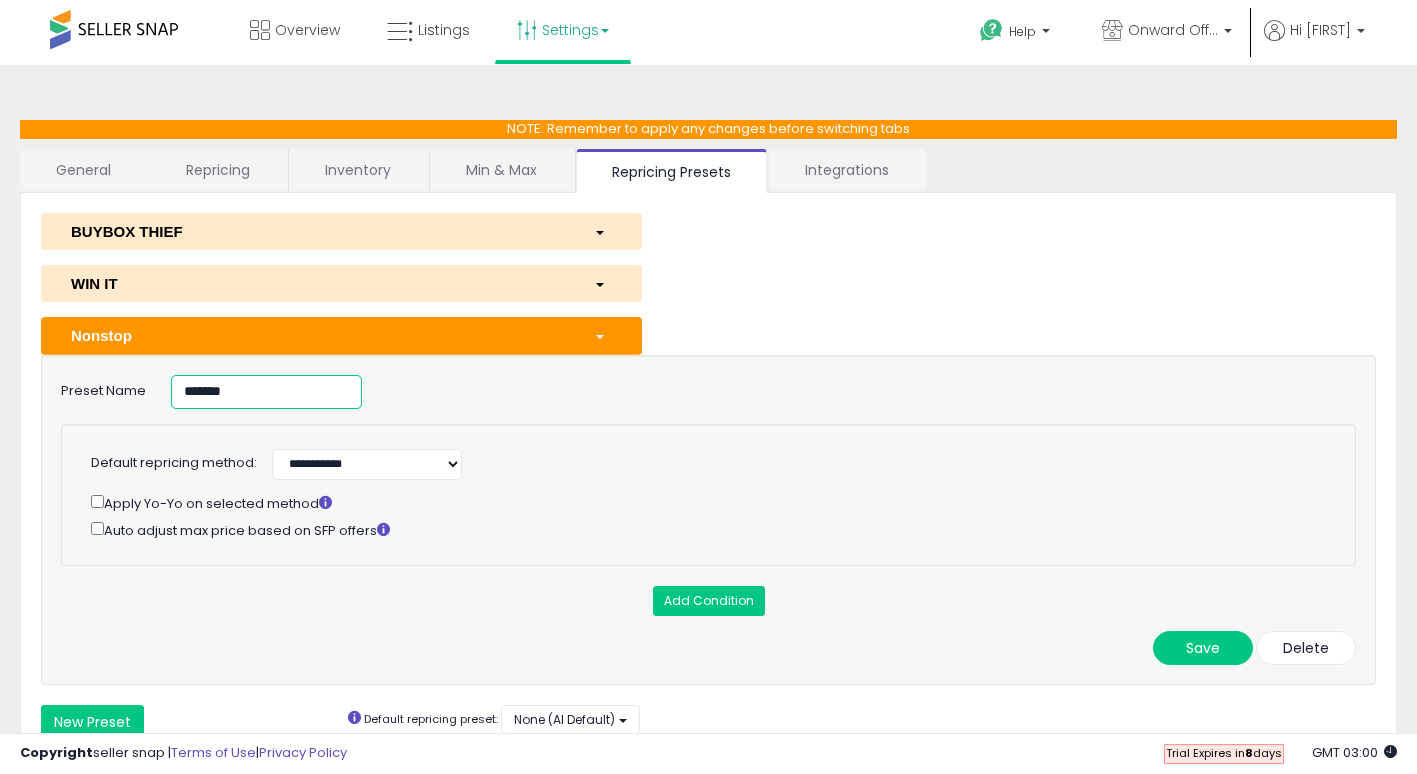 type on "*******" 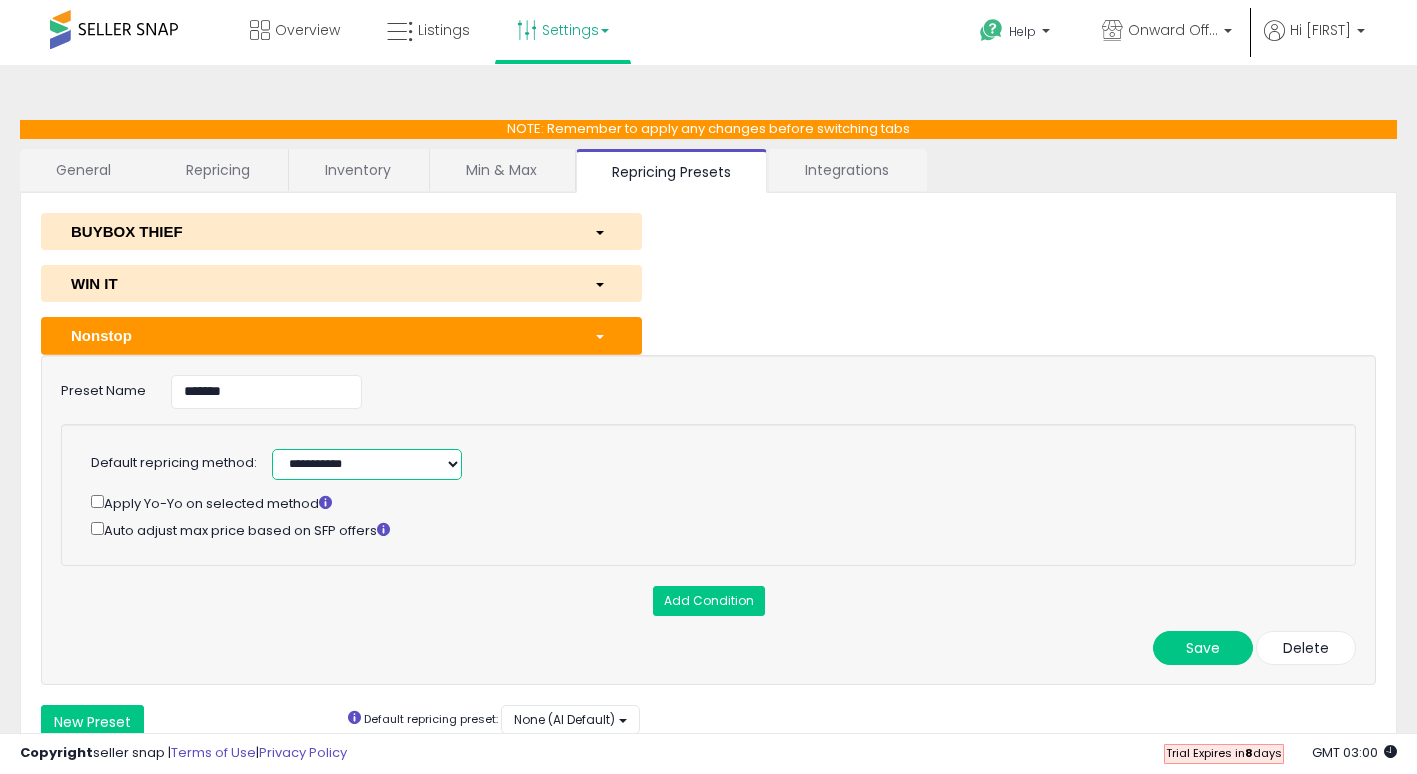 click on "**********" at bounding box center (367, 464) 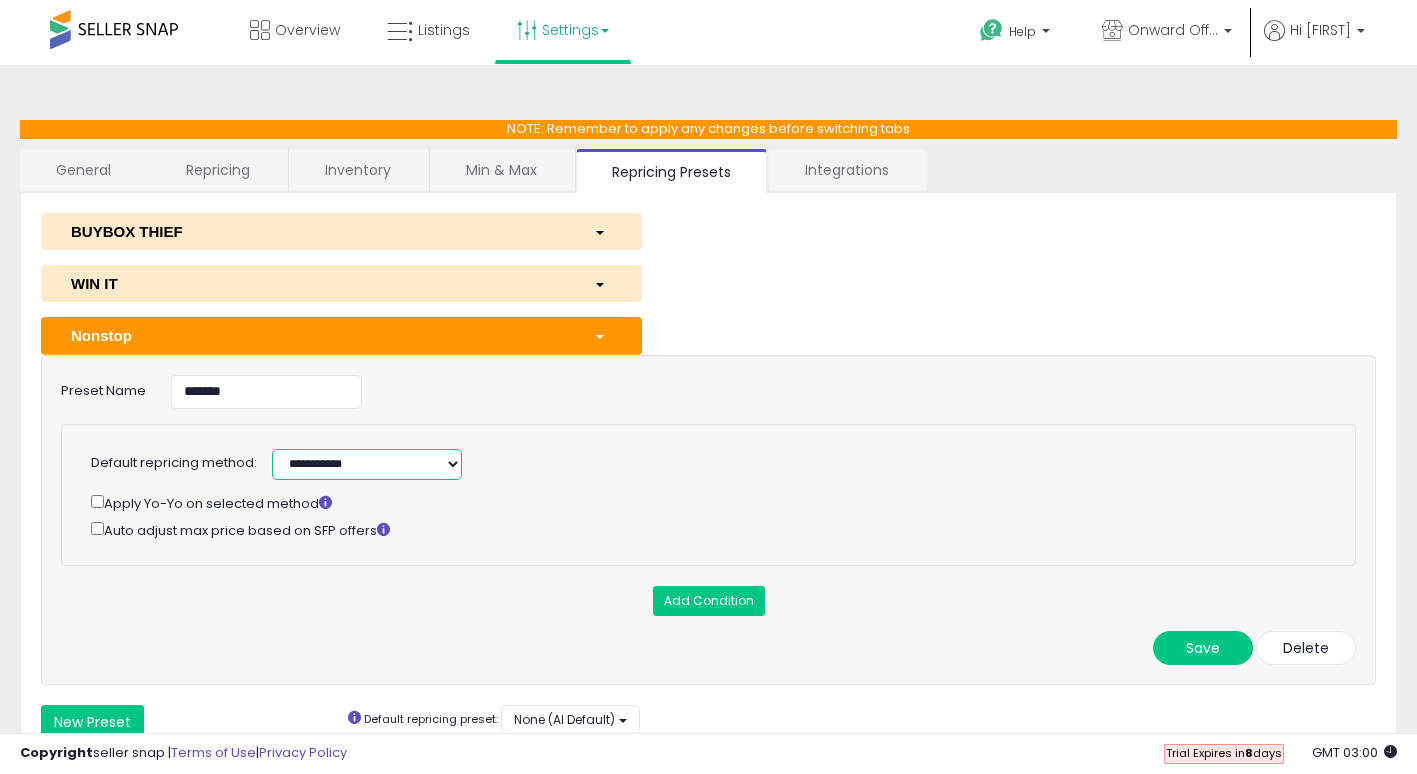 select on "******" 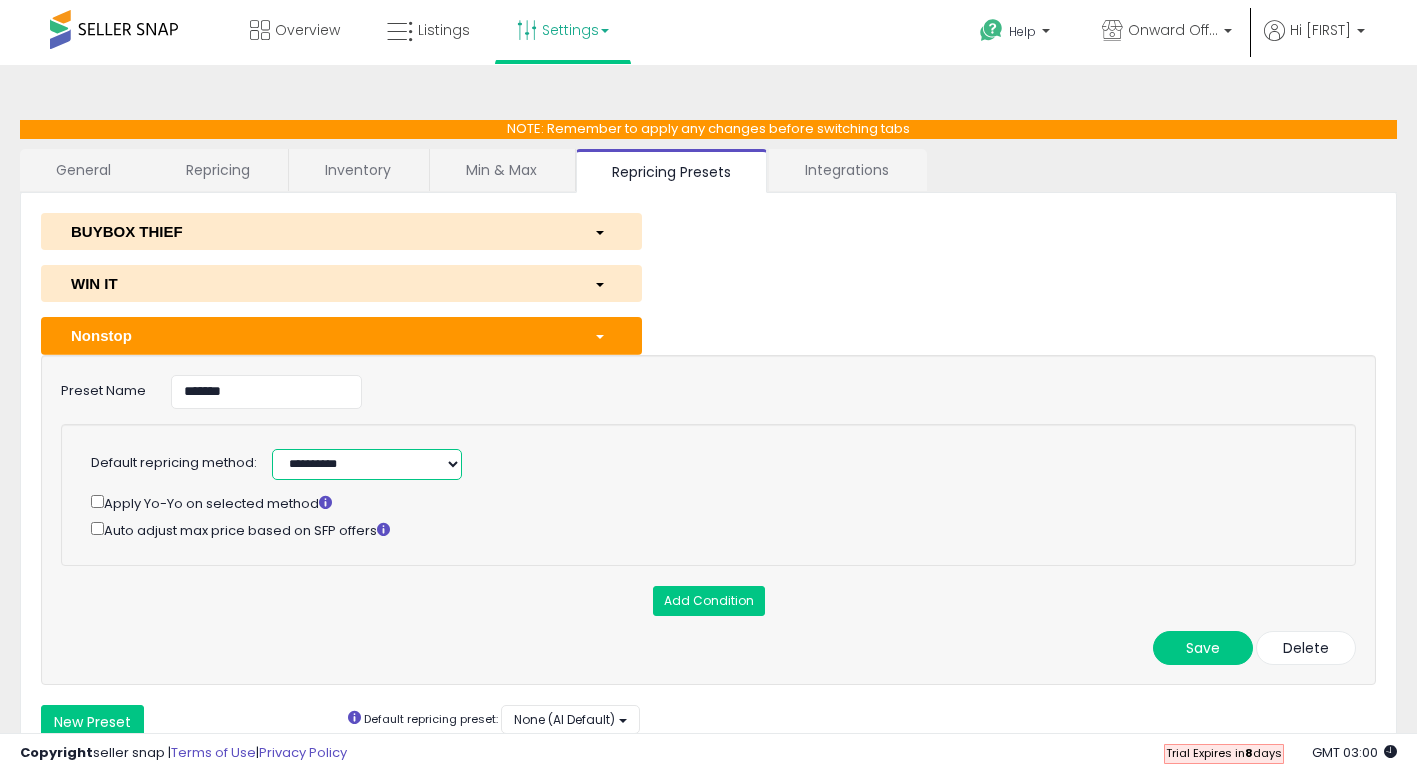 click on "**********" at bounding box center [367, 464] 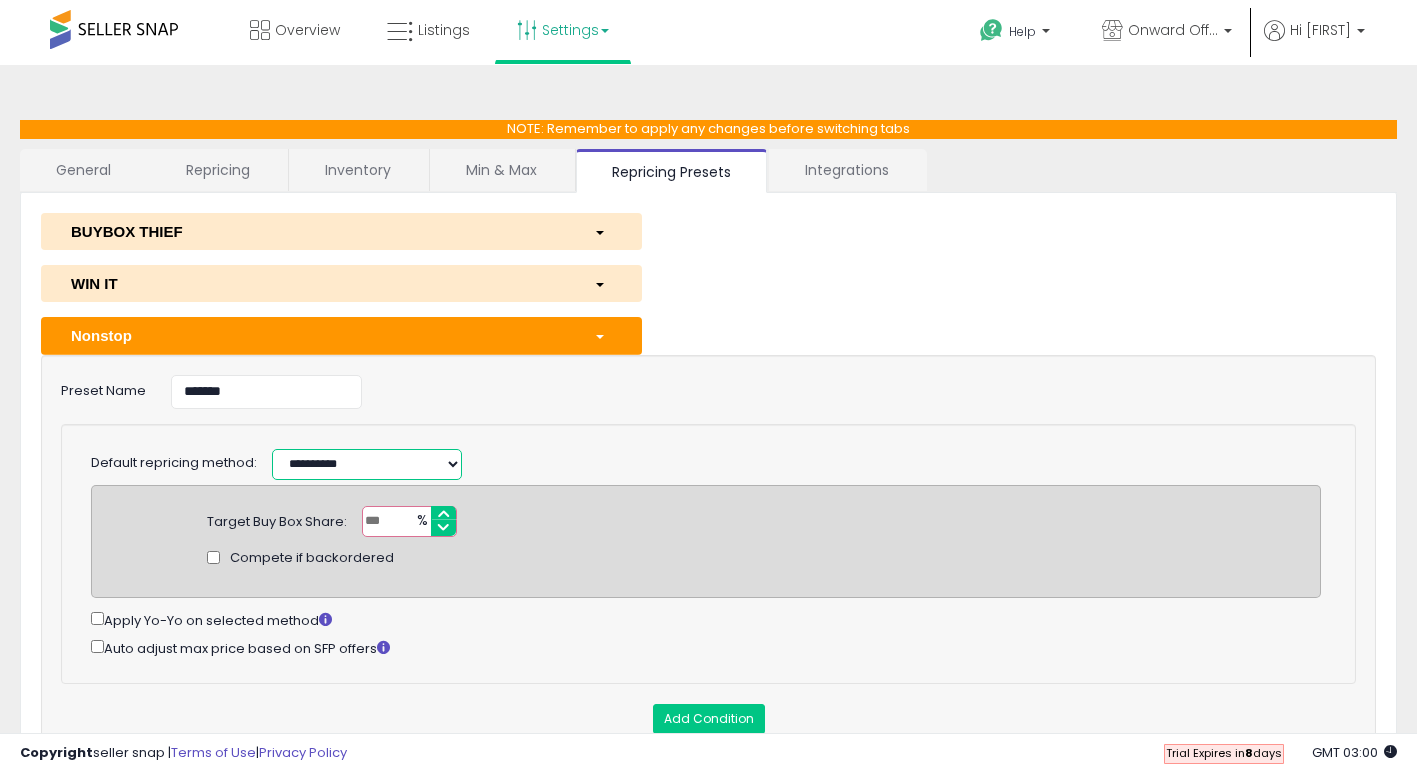 scroll, scrollTop: 202, scrollLeft: 0, axis: vertical 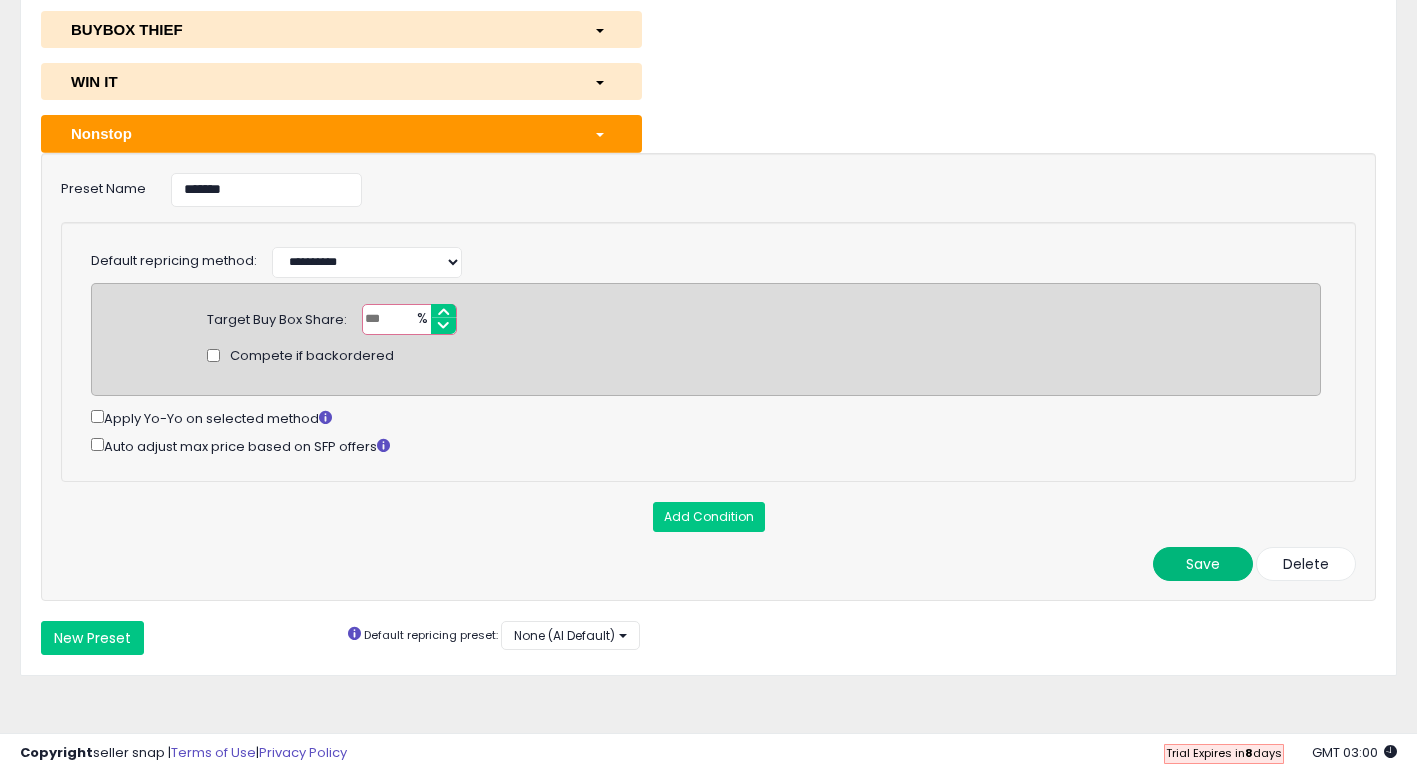 click on "Save" at bounding box center (1203, 564) 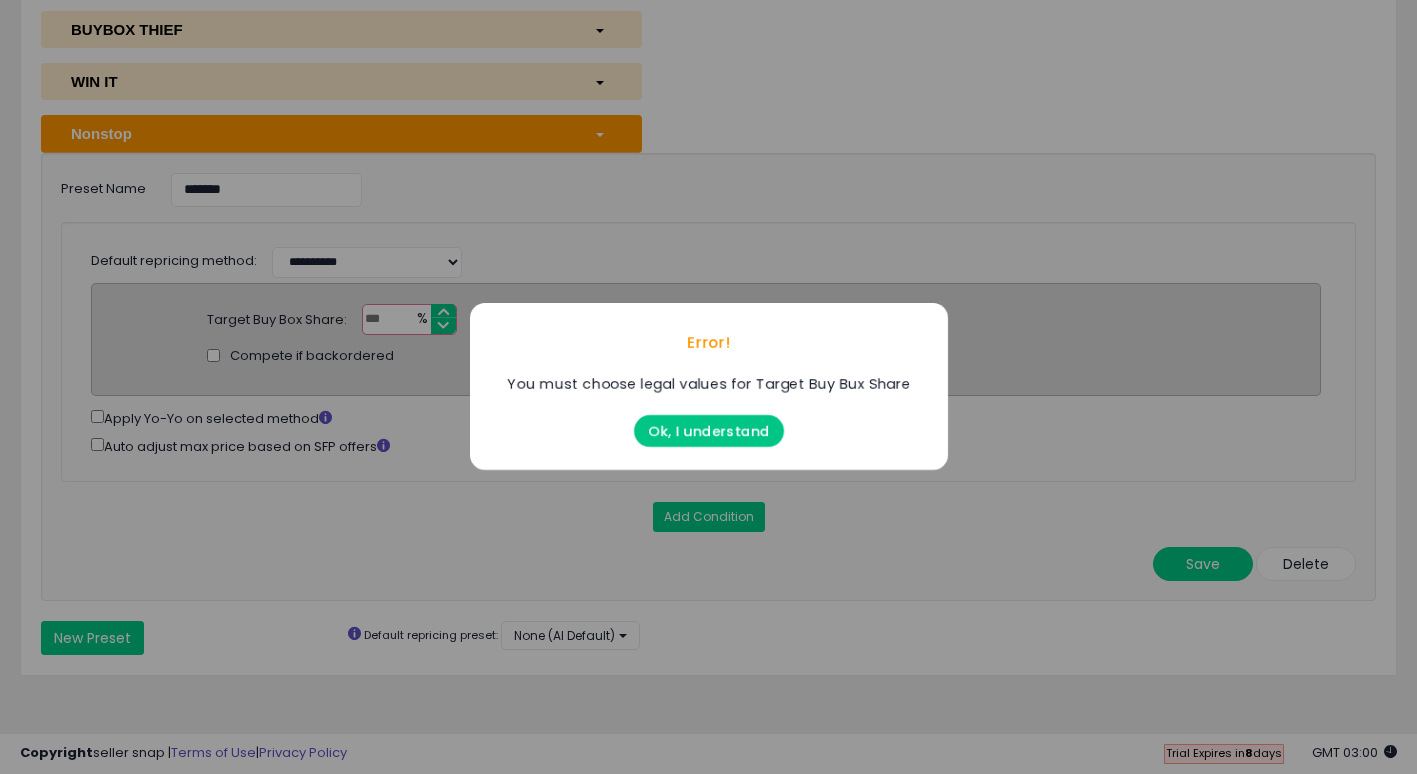 click on "Ok, I understand" at bounding box center [709, 432] 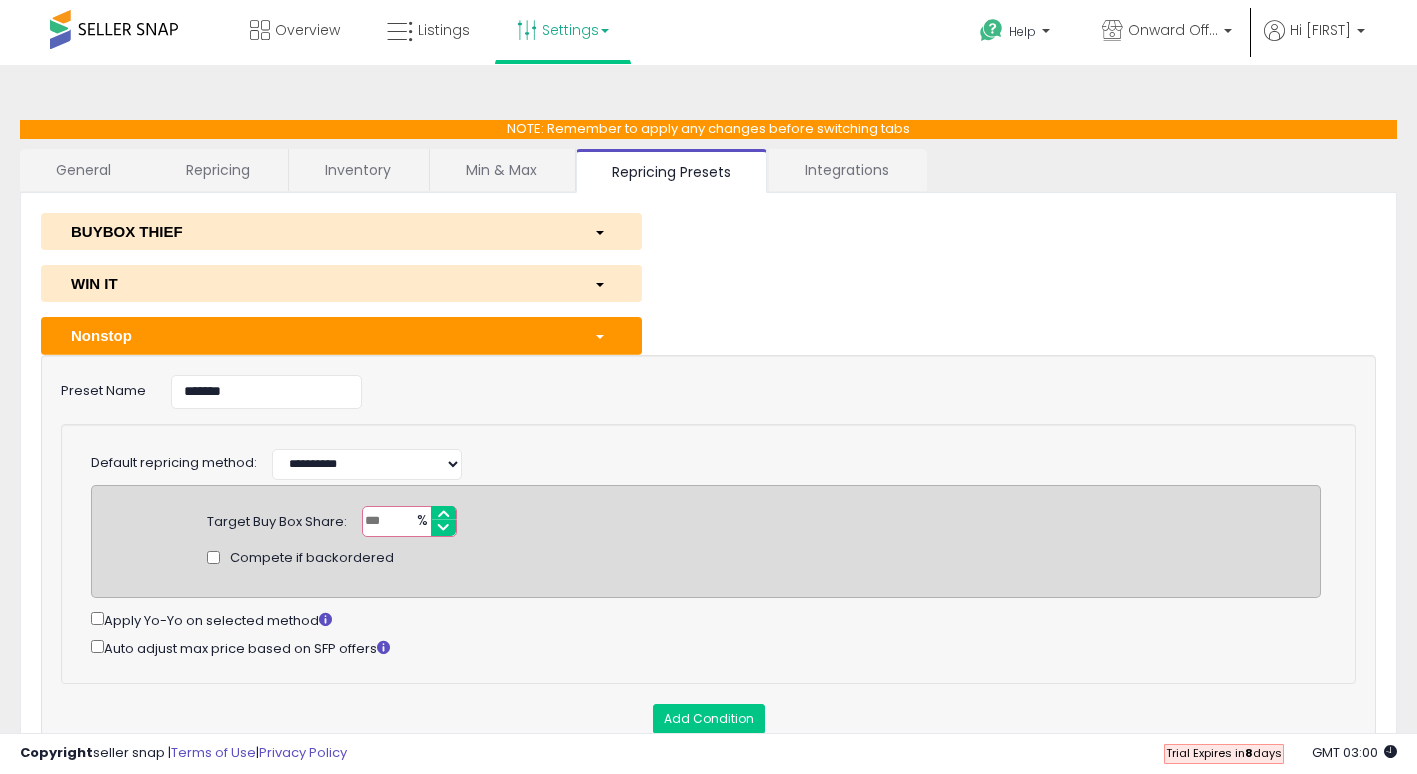 scroll, scrollTop: 202, scrollLeft: 0, axis: vertical 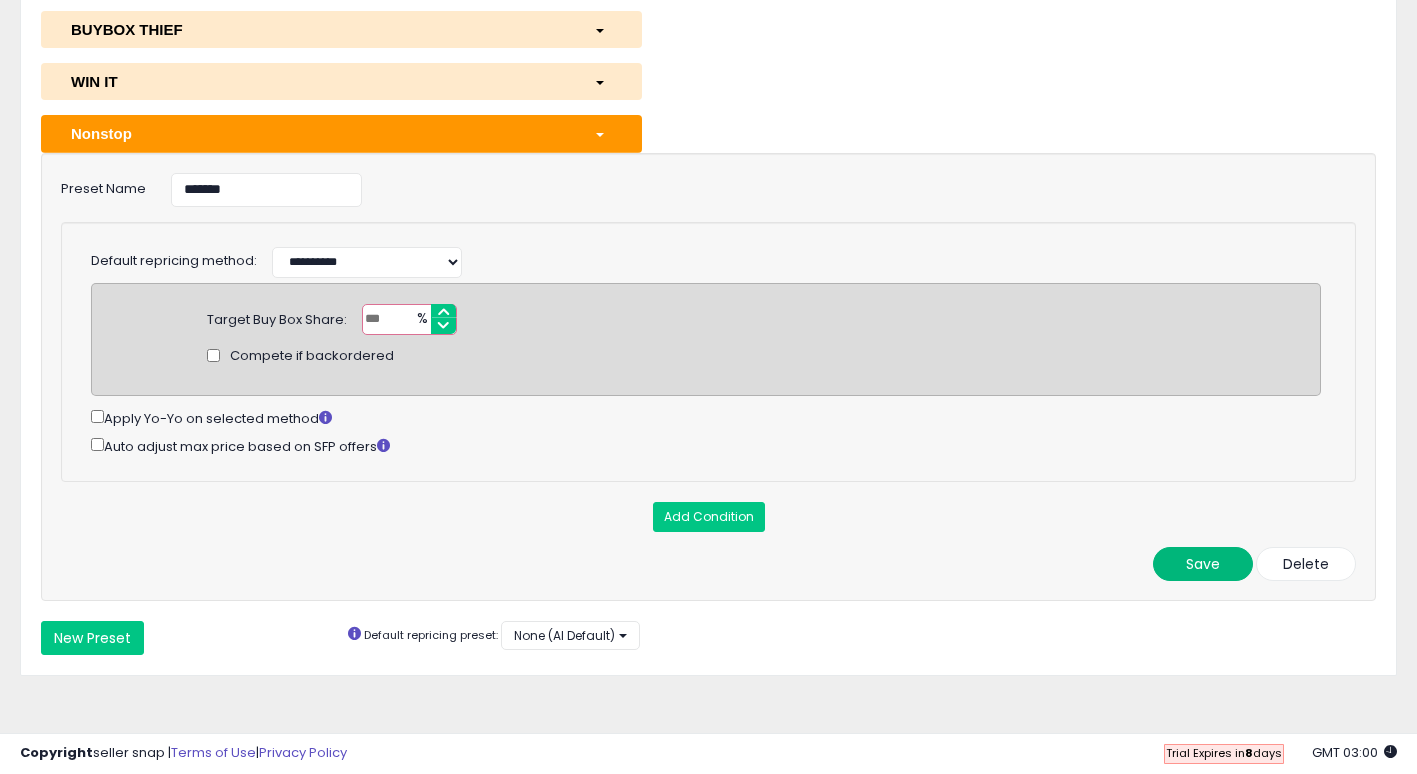 click on "Save" at bounding box center (1203, 564) 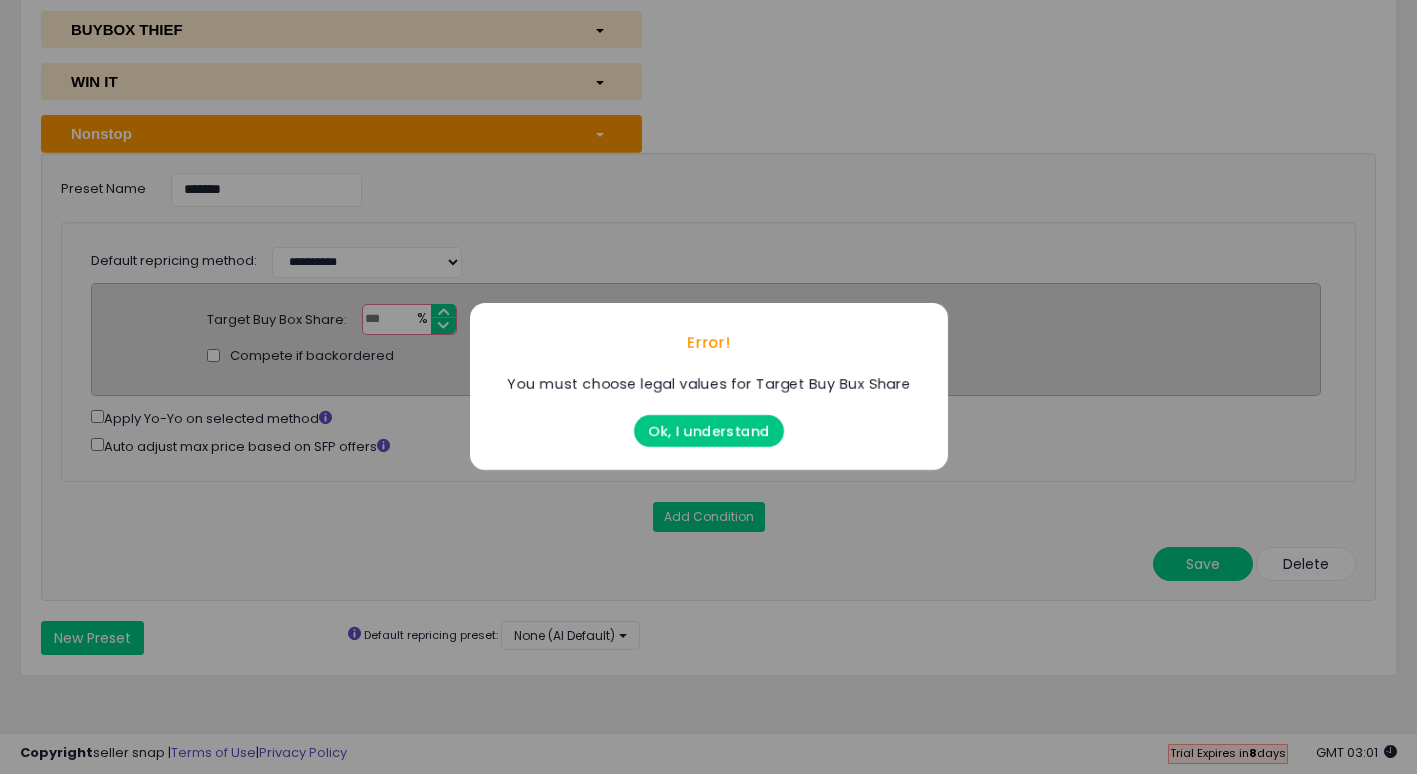 click on "Ok, I understand" at bounding box center [709, 432] 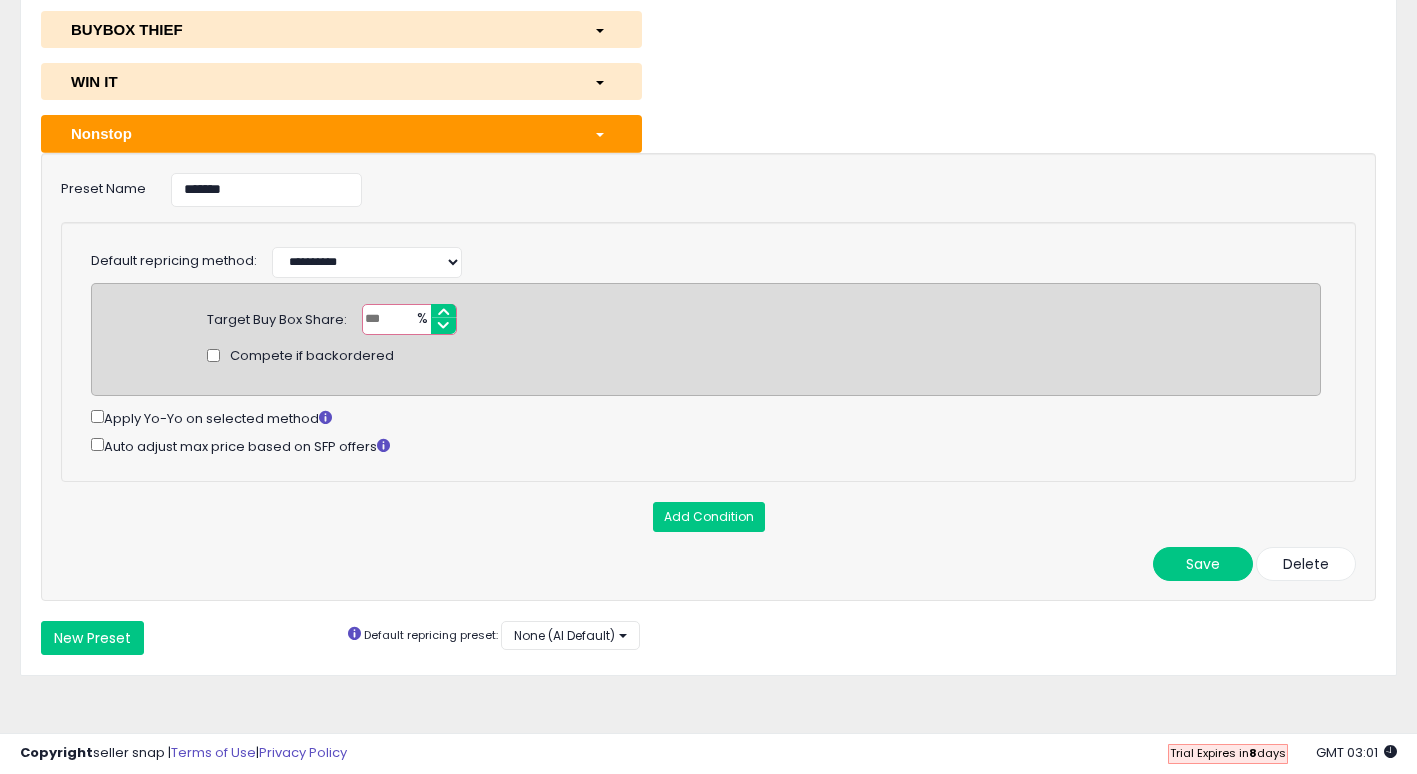 click on "*****" at bounding box center (409, 319) 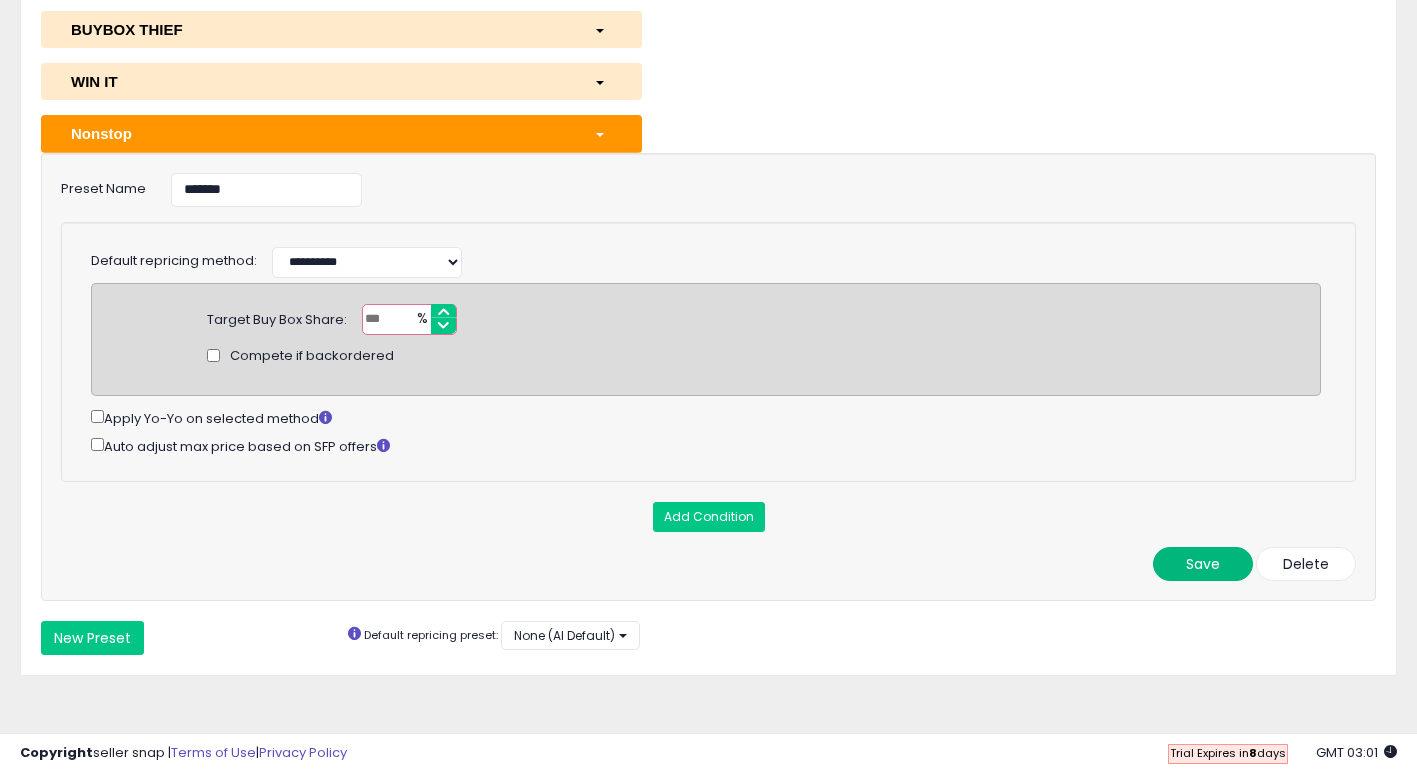 click on "Save" at bounding box center (1203, 564) 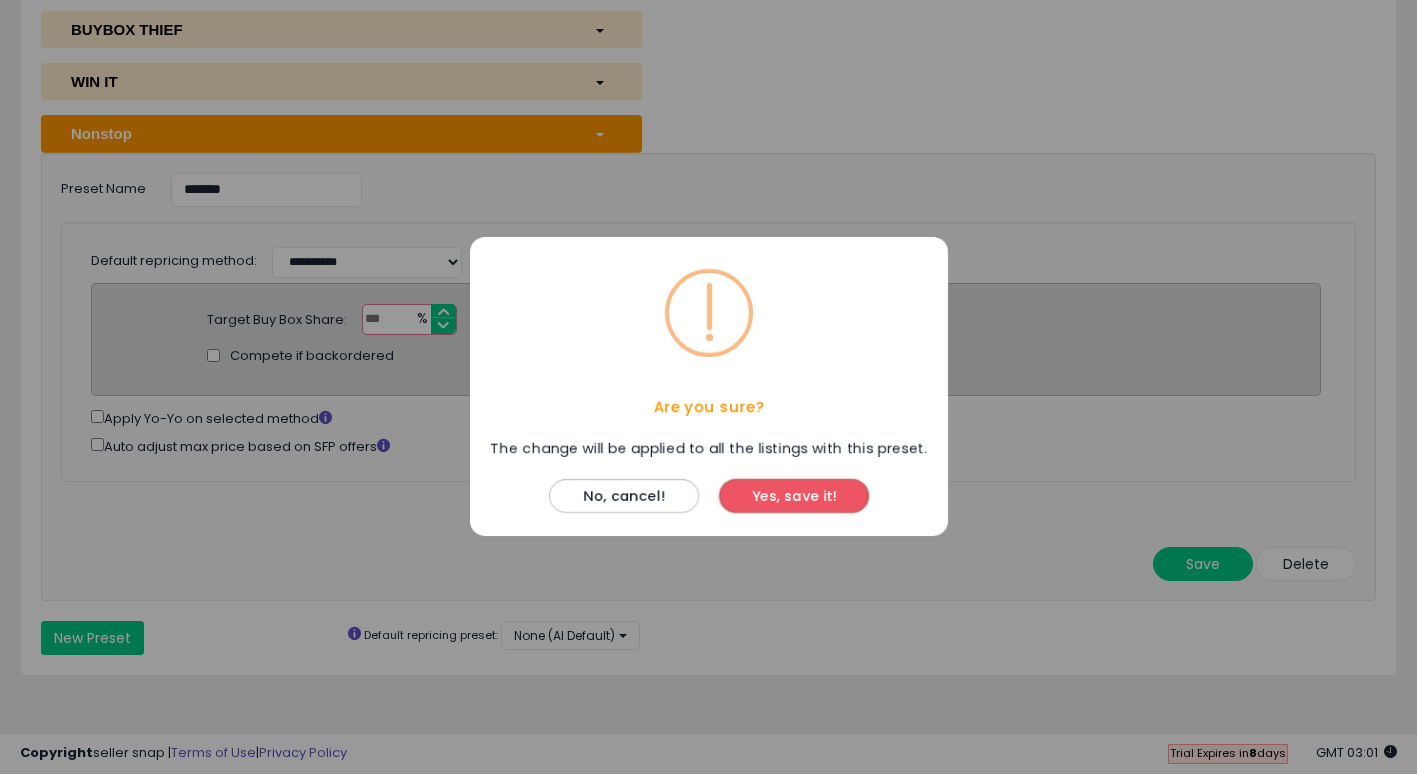 click on "Yes, save it!" at bounding box center [794, 497] 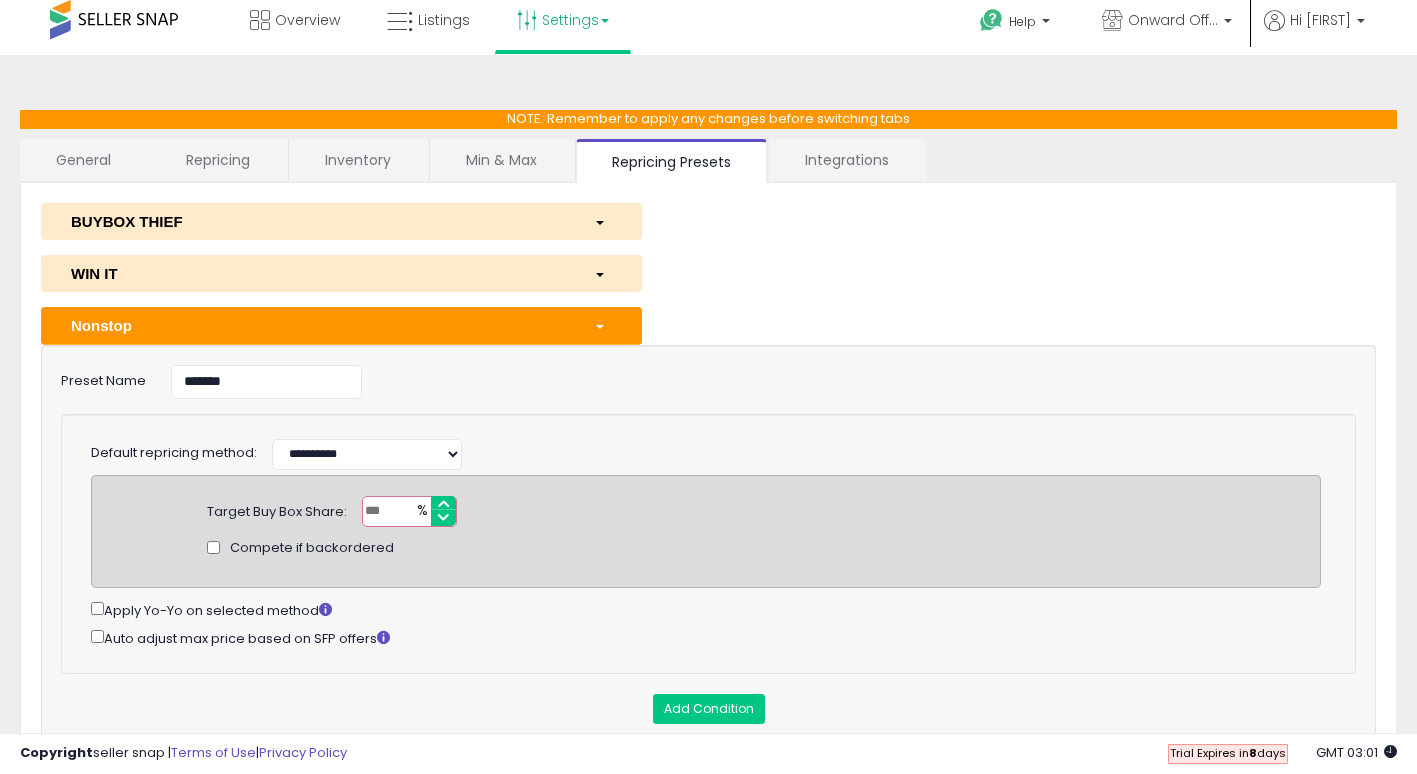 scroll, scrollTop: 0, scrollLeft: 0, axis: both 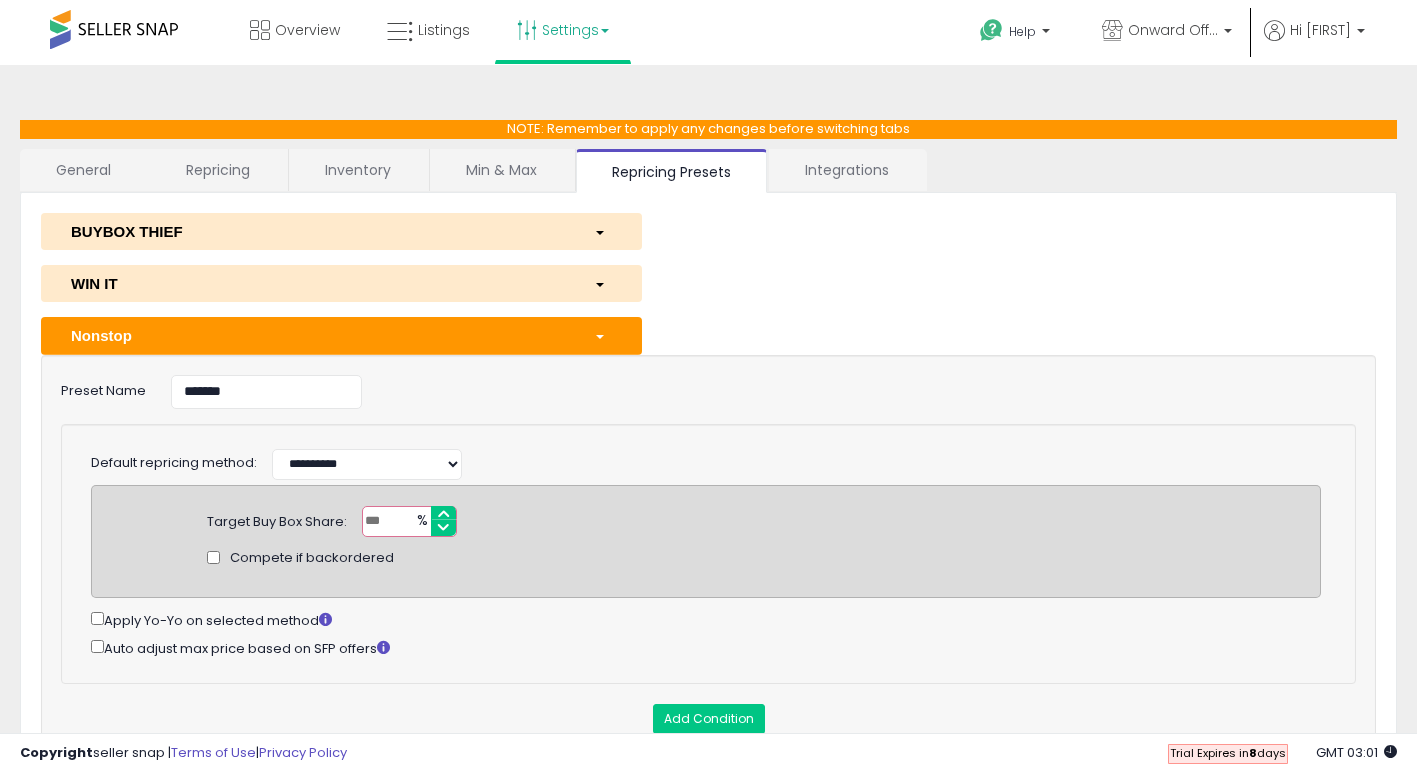 click on "Min & Max" at bounding box center [501, 170] 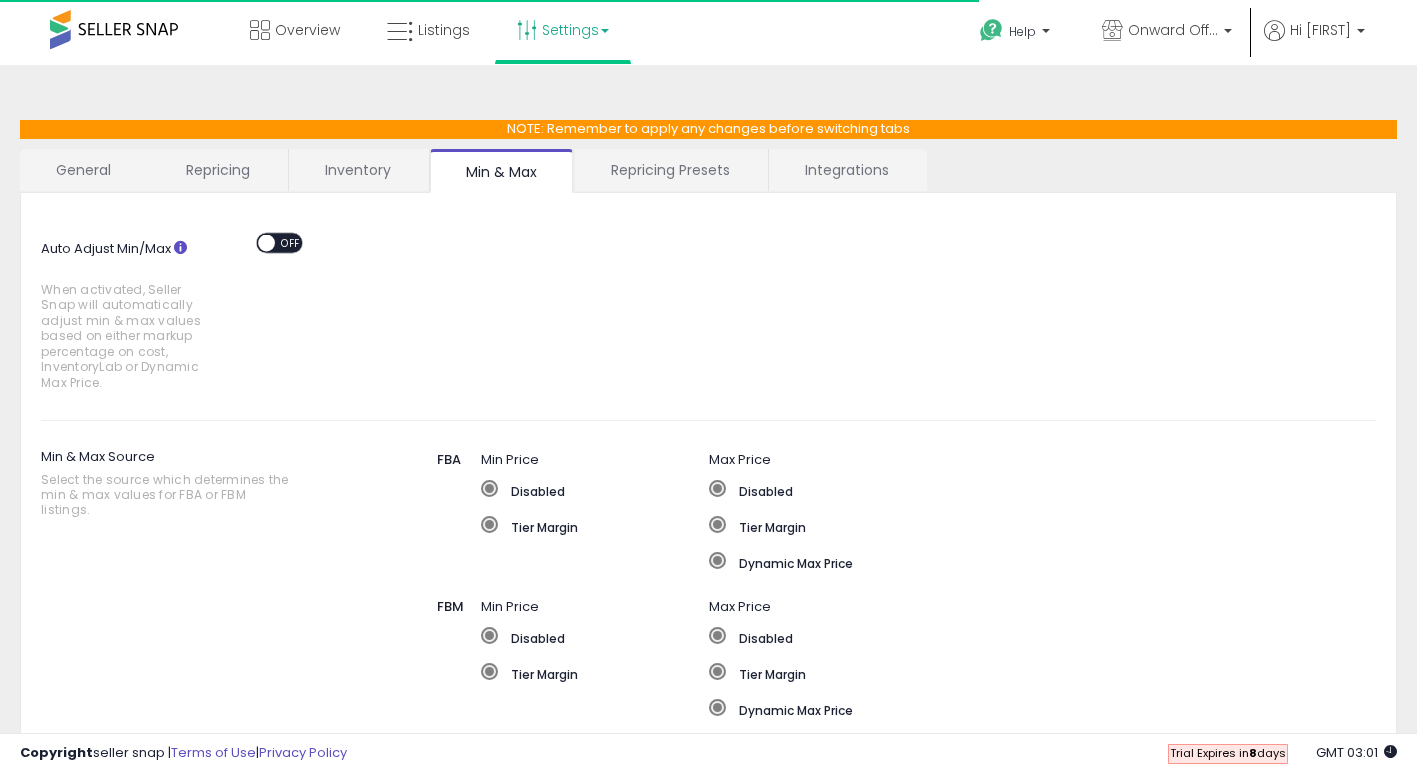 click on "Repricing Presets" at bounding box center [670, 170] 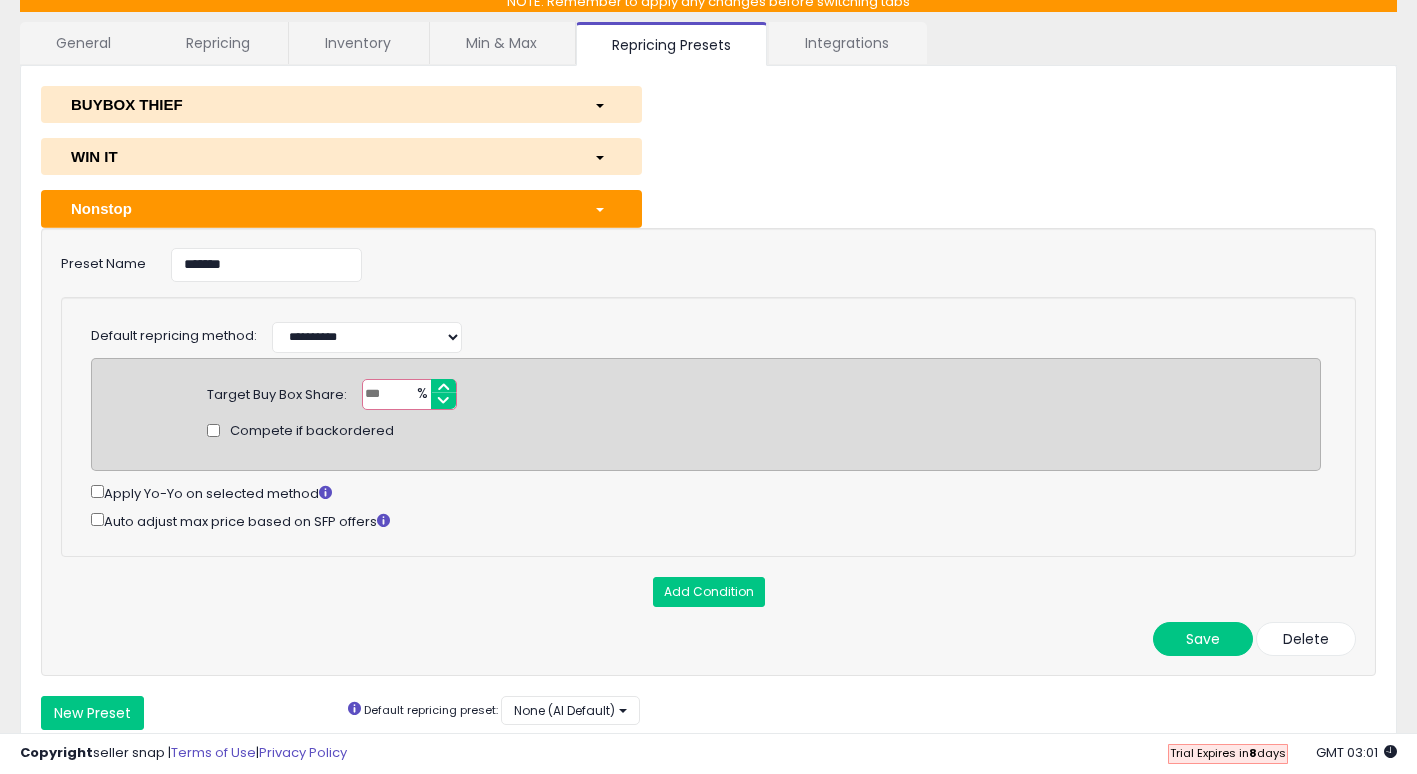 scroll, scrollTop: 129, scrollLeft: 0, axis: vertical 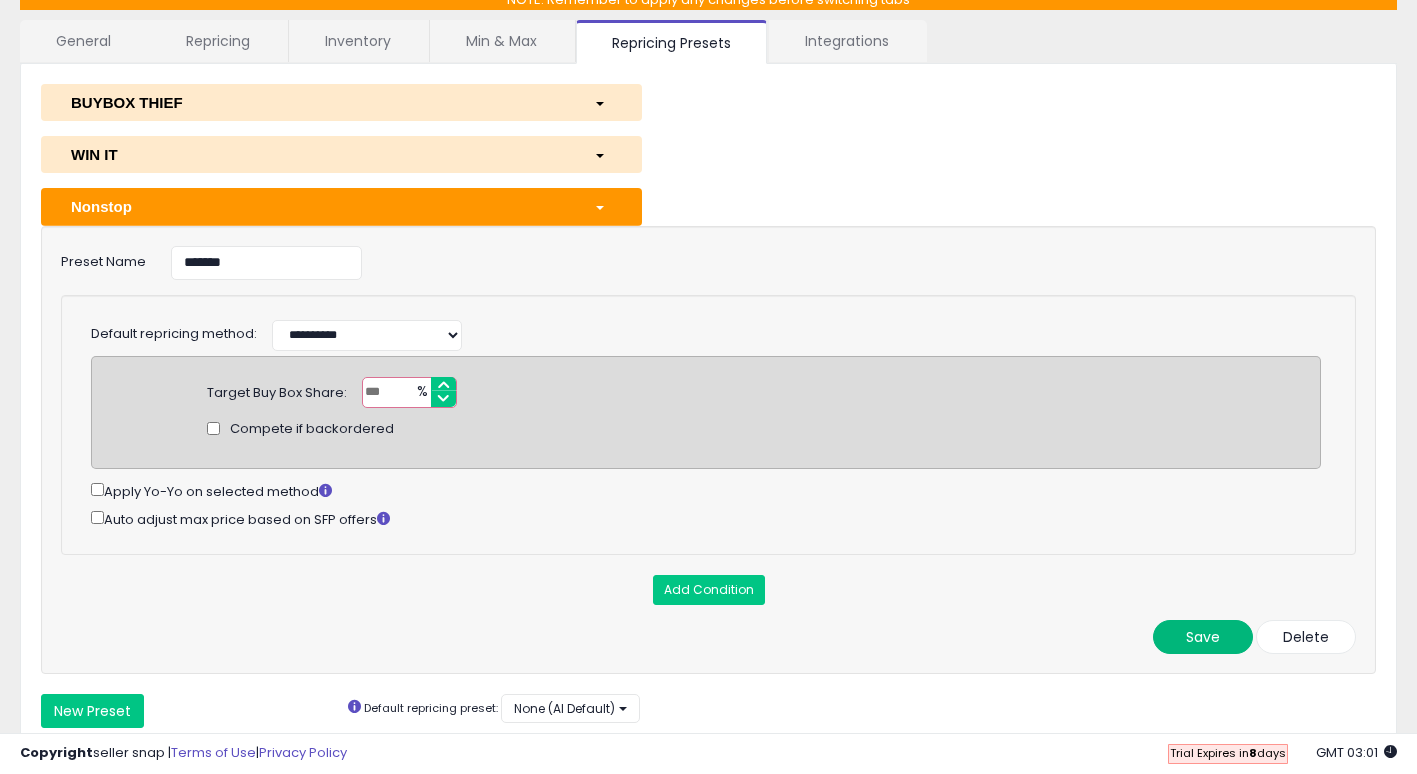 click on "Save" at bounding box center (1203, 637) 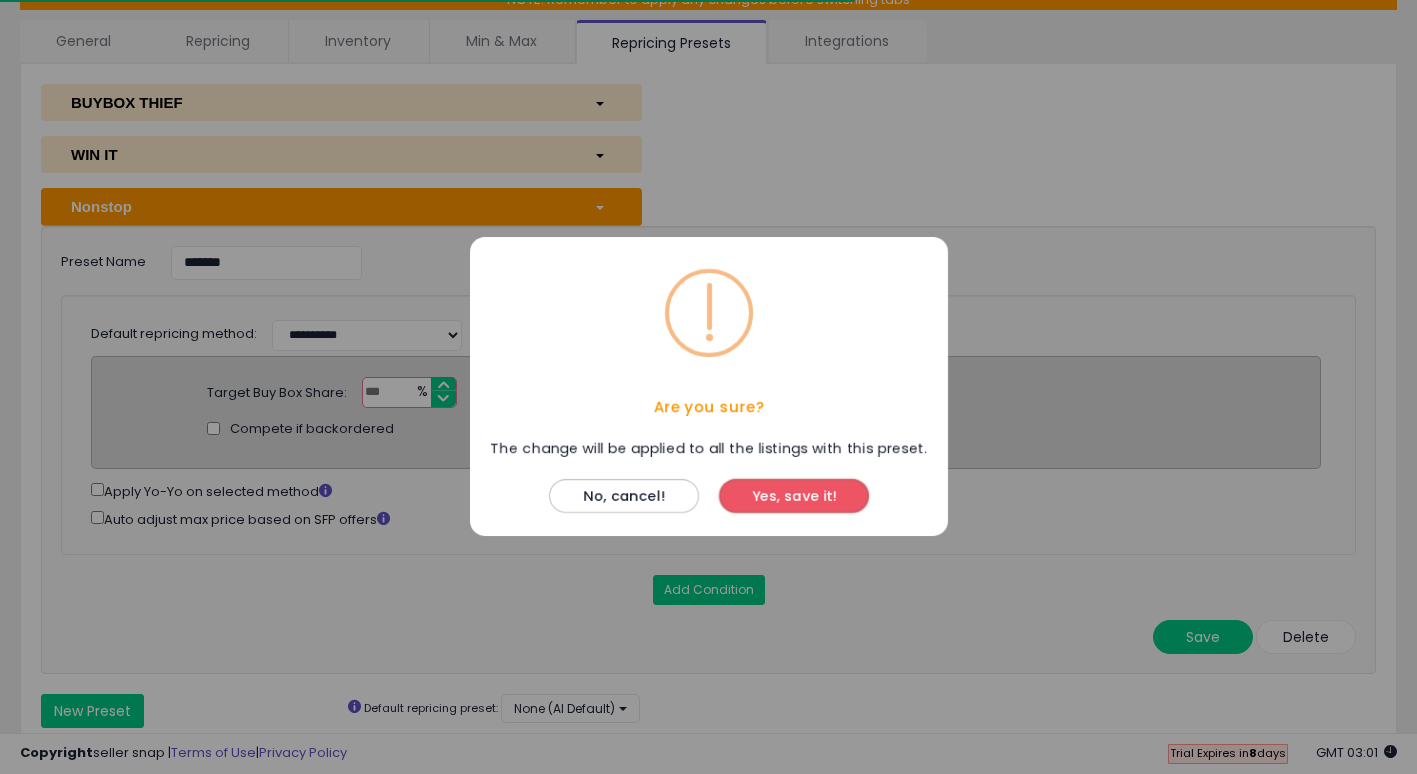 click on "Yes, save it!" at bounding box center [794, 497] 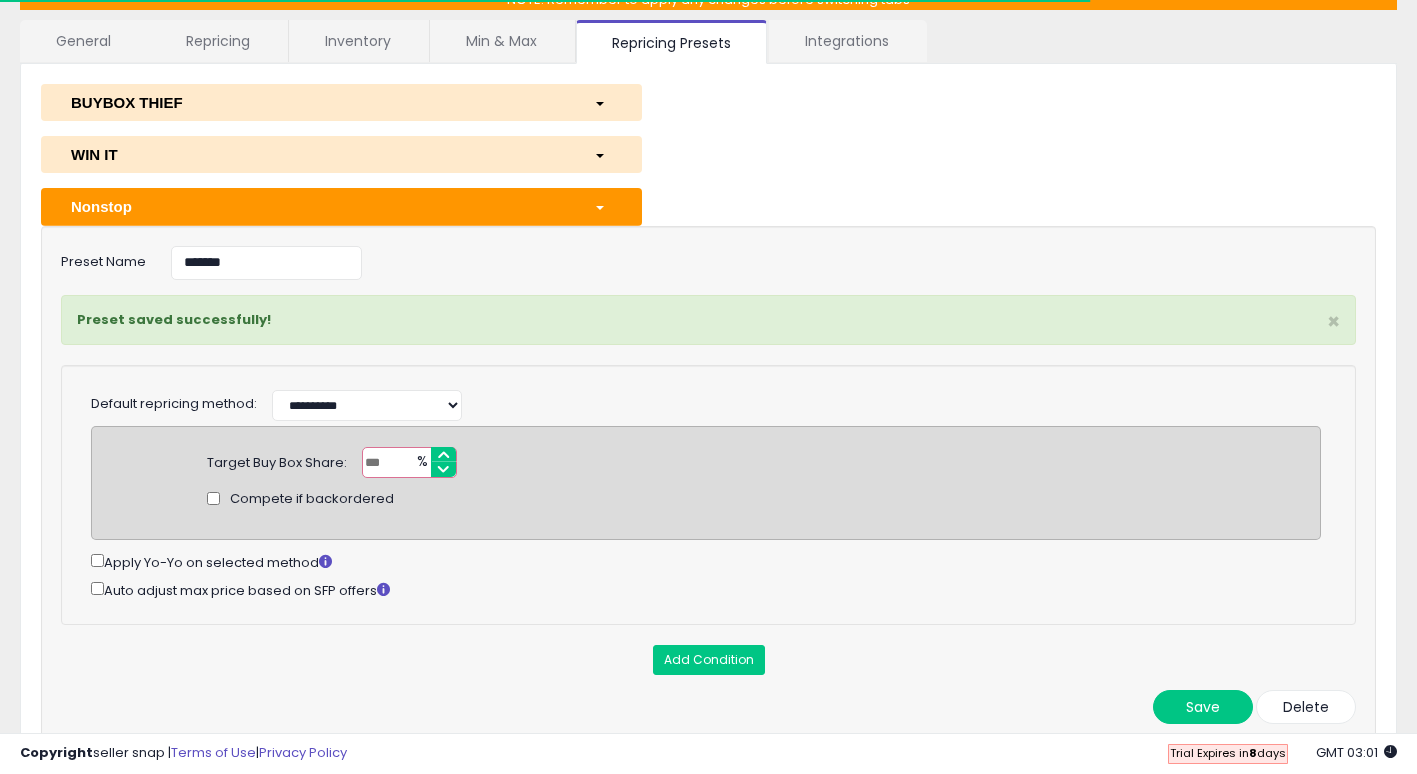 scroll, scrollTop: 0, scrollLeft: 0, axis: both 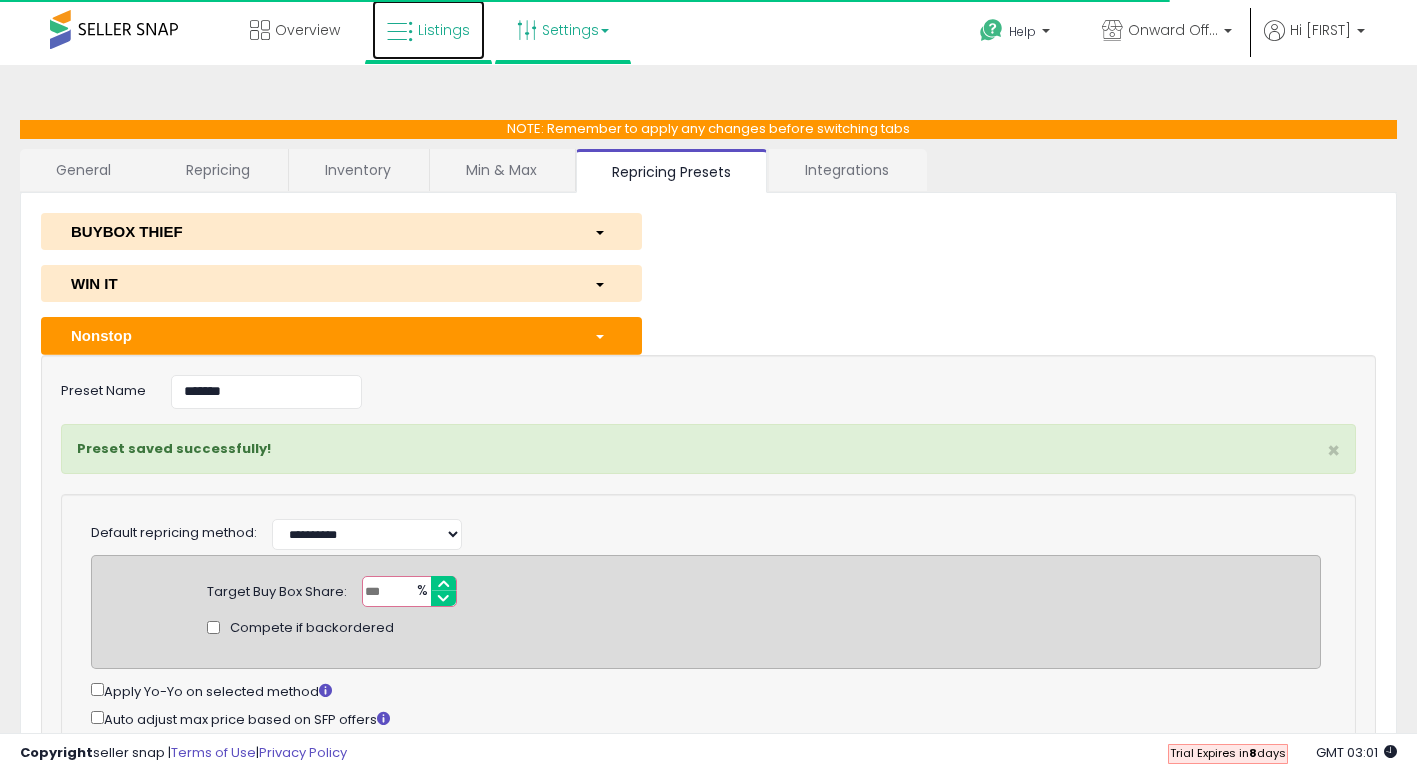 click on "Listings" at bounding box center [444, 30] 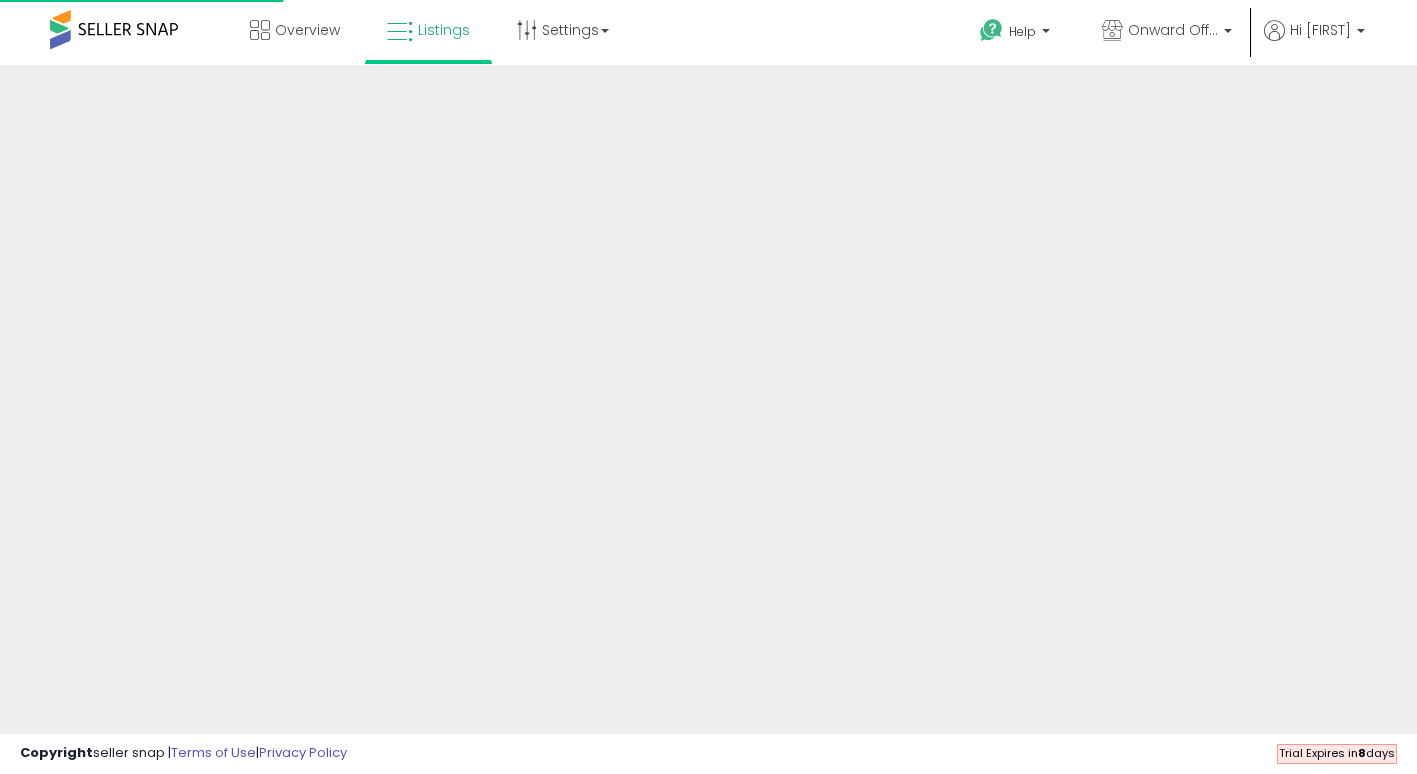 scroll, scrollTop: 0, scrollLeft: 0, axis: both 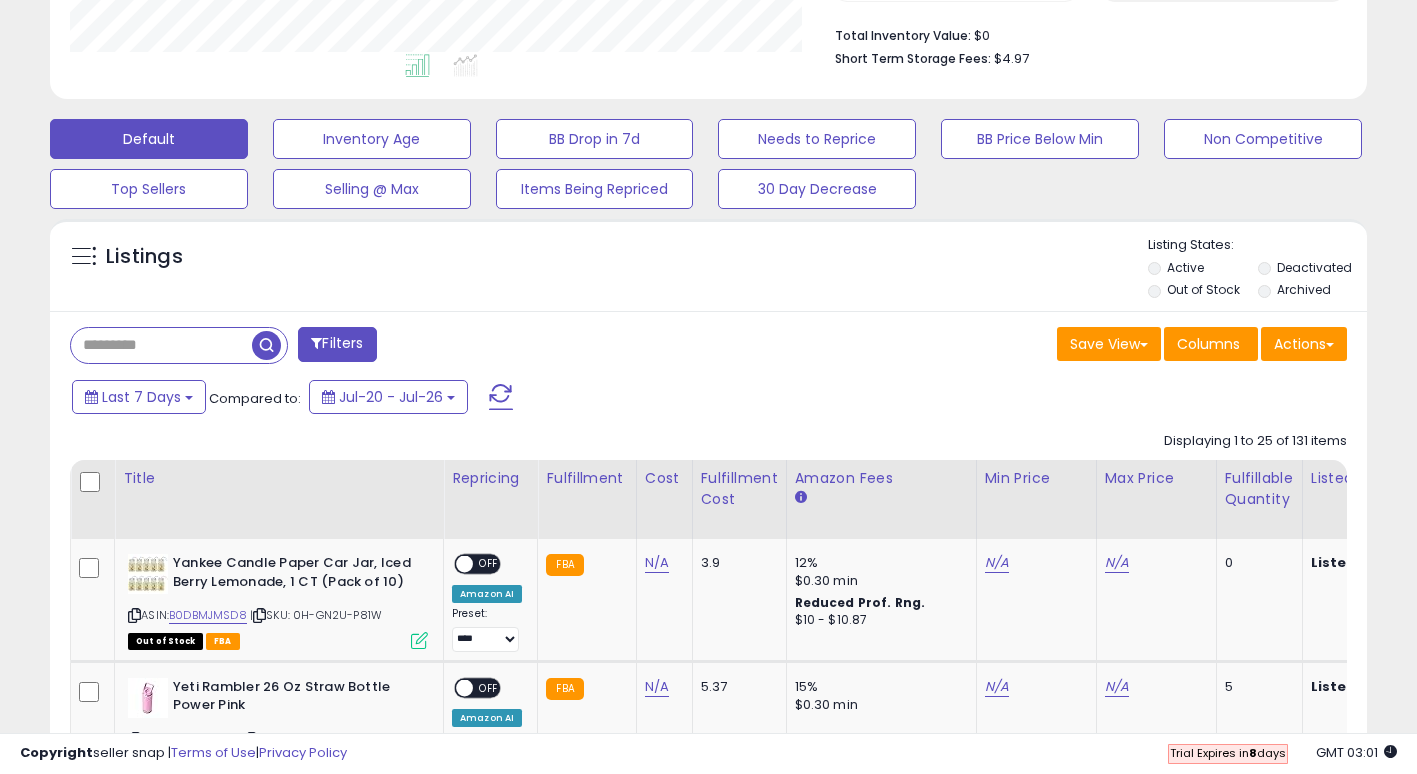 click at bounding box center (161, 345) 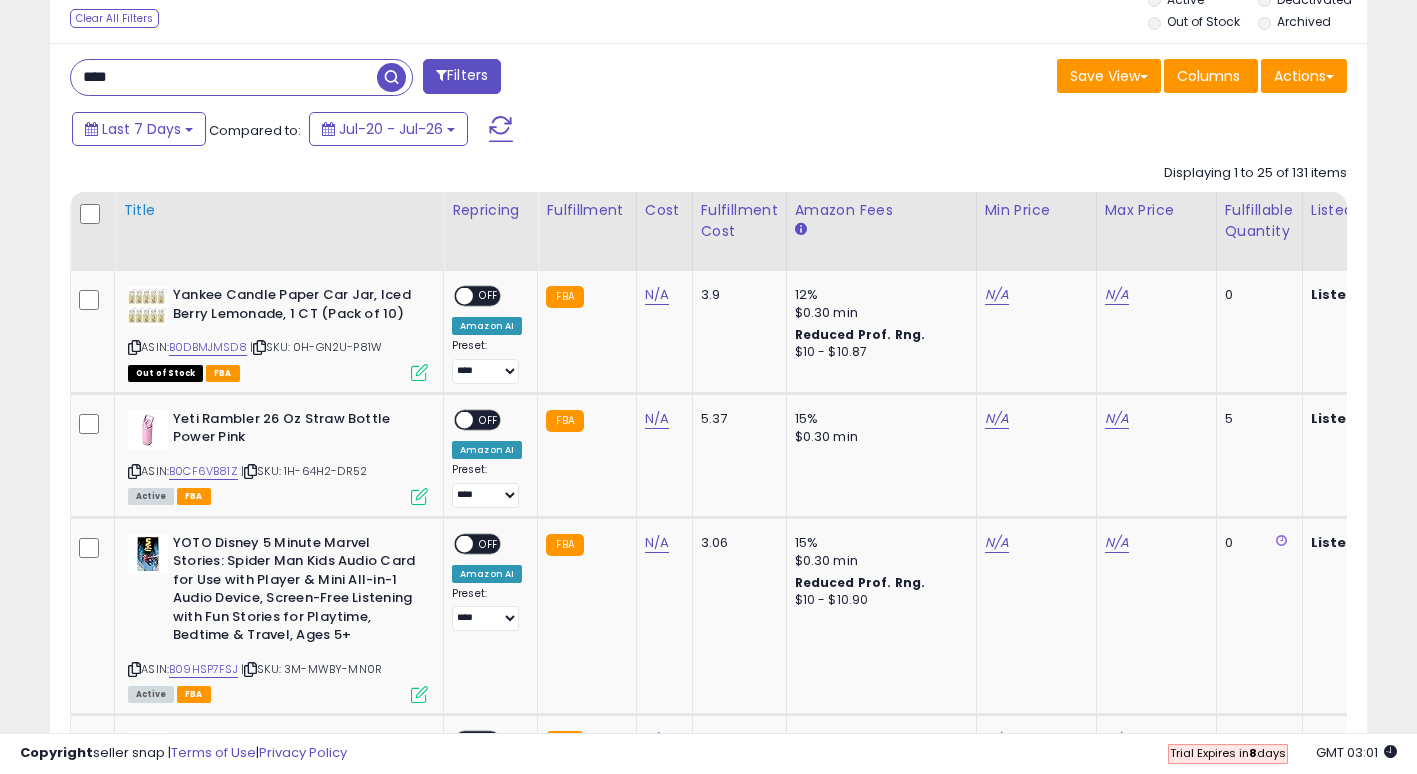 scroll, scrollTop: 783, scrollLeft: 0, axis: vertical 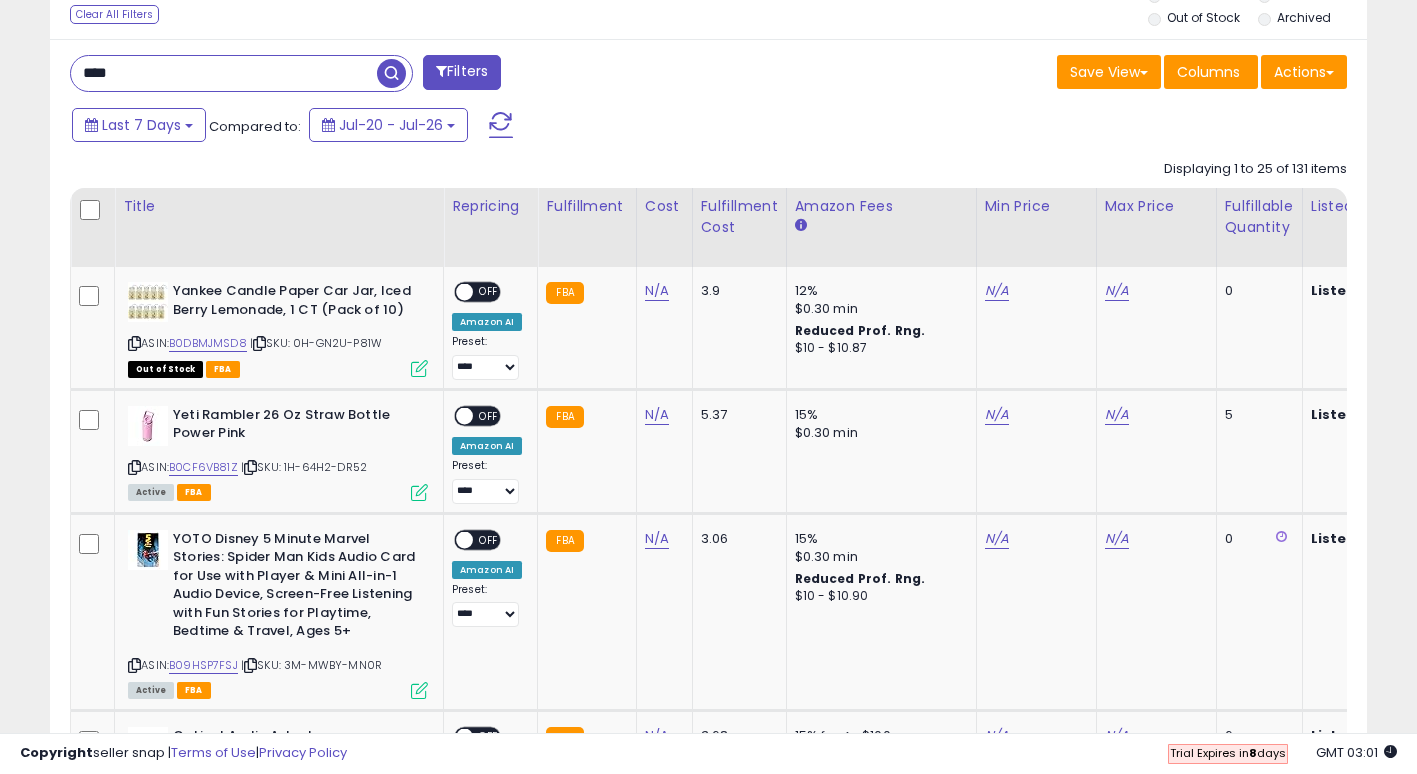 type on "****" 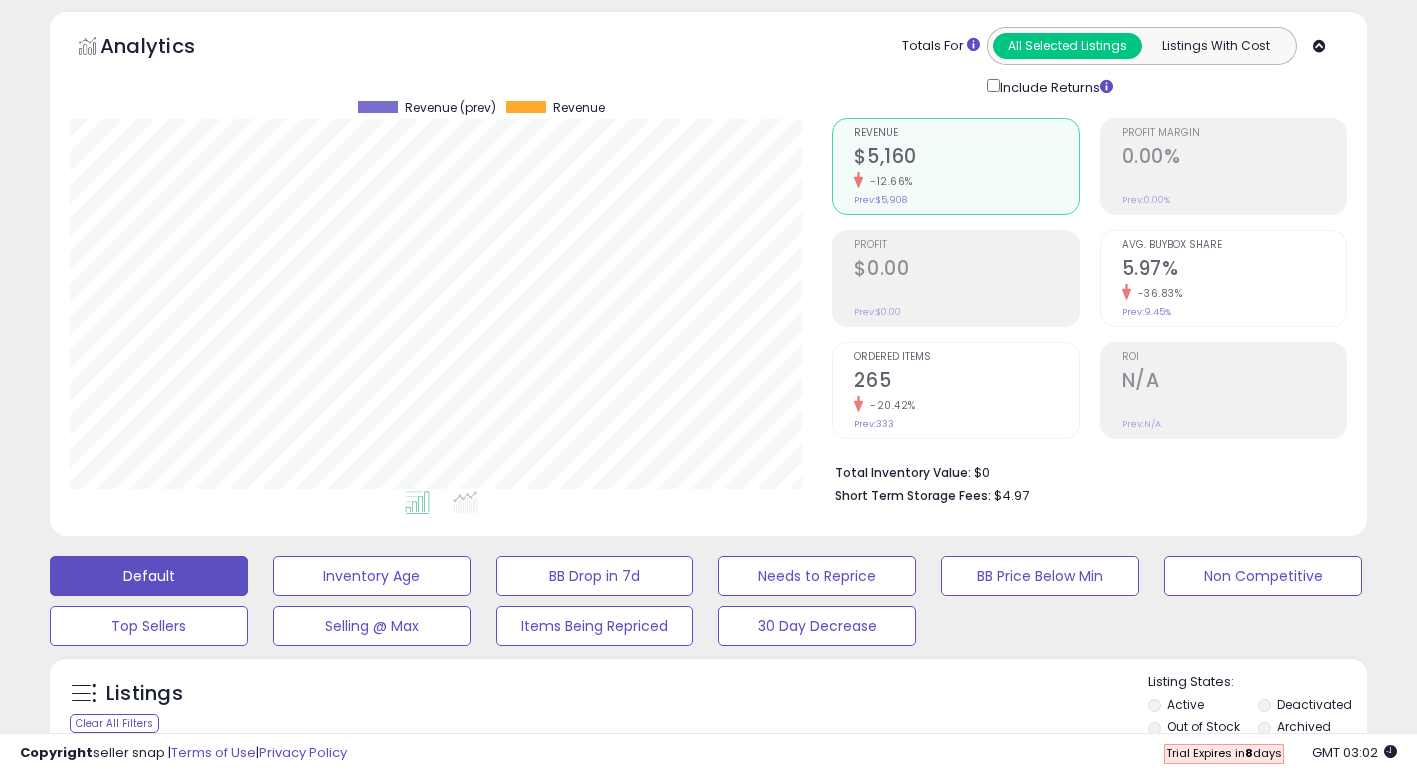 scroll, scrollTop: 0, scrollLeft: 0, axis: both 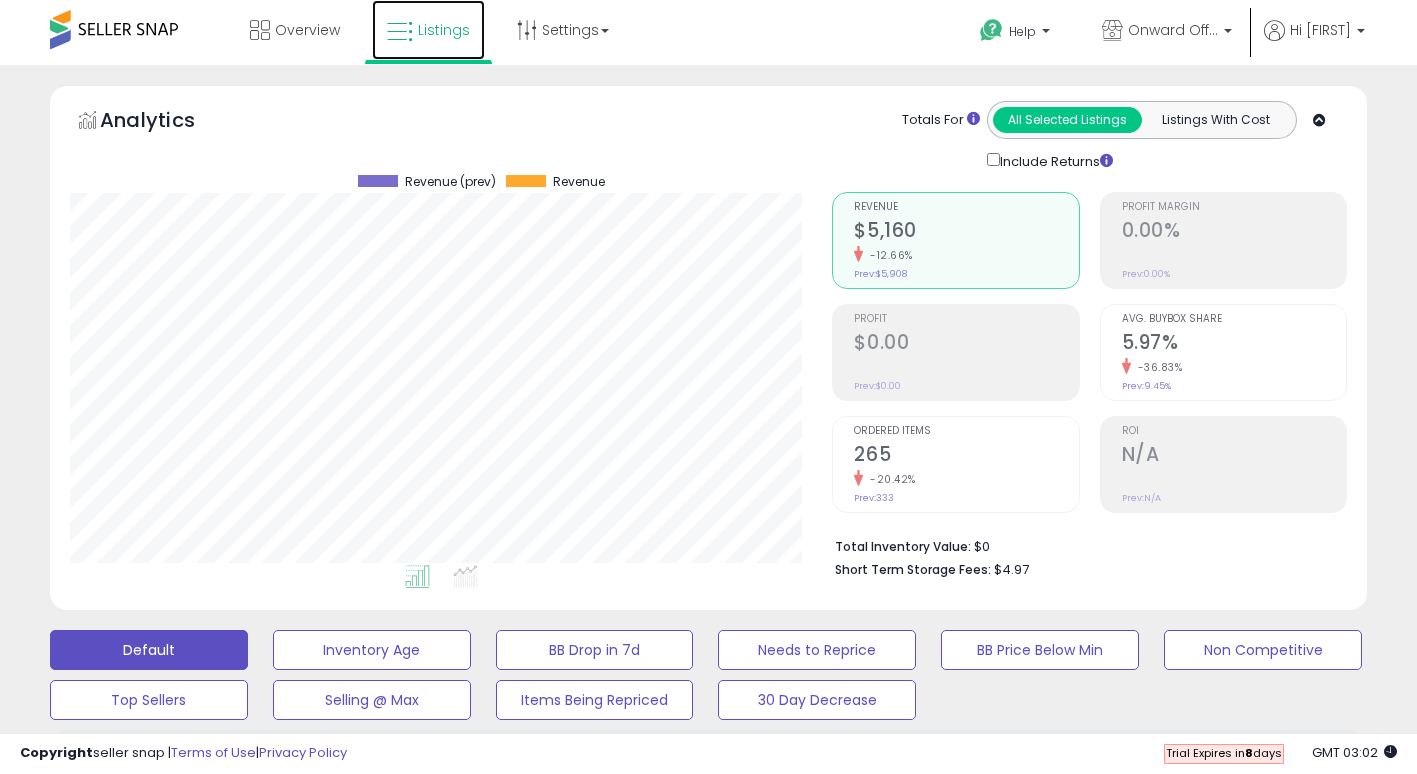 click on "Listings" at bounding box center [444, 30] 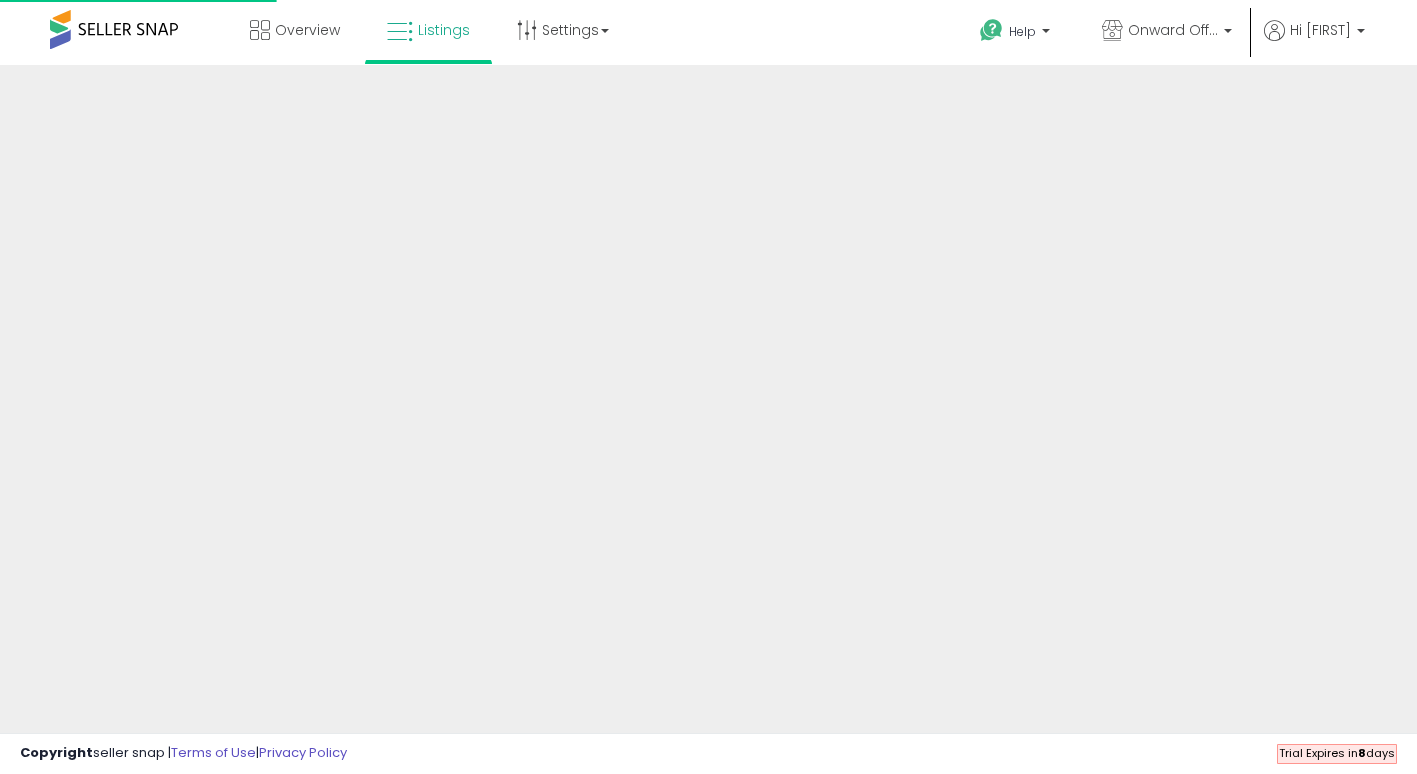 scroll, scrollTop: 0, scrollLeft: 0, axis: both 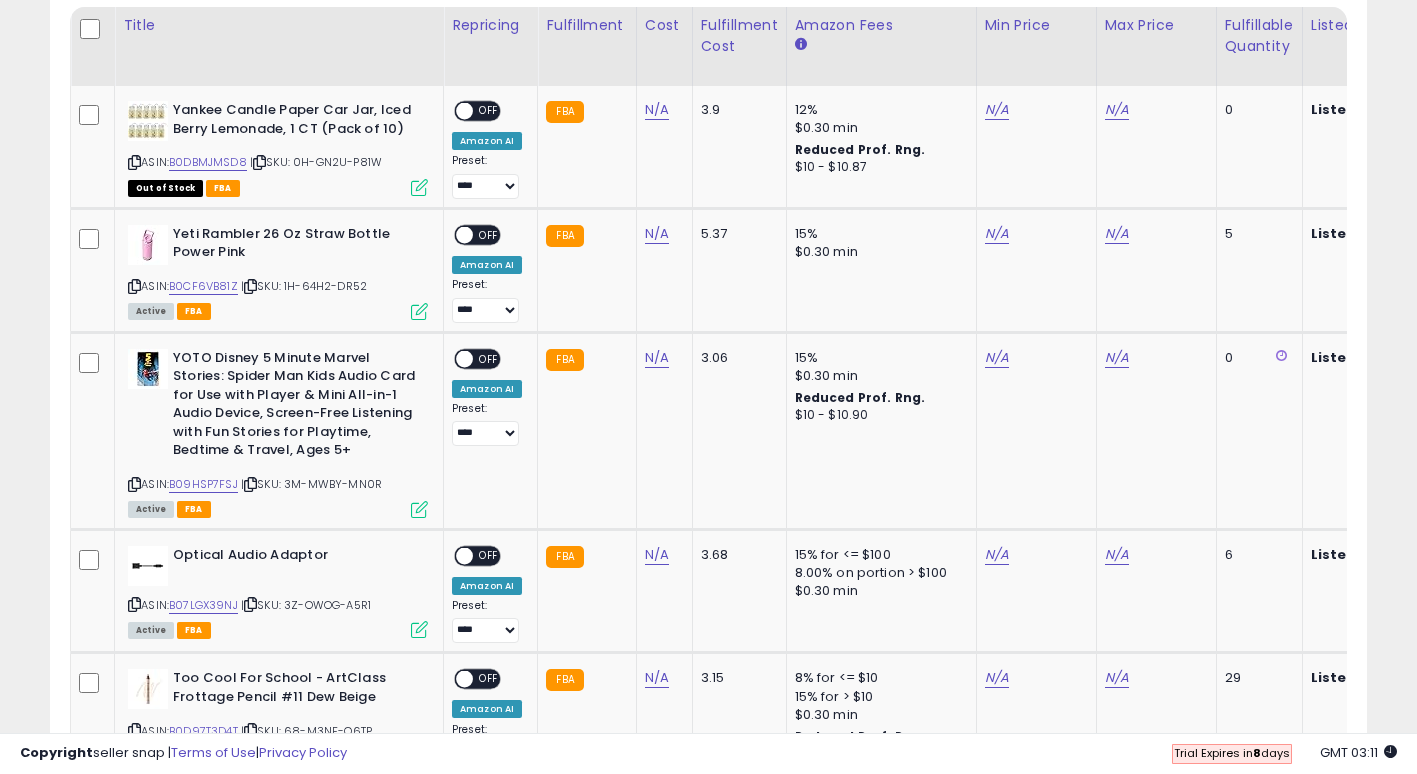 click on "15% $0.30 min" 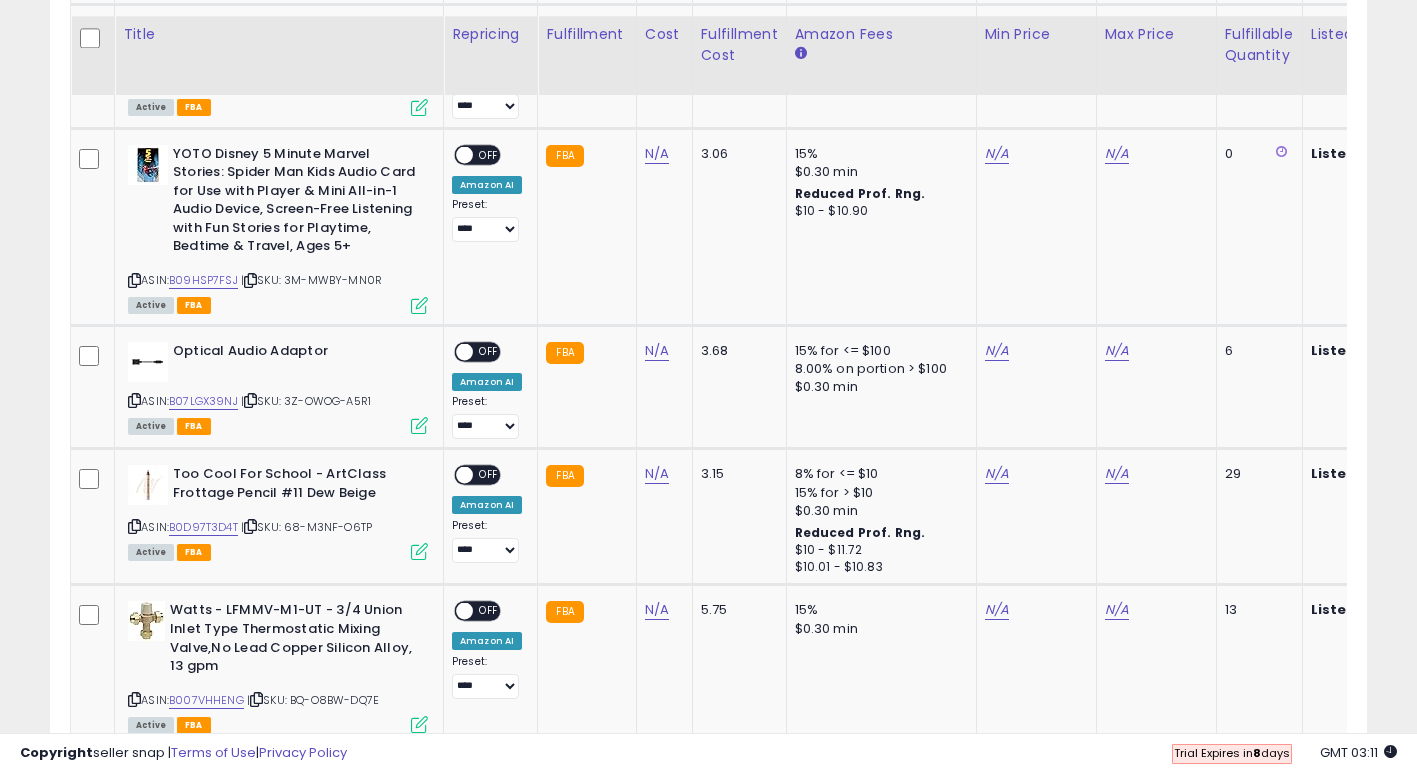 scroll, scrollTop: 1149, scrollLeft: 0, axis: vertical 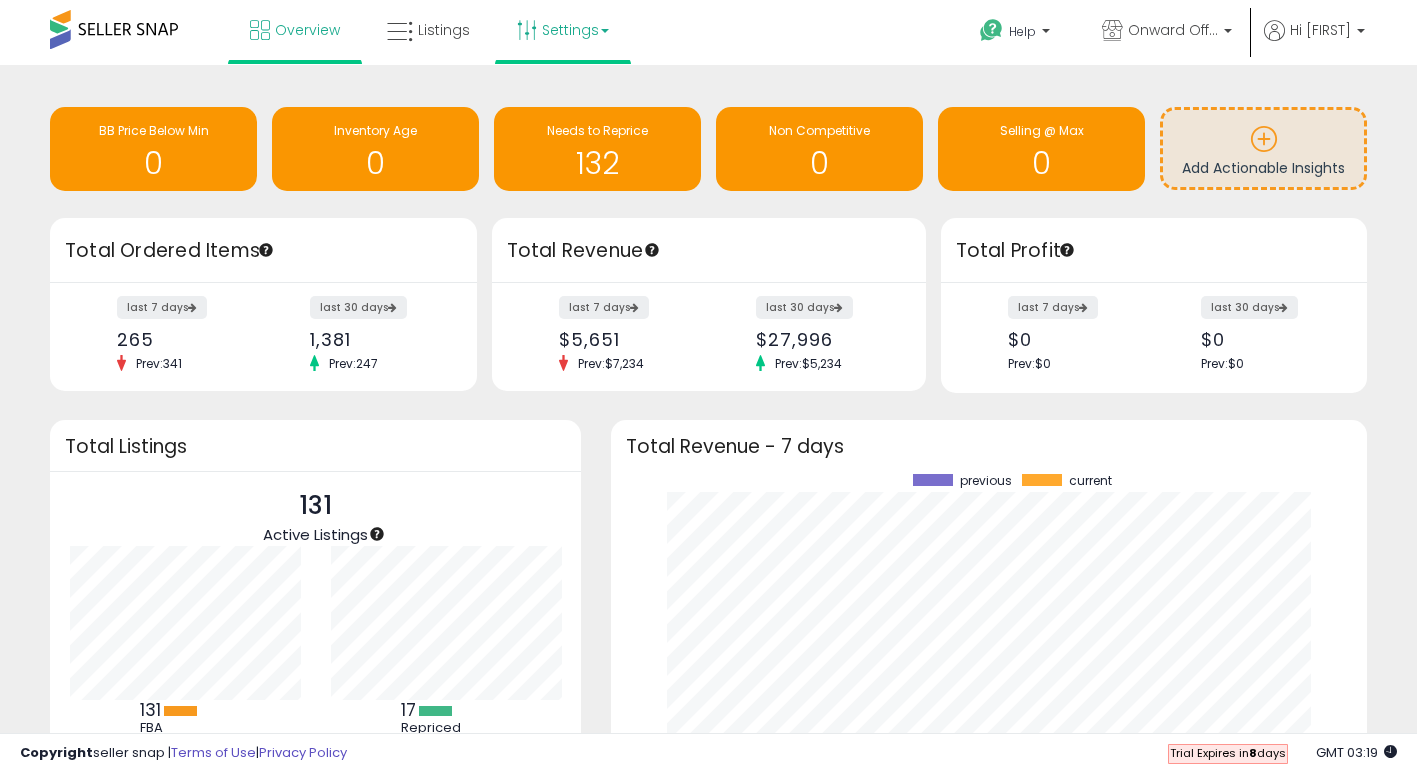 click on "Settings" at bounding box center (563, 30) 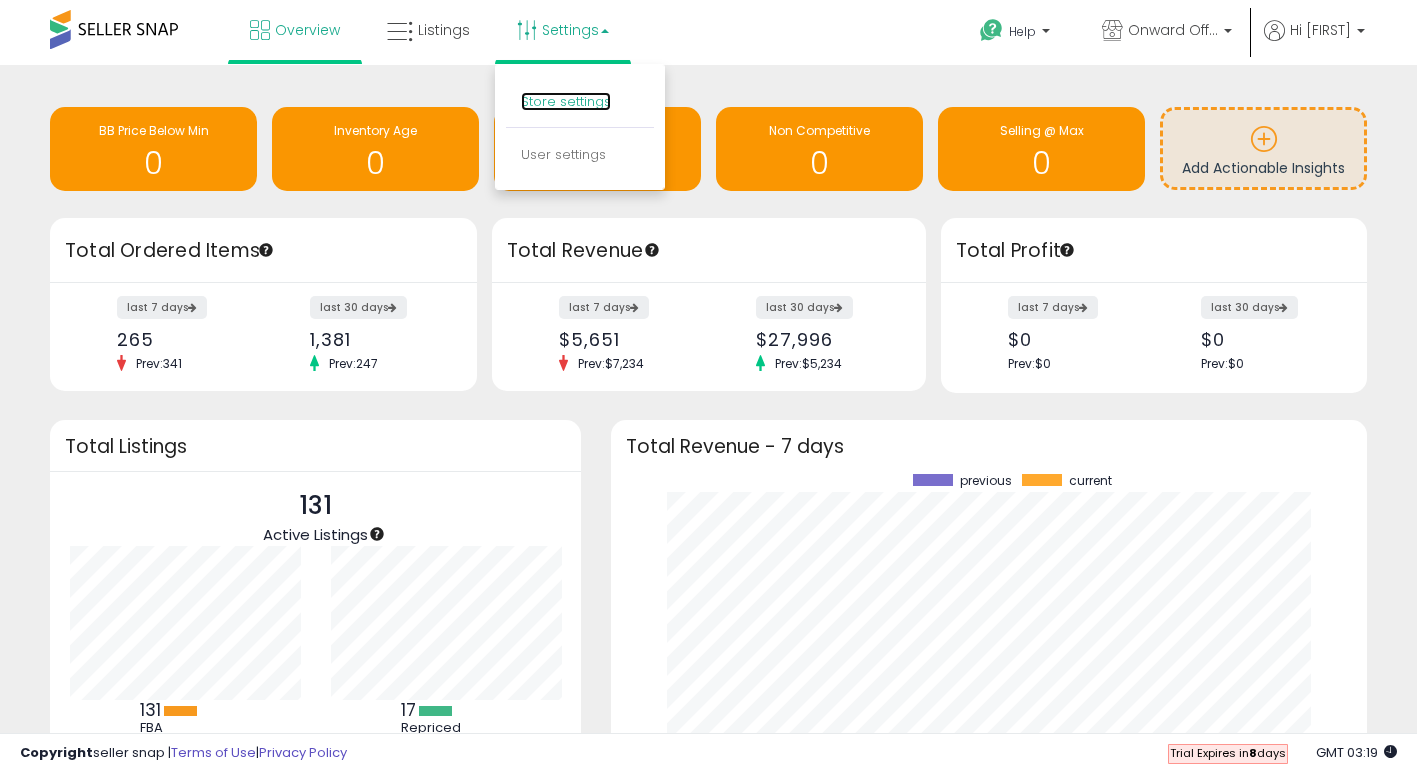 click on "Store
settings" at bounding box center (566, 101) 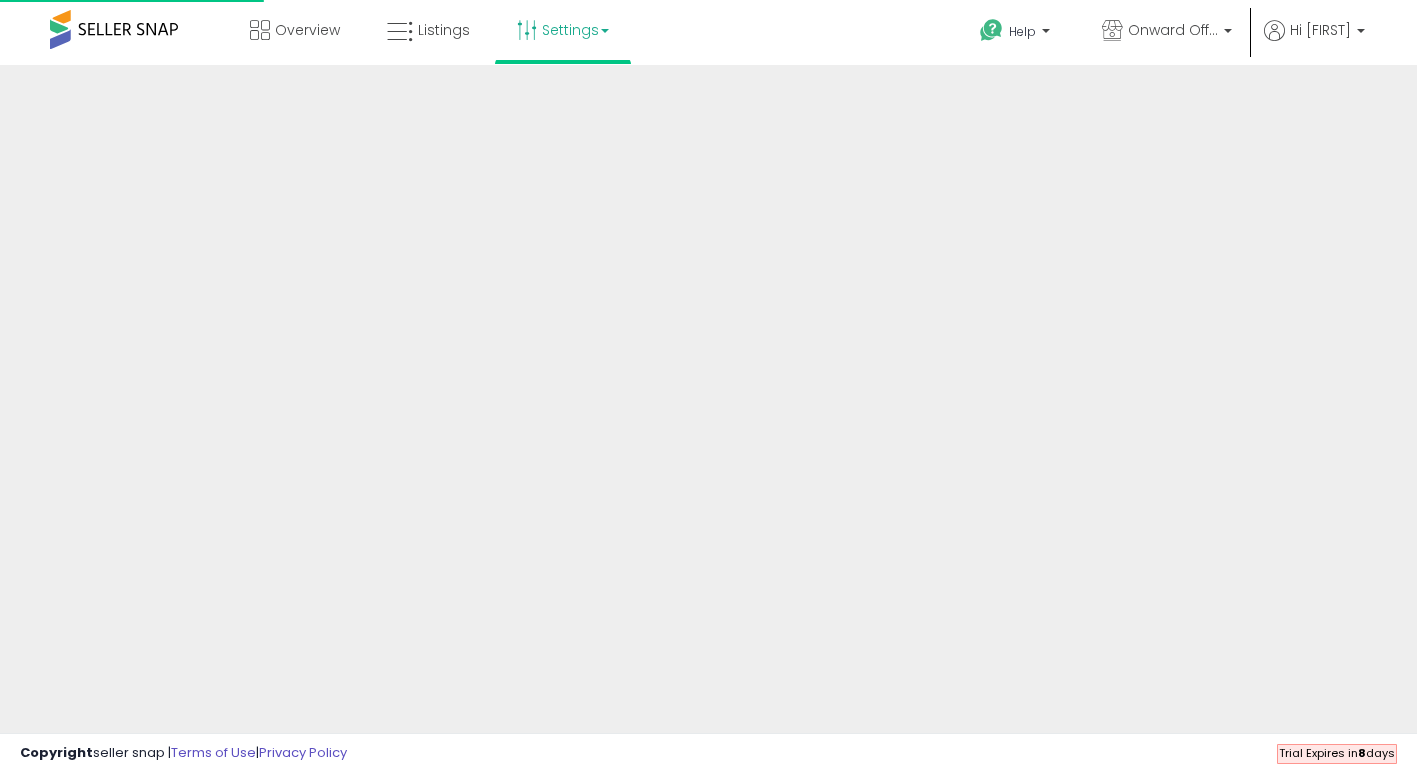 scroll, scrollTop: 0, scrollLeft: 0, axis: both 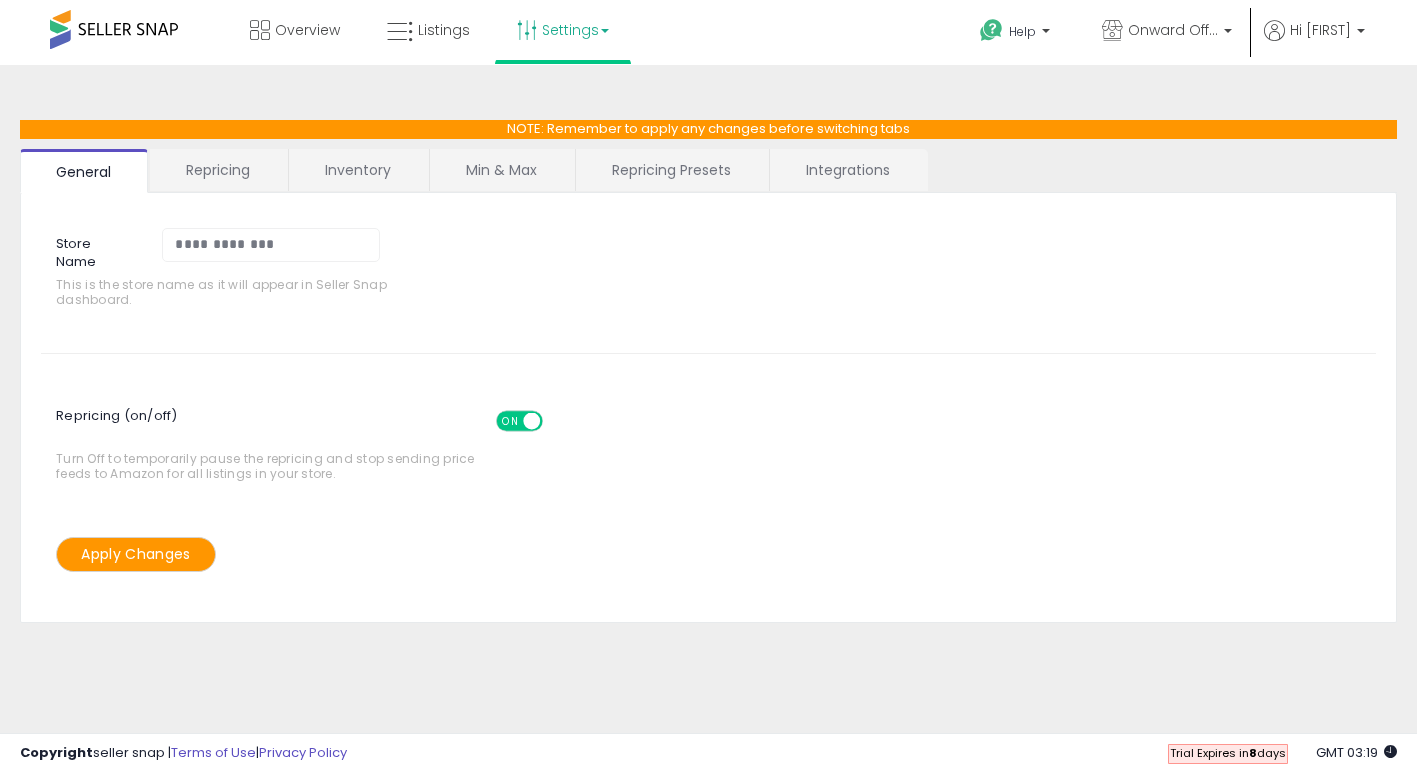 click on "Min & Max" at bounding box center (501, 170) 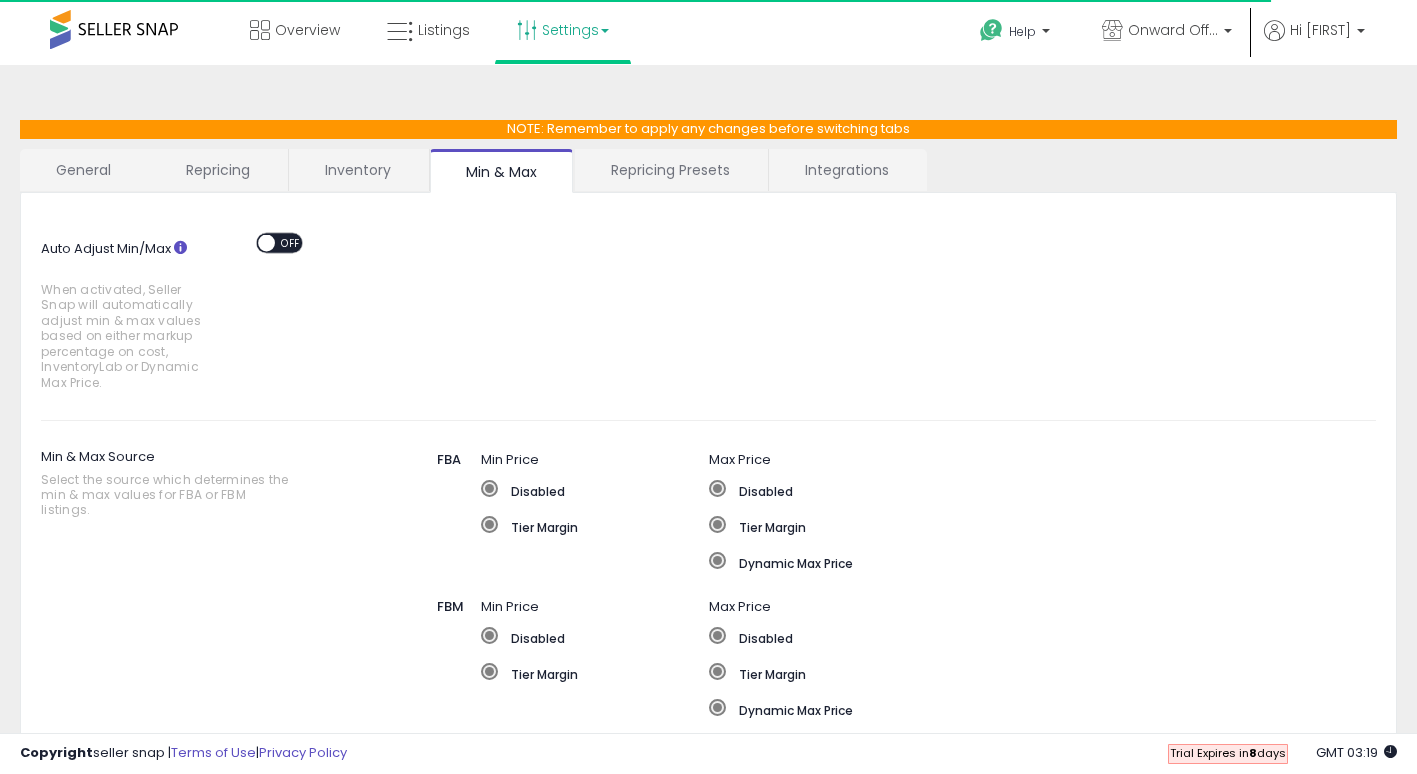 click on "Repricing Presets" at bounding box center (670, 170) 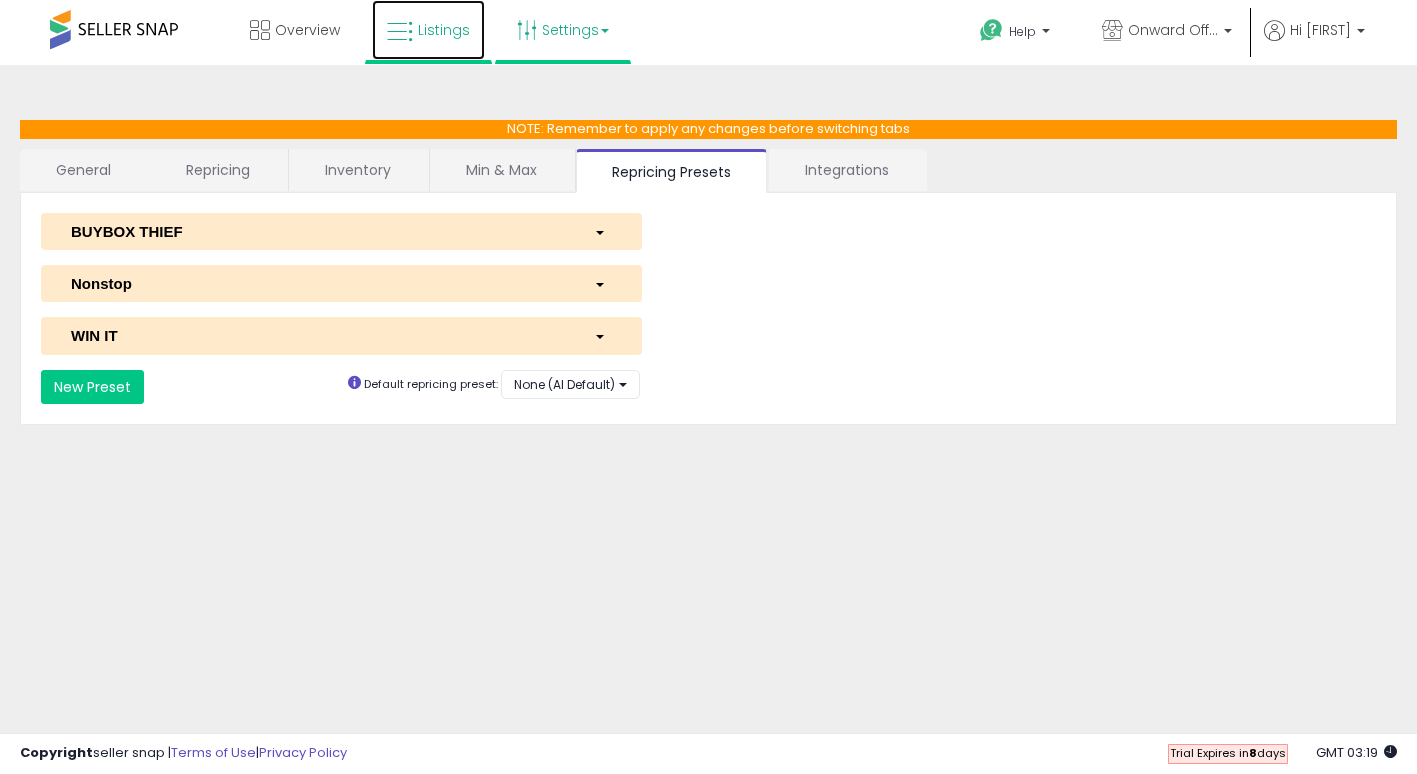 click on "Listings" at bounding box center (428, 30) 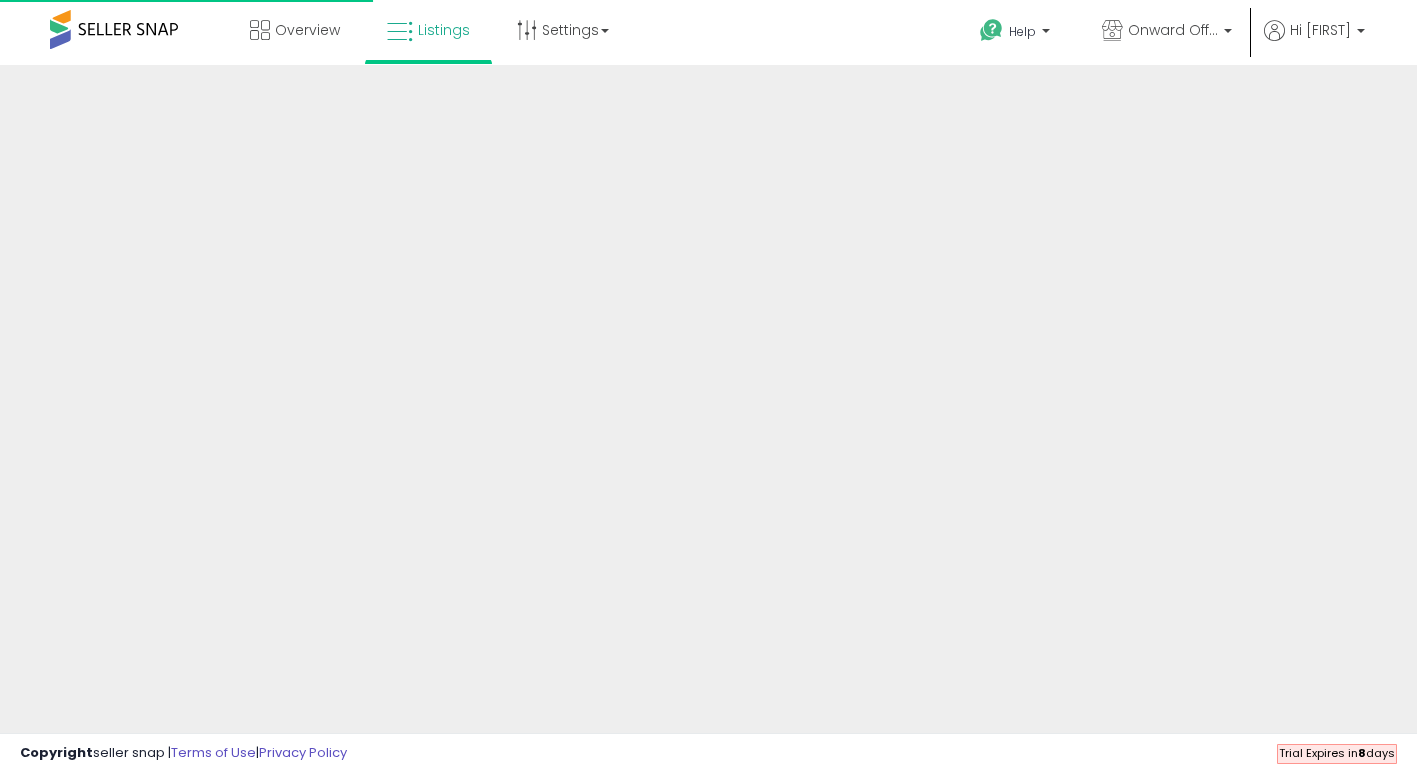 scroll, scrollTop: 0, scrollLeft: 0, axis: both 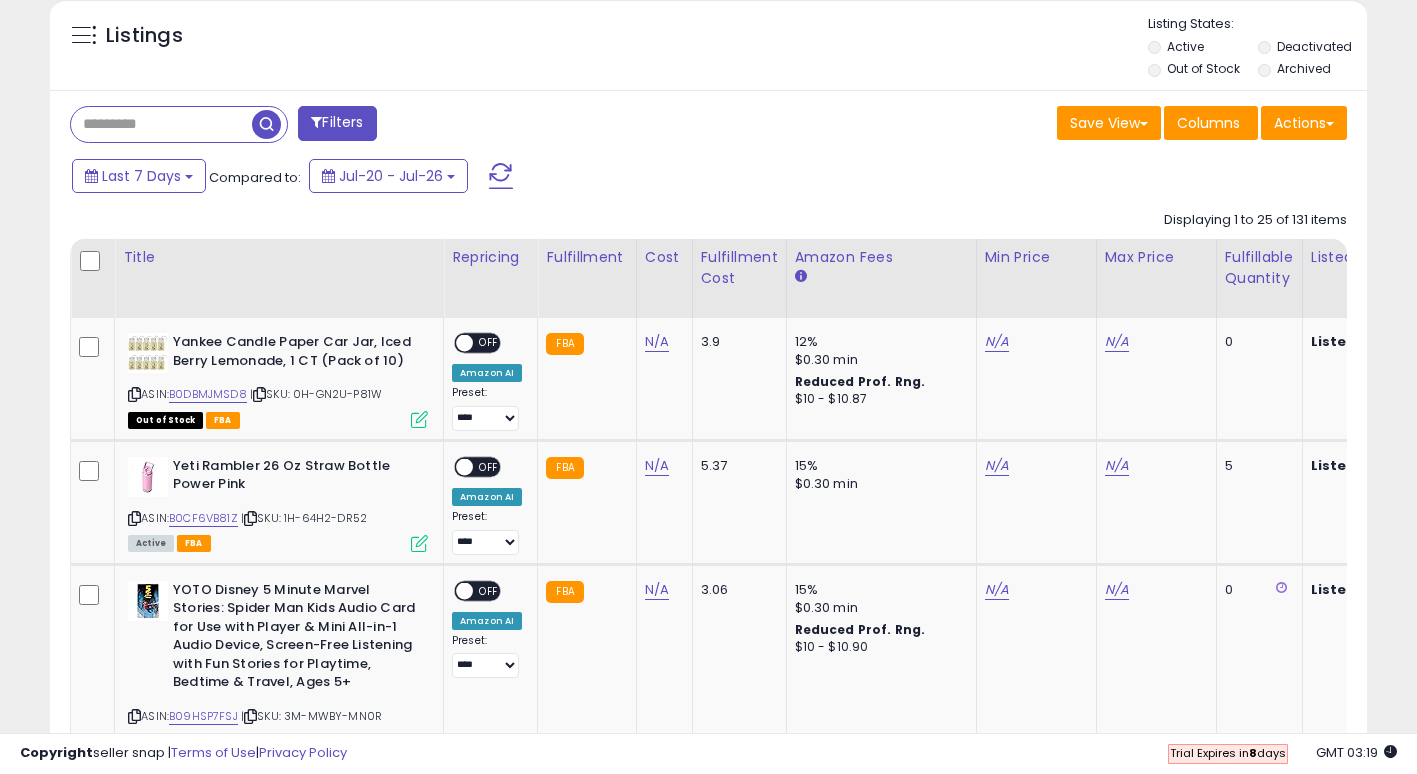 click at bounding box center [161, 124] 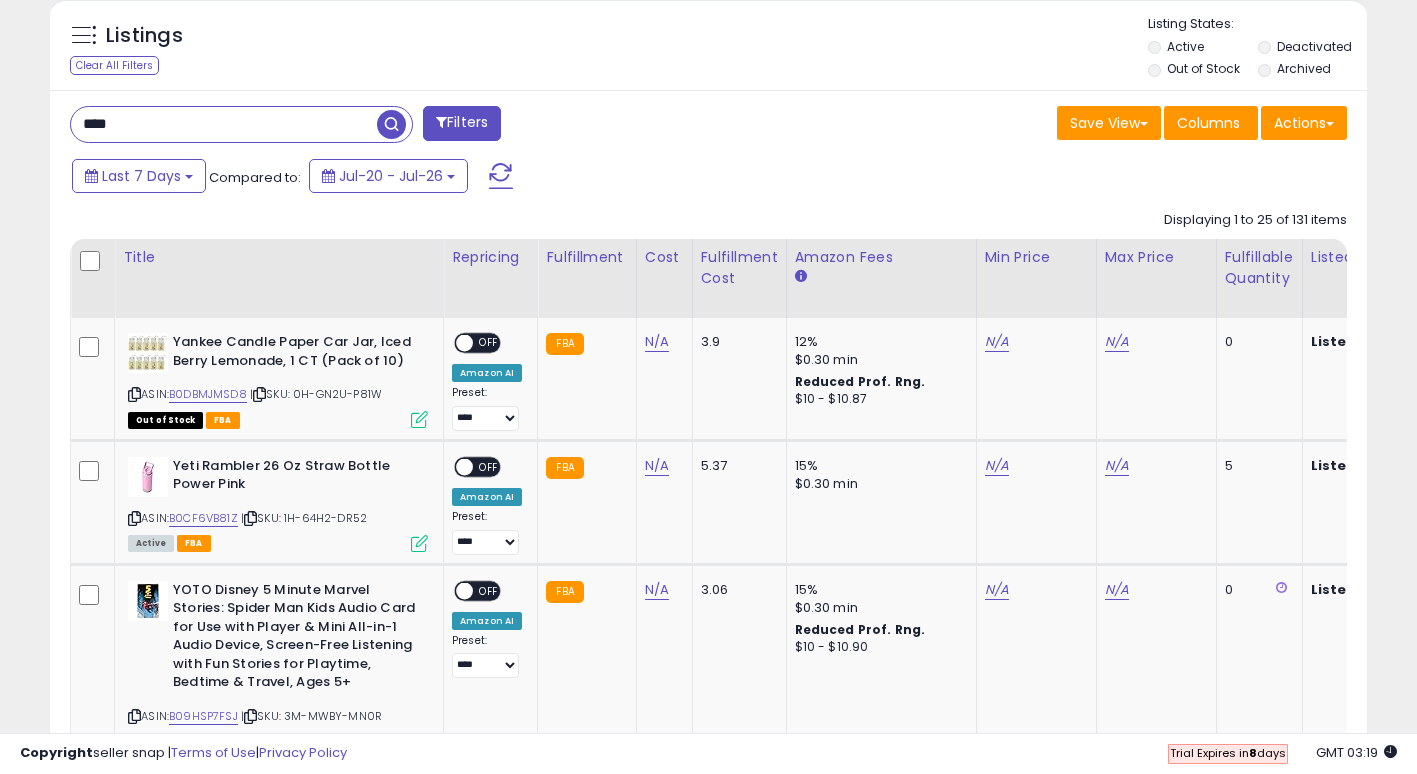 type on "****" 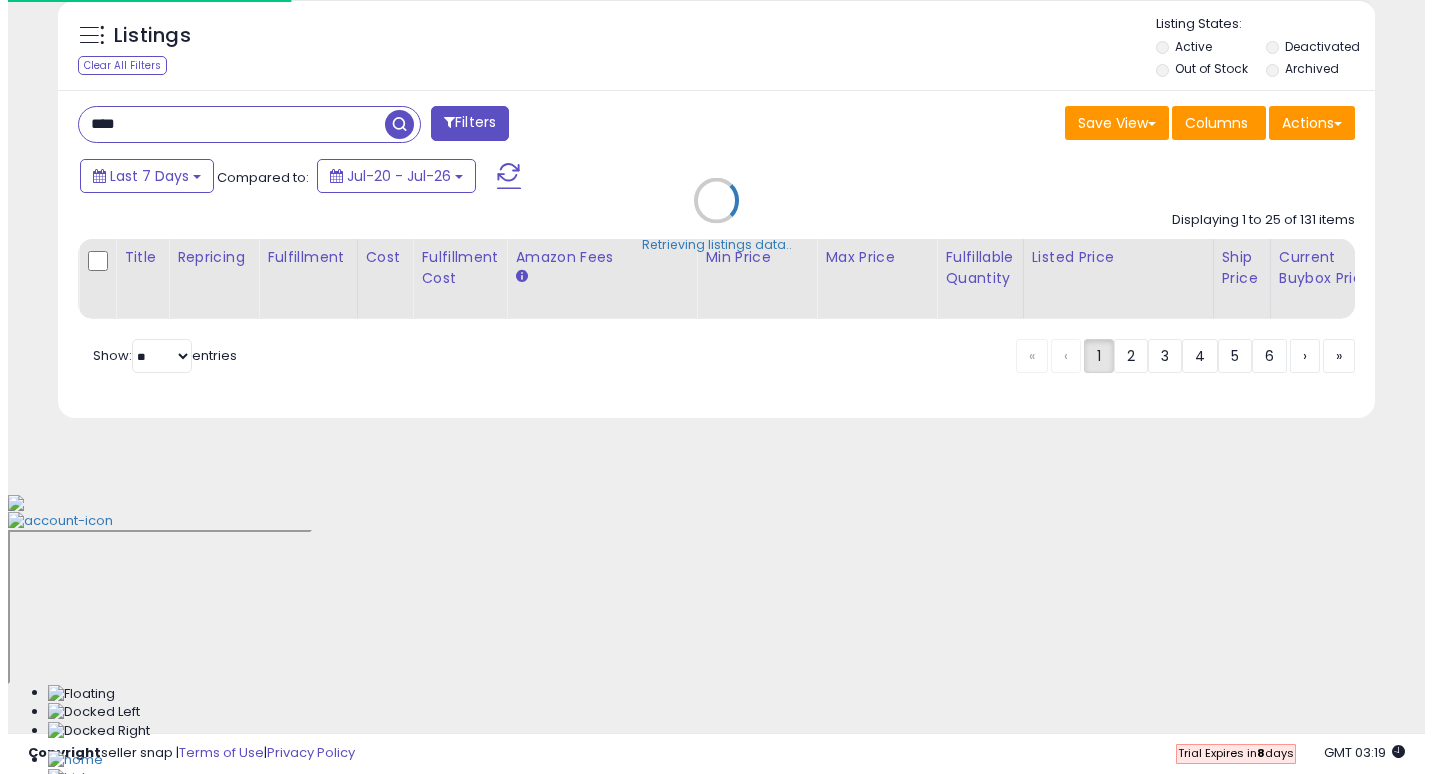 scroll, scrollTop: 466, scrollLeft: 0, axis: vertical 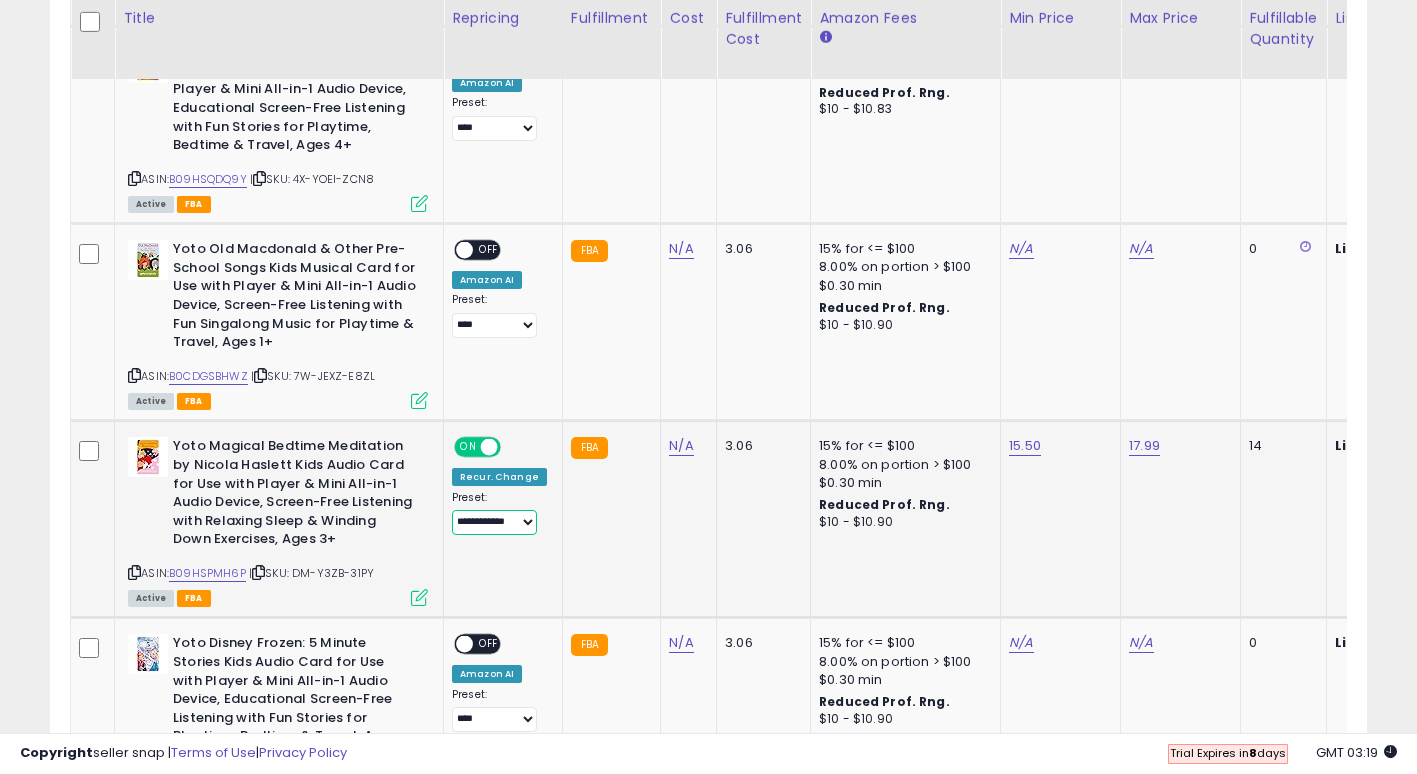 click on "**********" at bounding box center (494, 522) 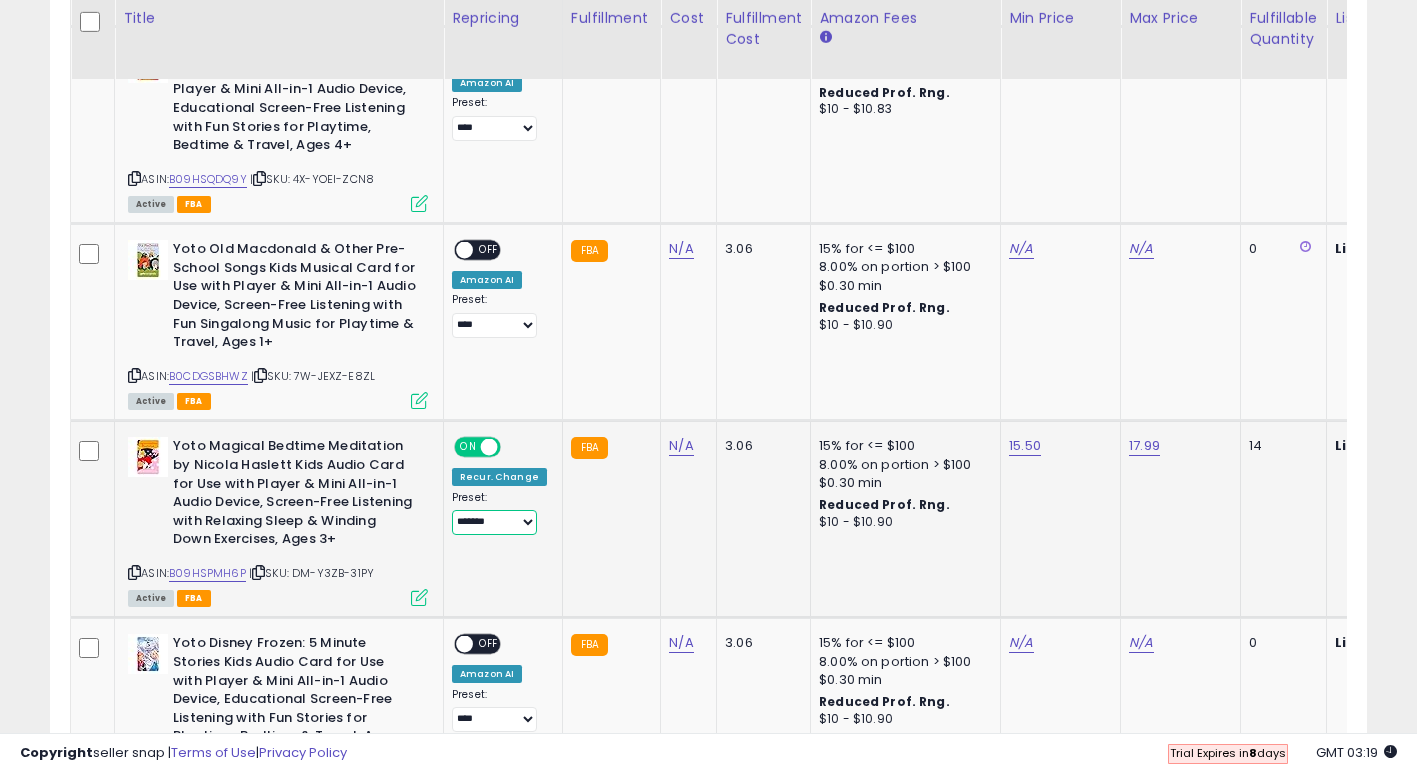 click on "**********" at bounding box center (494, 522) 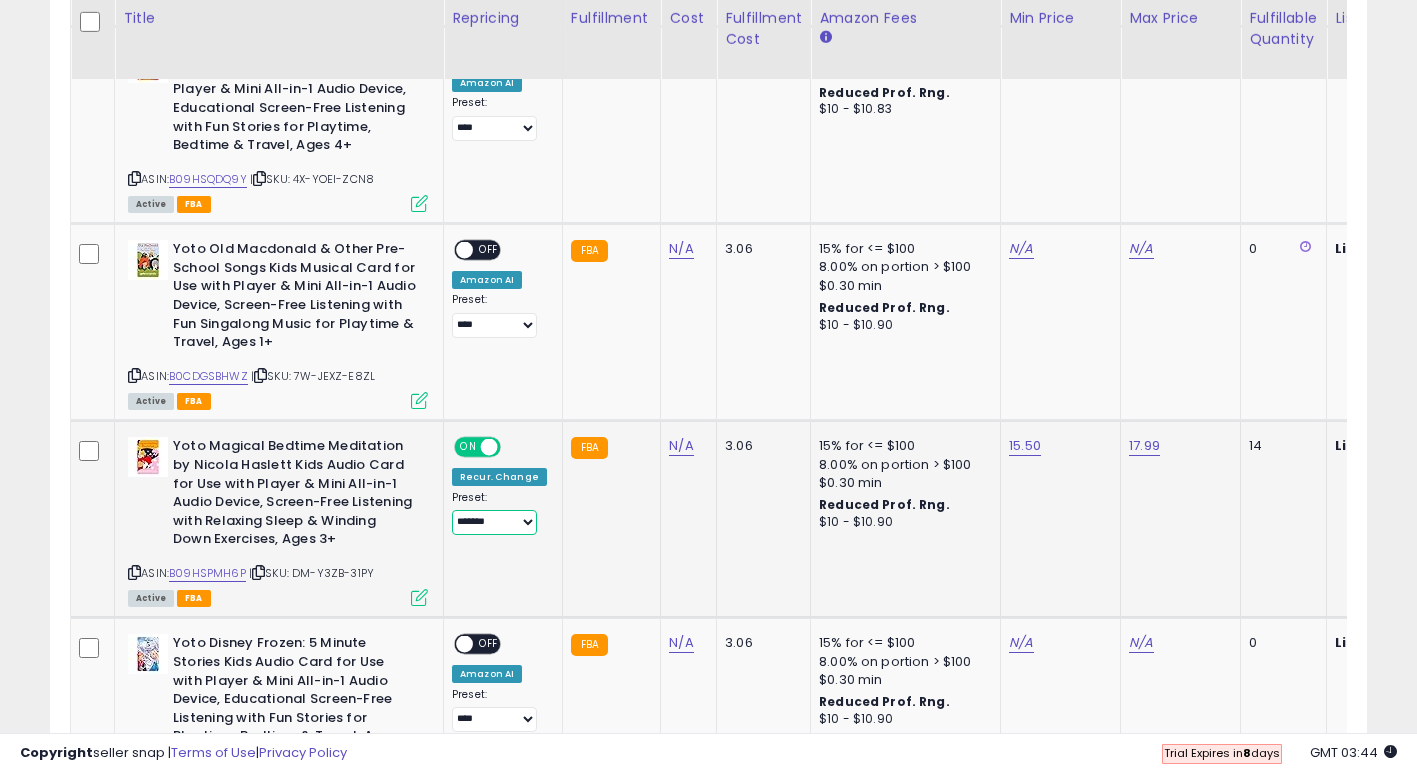 click on "**********" at bounding box center (494, 522) 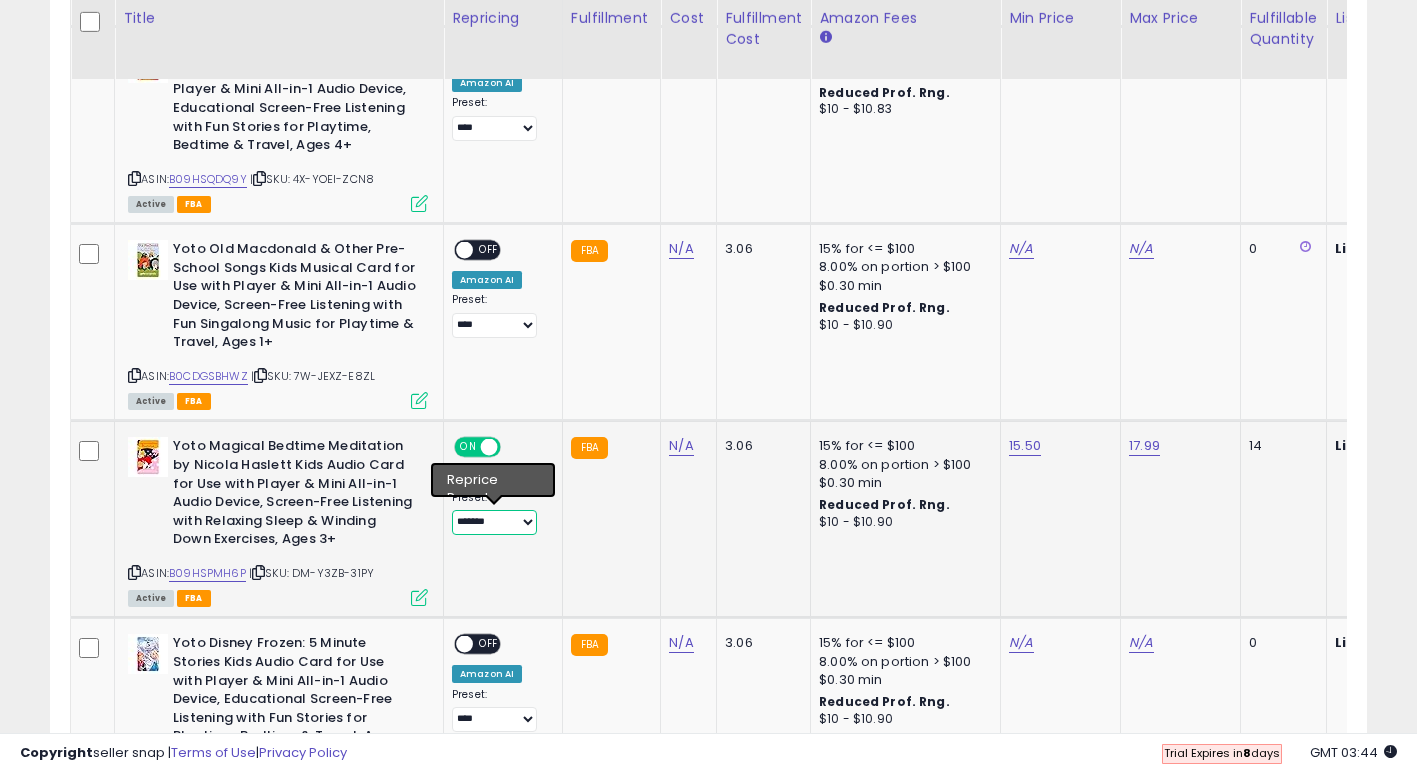 select on "****" 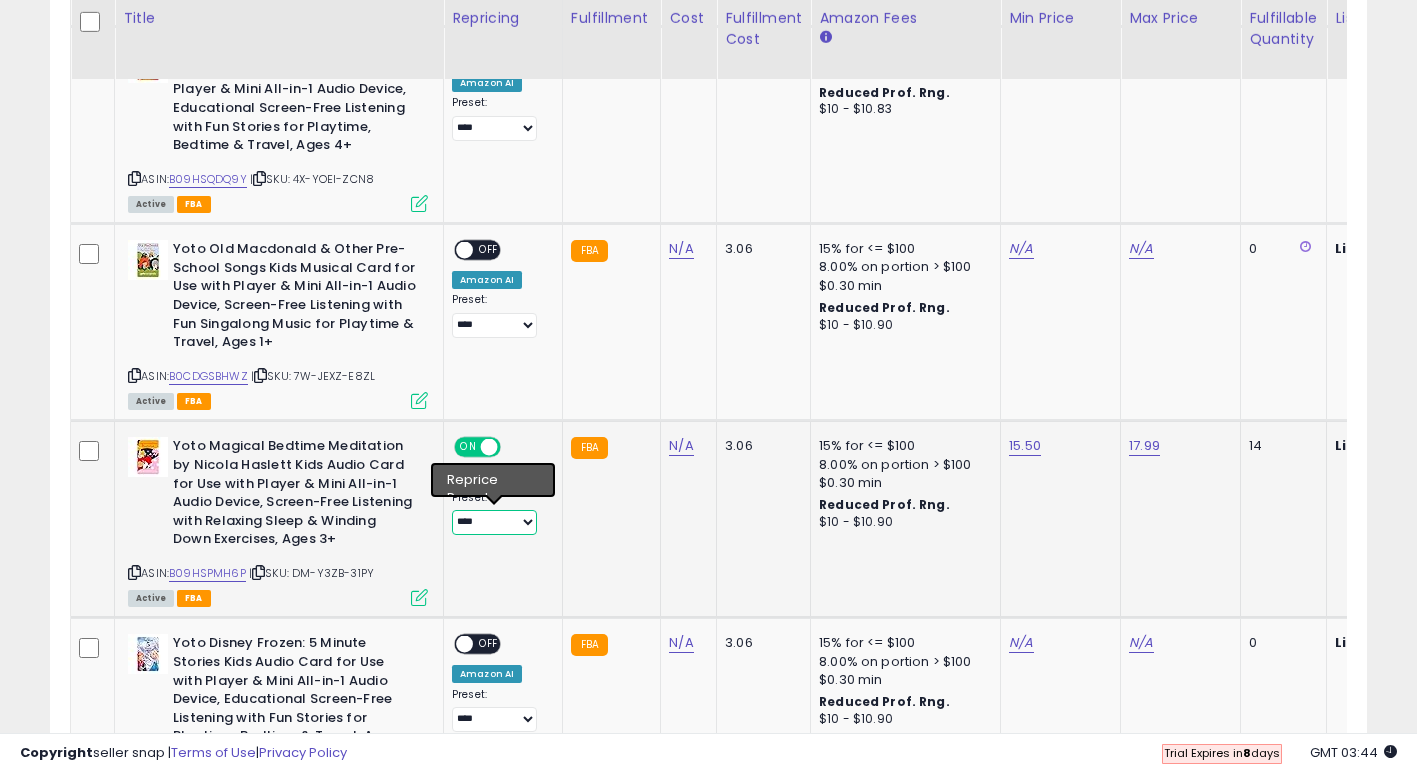 click on "**********" at bounding box center (494, 522) 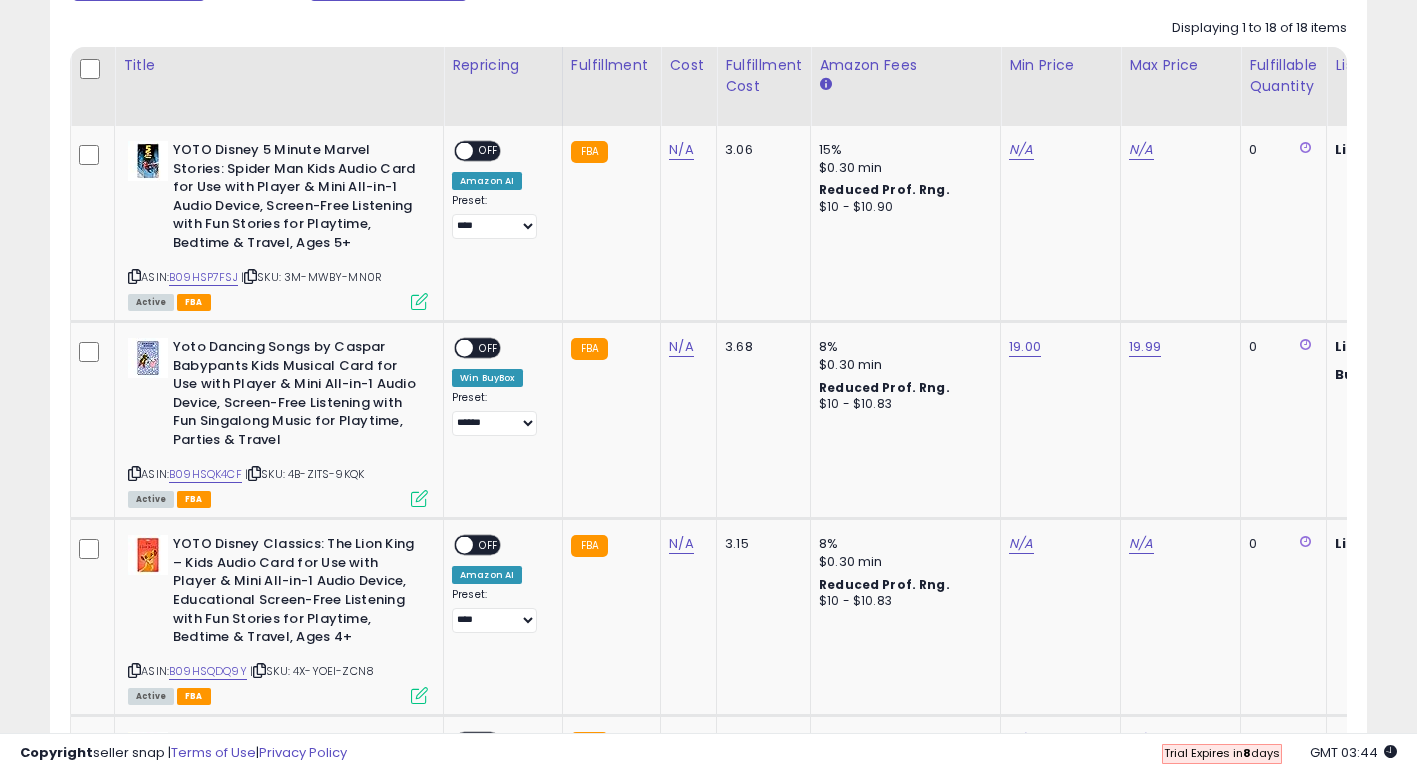 scroll, scrollTop: 913, scrollLeft: 0, axis: vertical 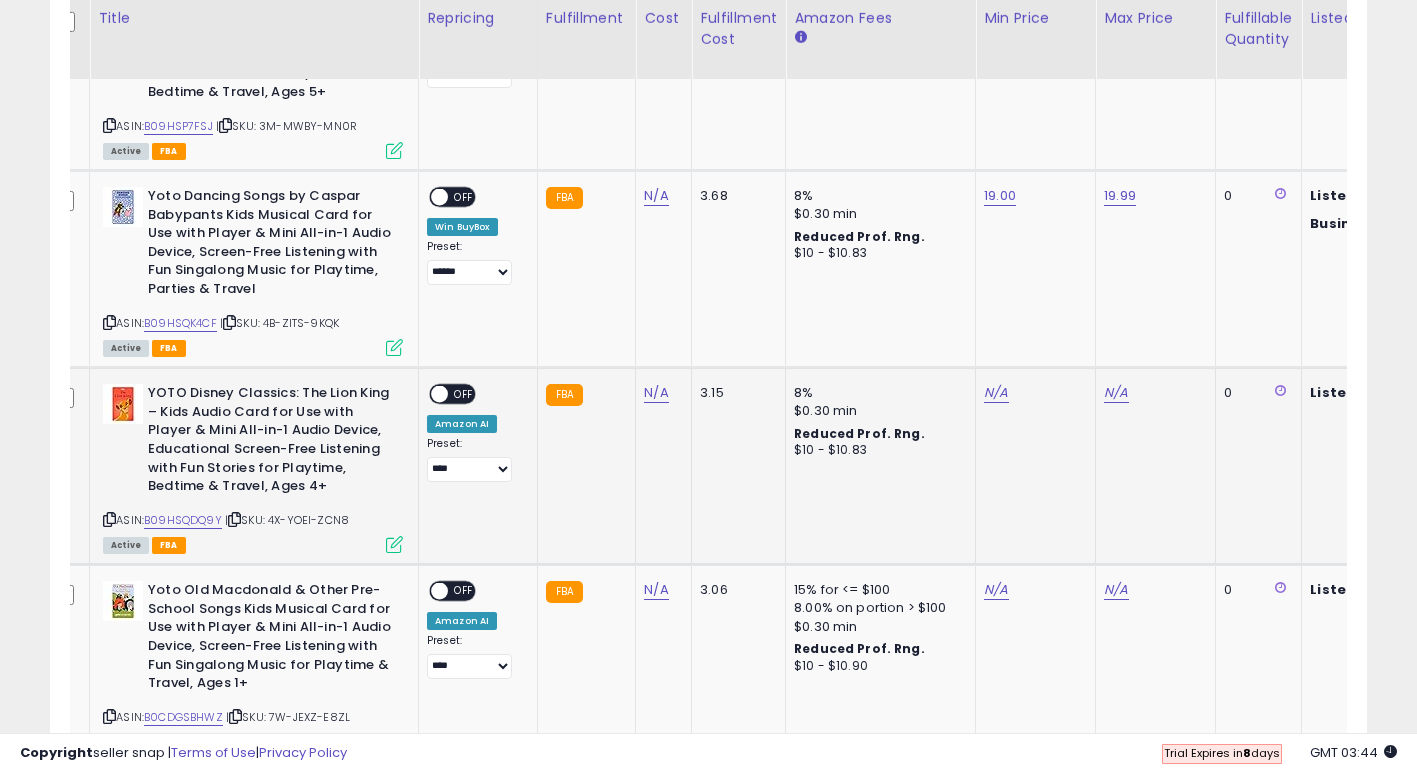 click on "YOTO Disney Classics: The Lion King – Kids Audio Card for Use with Player & Mini All-in-1 Audio Device, Educational Screen-Free Listening with Fun Stories for Playtime, Bedtime & Travel, Ages 4+  ASIN:  B09HSQDQ9Y    |   SKU: 4X-YOEI-ZCN8 Active FBA" 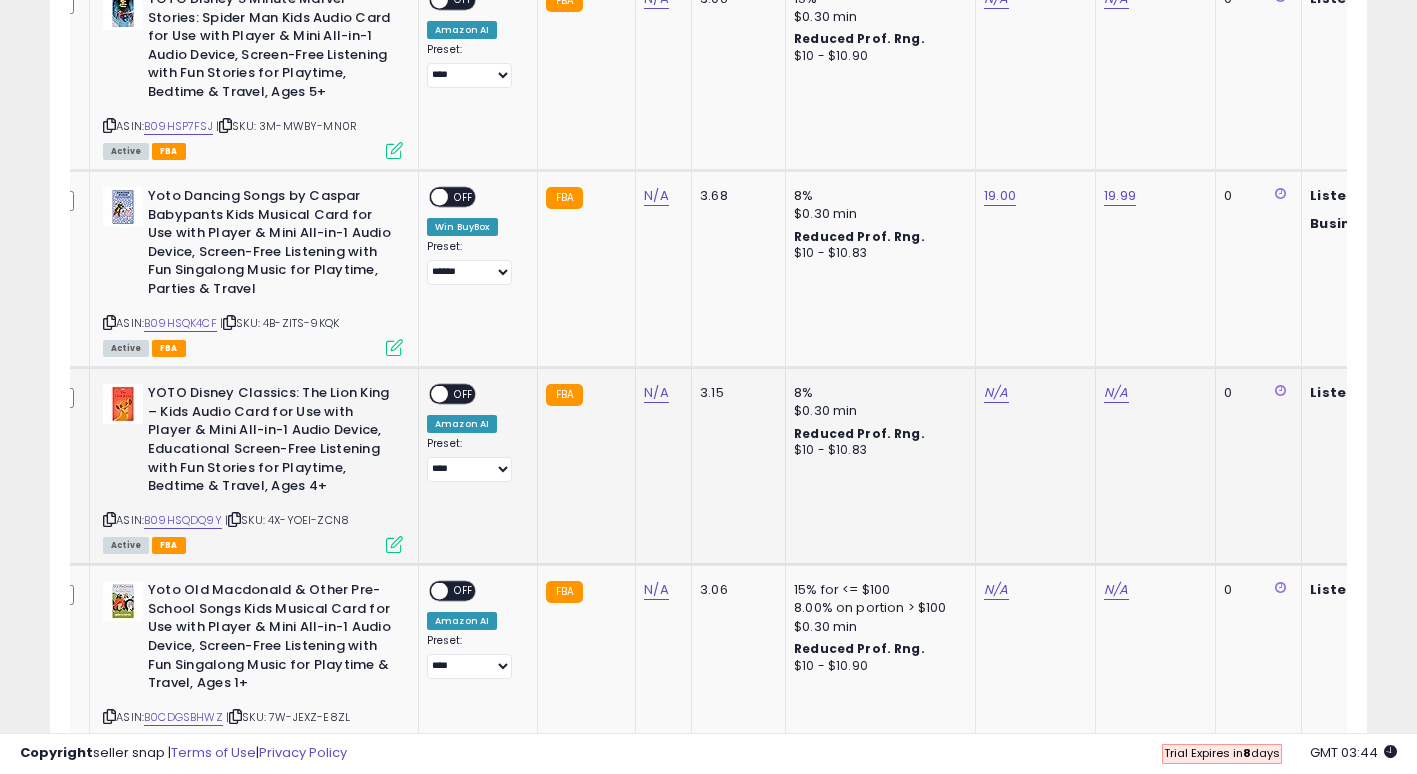 scroll, scrollTop: 712, scrollLeft: 0, axis: vertical 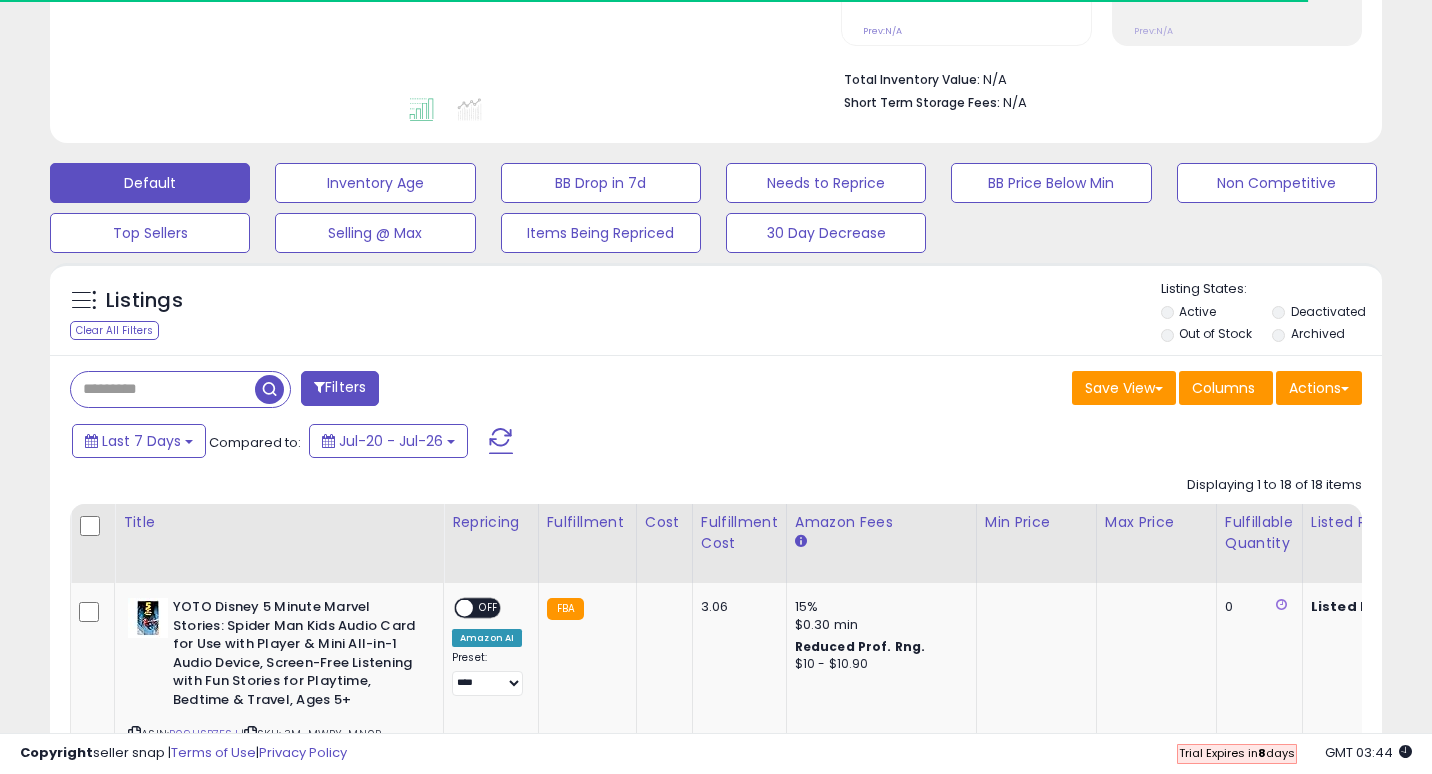 type on "****" 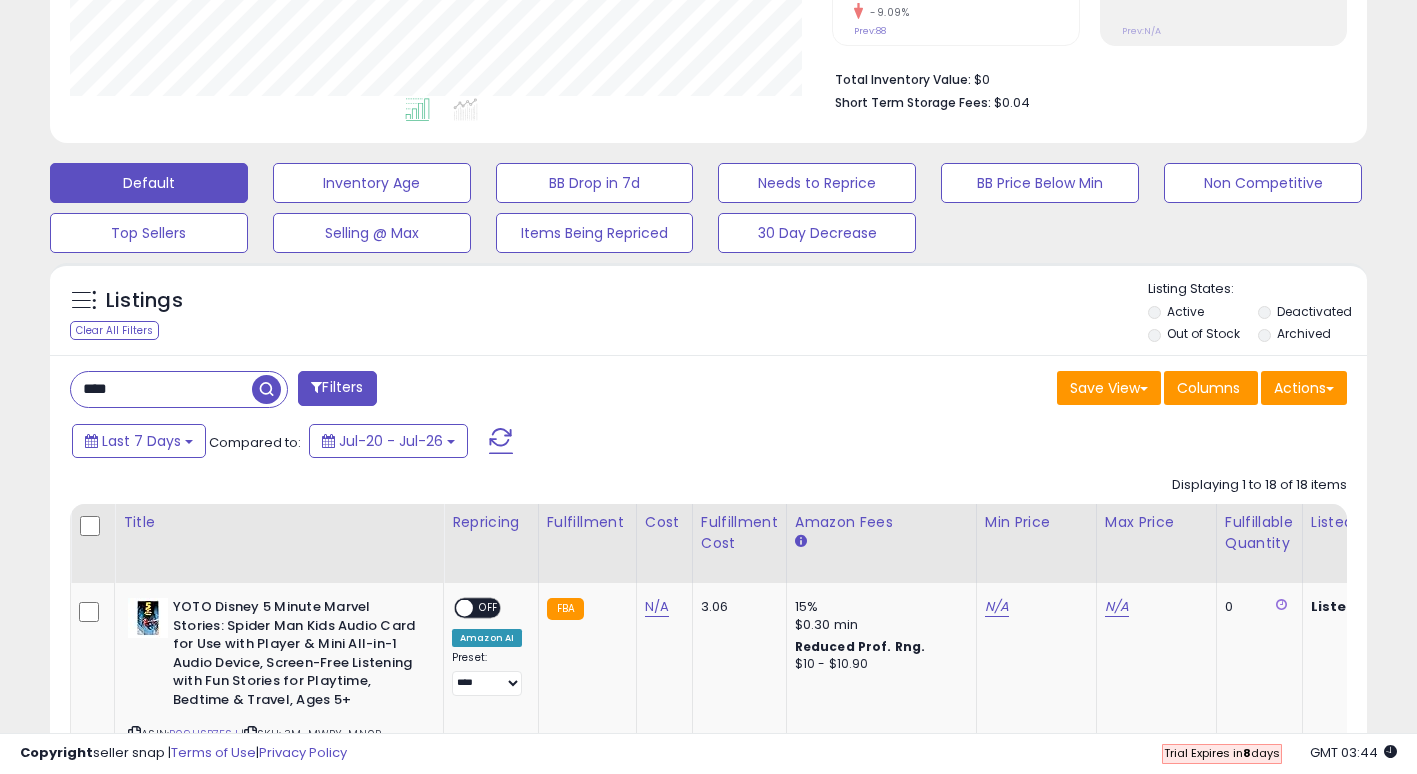 scroll, scrollTop: 999590, scrollLeft: 999237, axis: both 